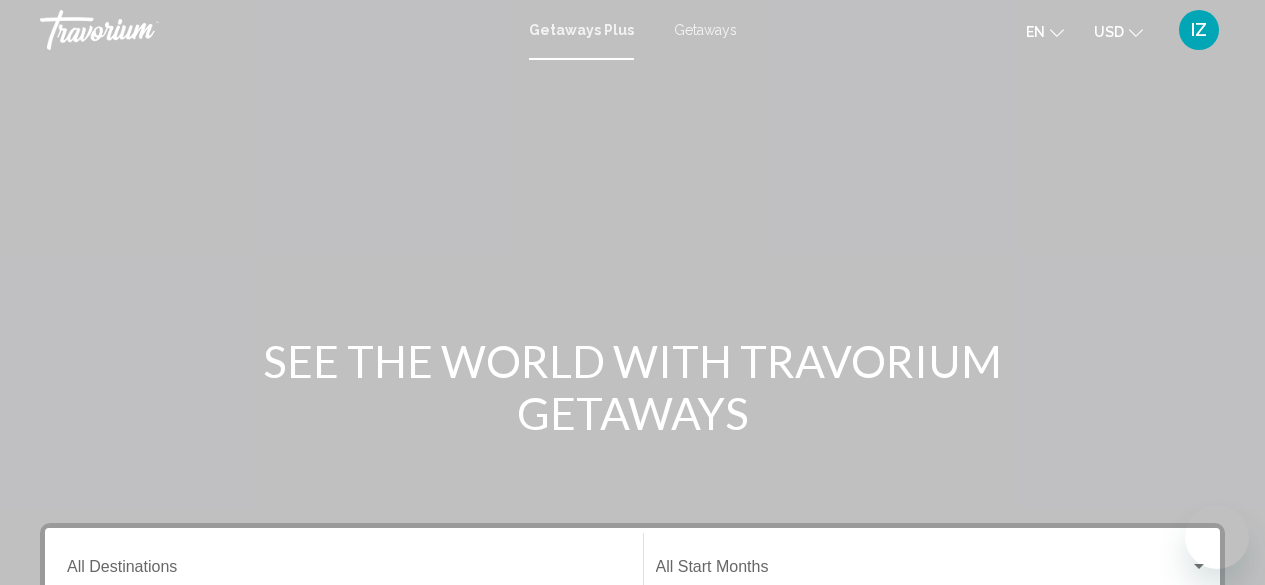 scroll, scrollTop: 0, scrollLeft: 0, axis: both 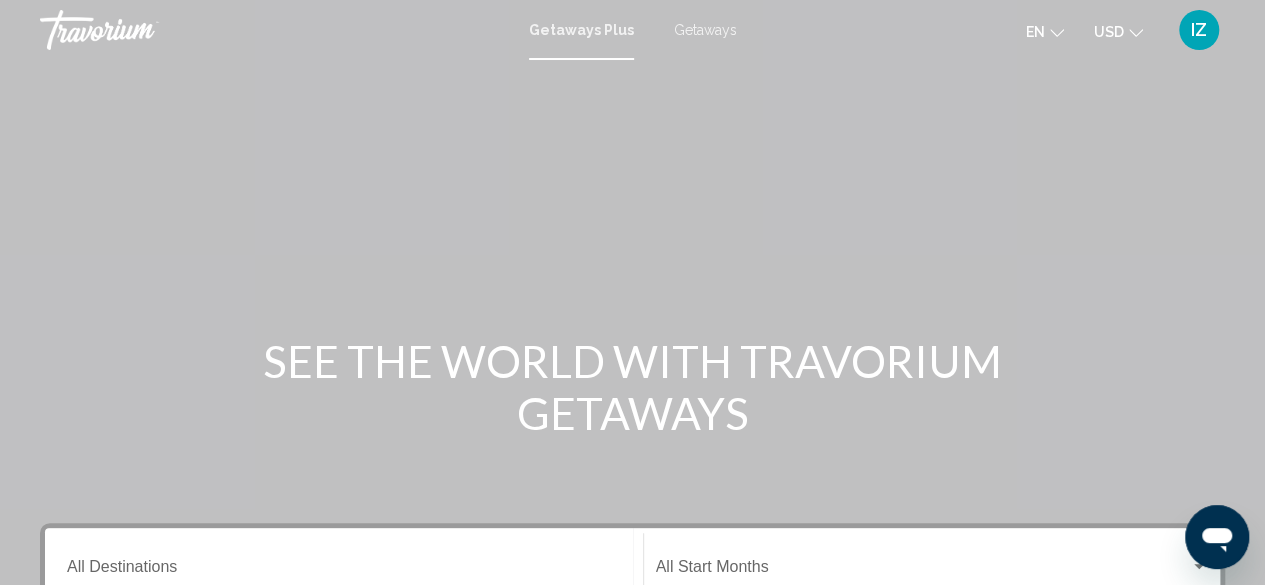 click on "IZ" at bounding box center (1199, 30) 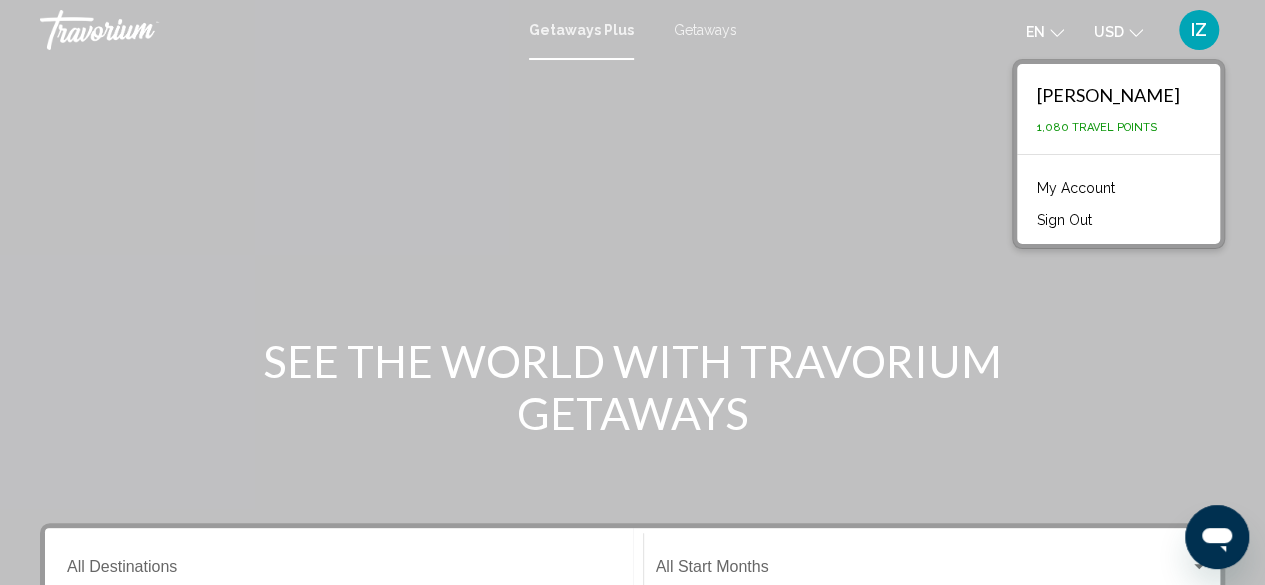click on "[PERSON_NAME]" at bounding box center (1108, 95) 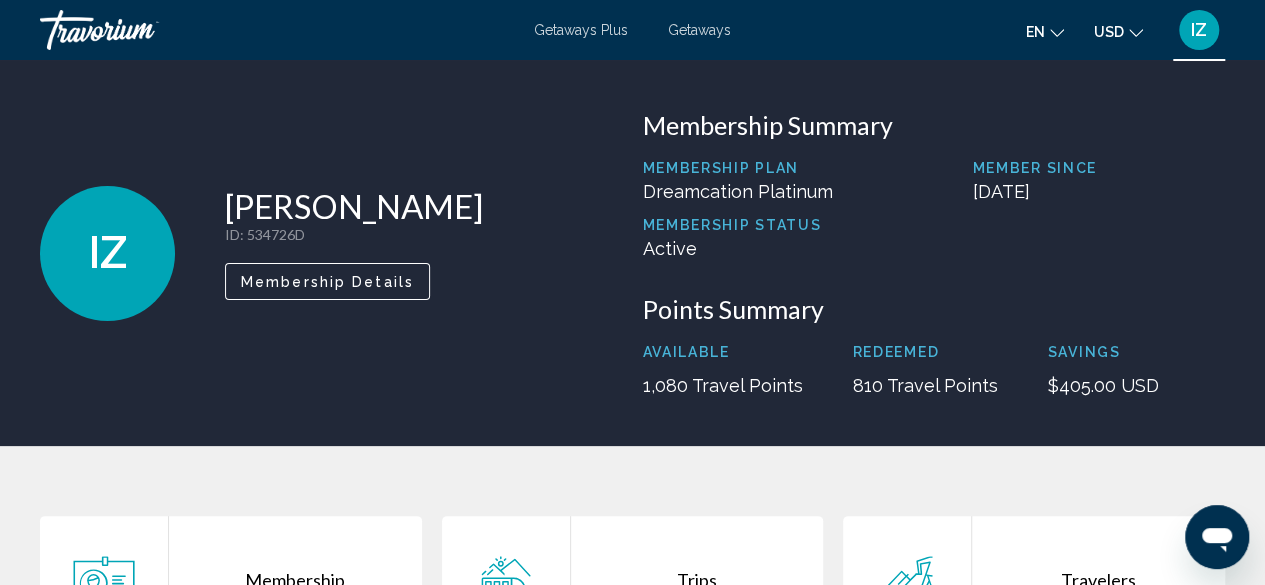 click on "Getaways" at bounding box center [699, 30] 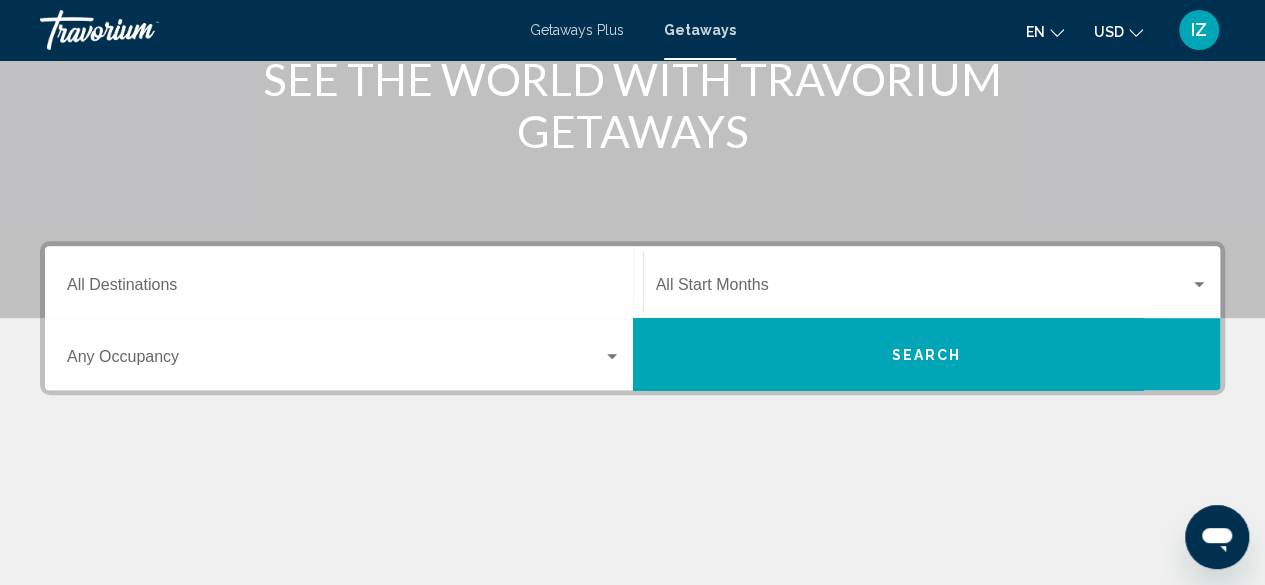 scroll, scrollTop: 283, scrollLeft: 0, axis: vertical 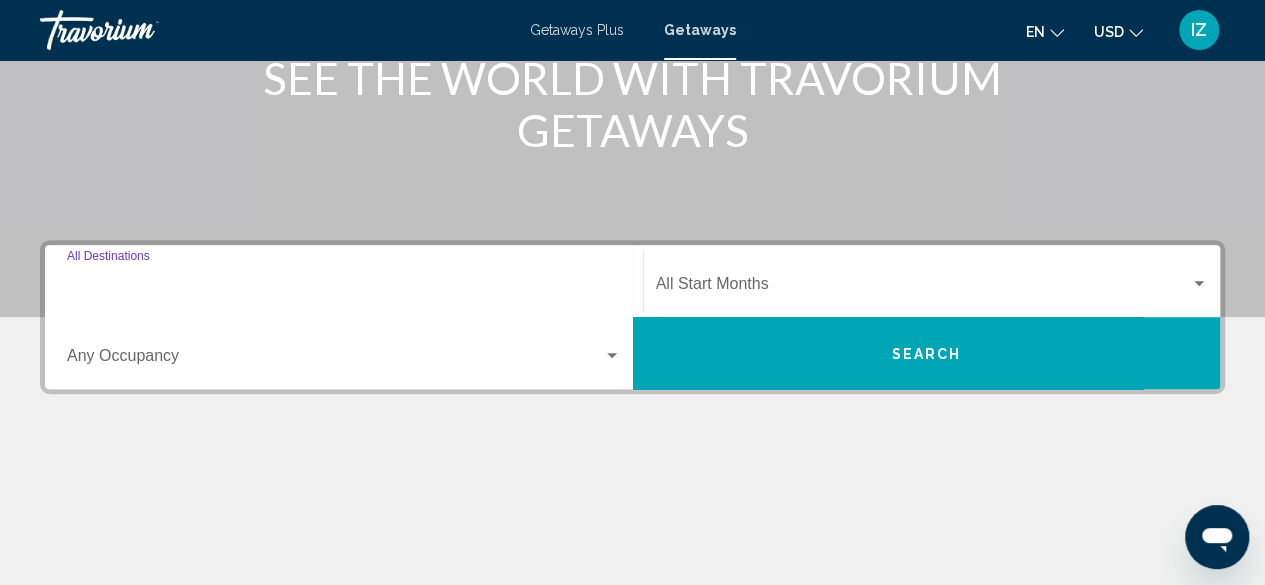 click on "Destination All Destinations" at bounding box center (344, 288) 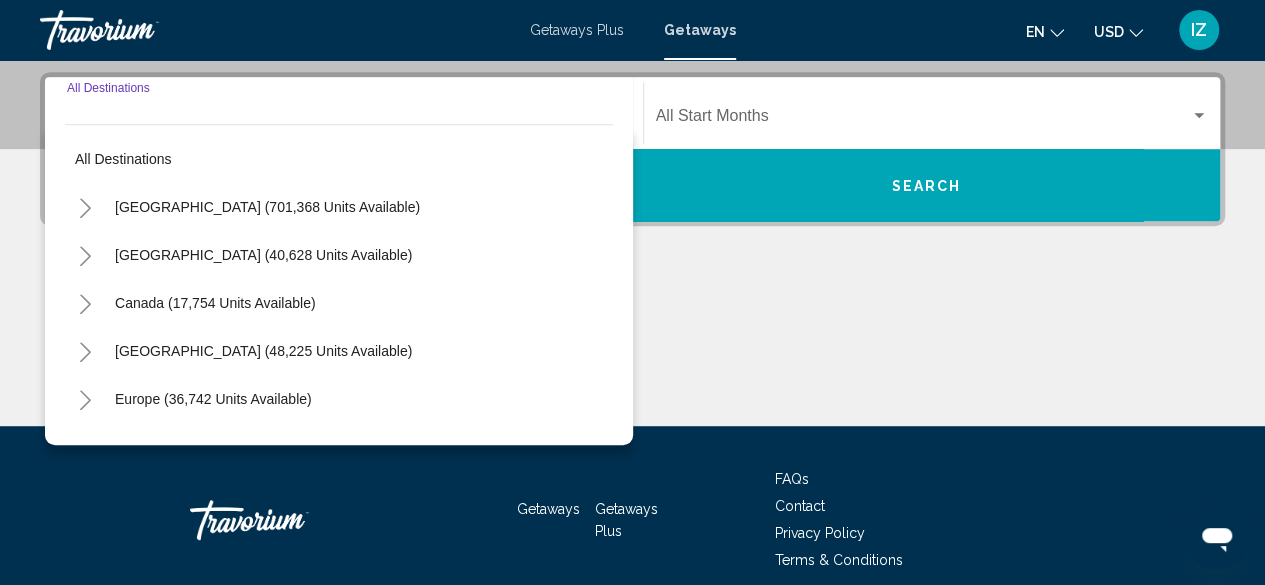 scroll, scrollTop: 458, scrollLeft: 0, axis: vertical 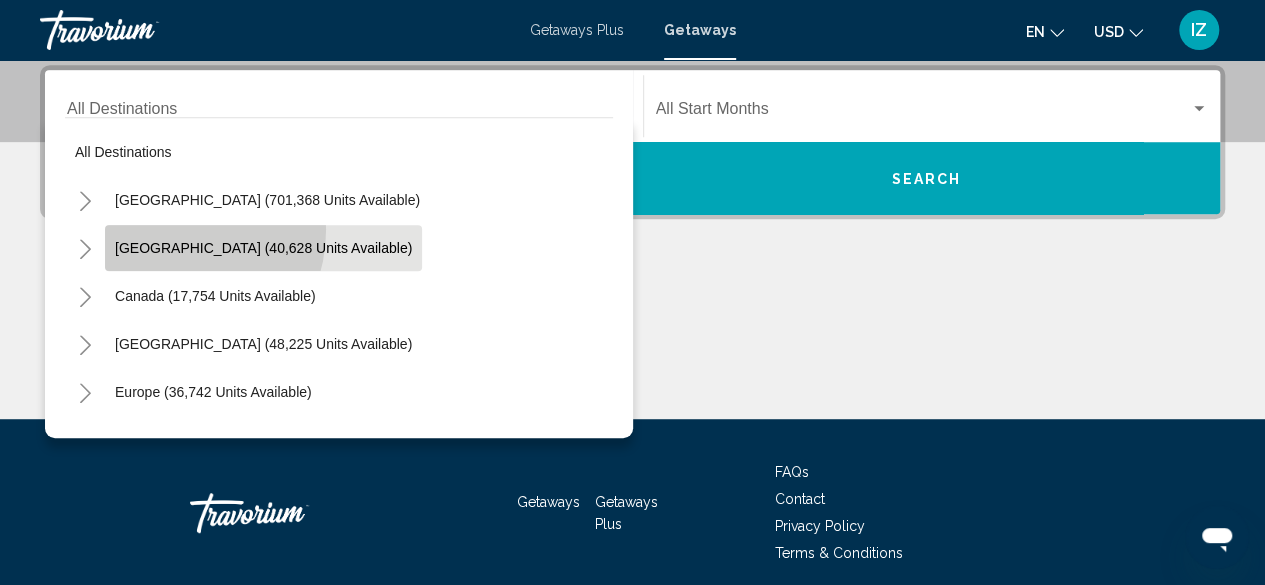 click on "[GEOGRAPHIC_DATA] (40,628 units available)" 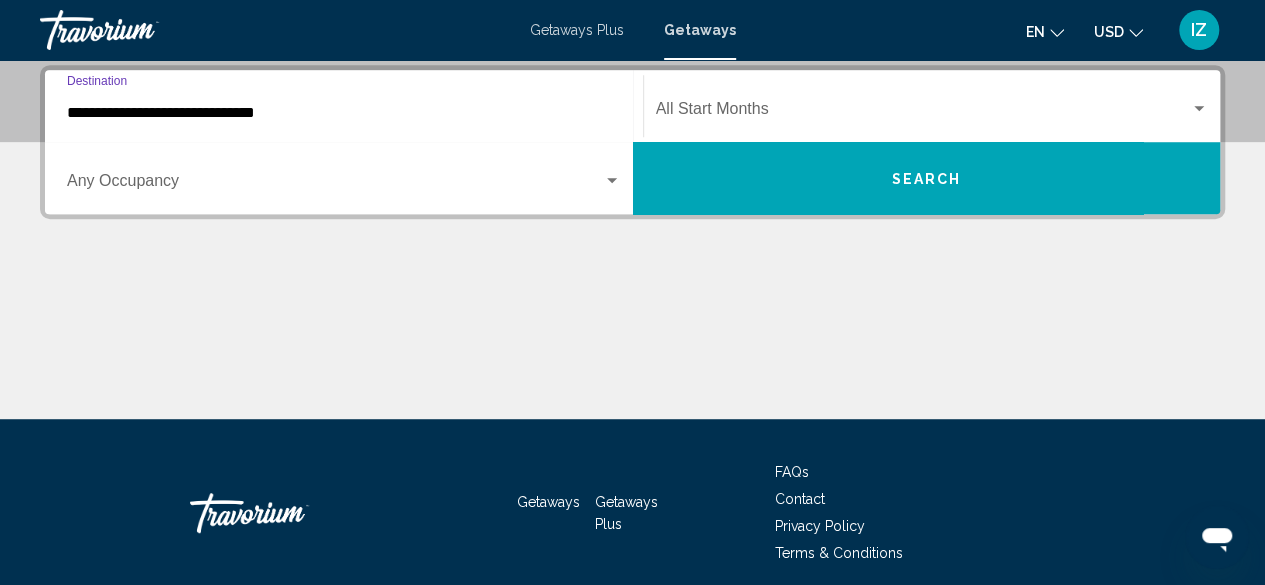 click on "**********" at bounding box center (344, 113) 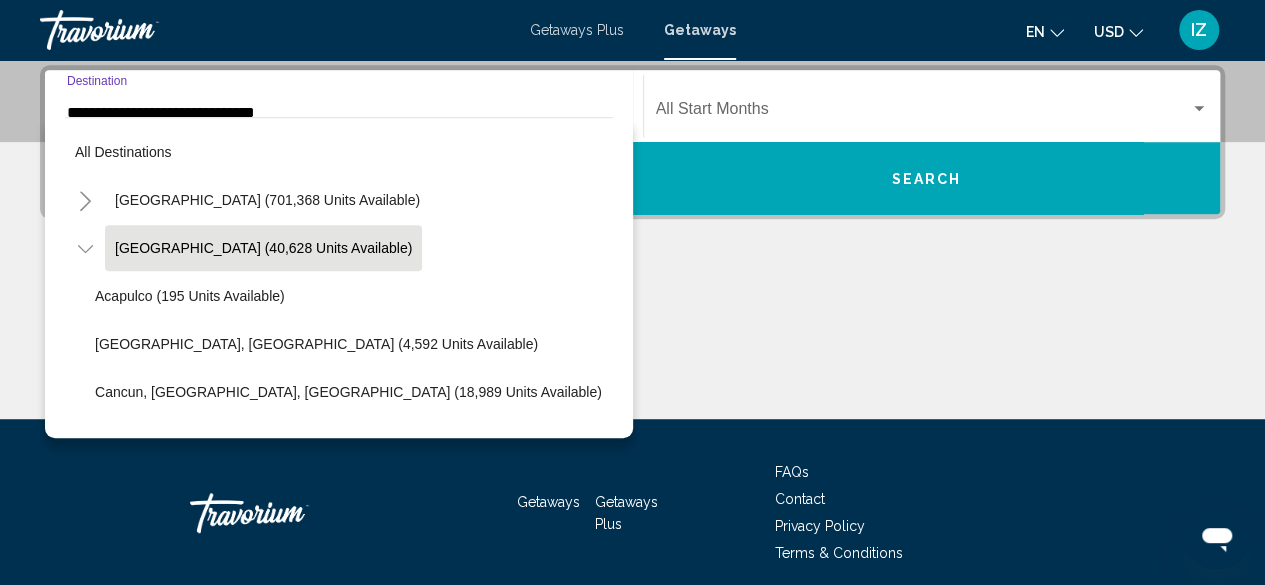 scroll, scrollTop: 412, scrollLeft: 0, axis: vertical 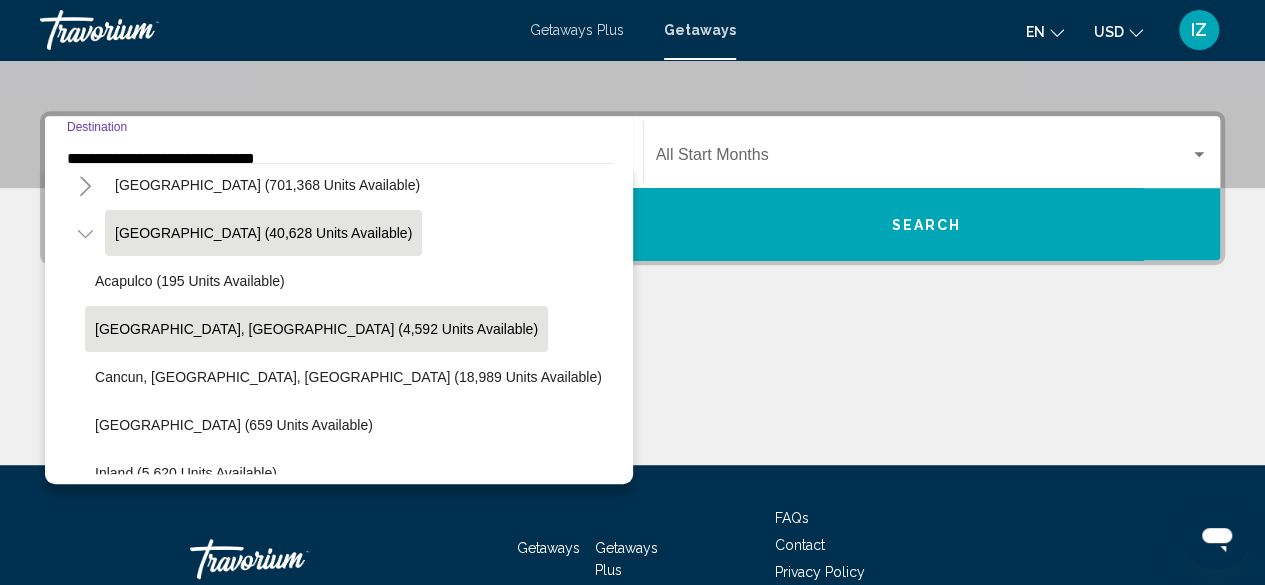 click on "Cancun, Cozumel, Riviera Maya (18,989 units available)" 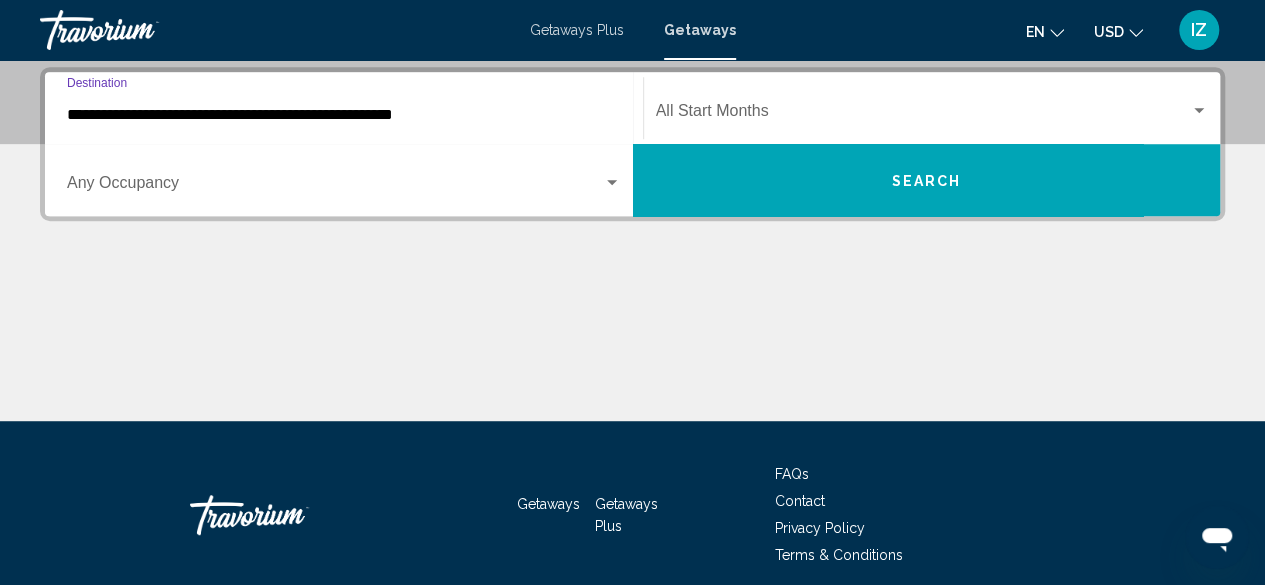 scroll, scrollTop: 458, scrollLeft: 0, axis: vertical 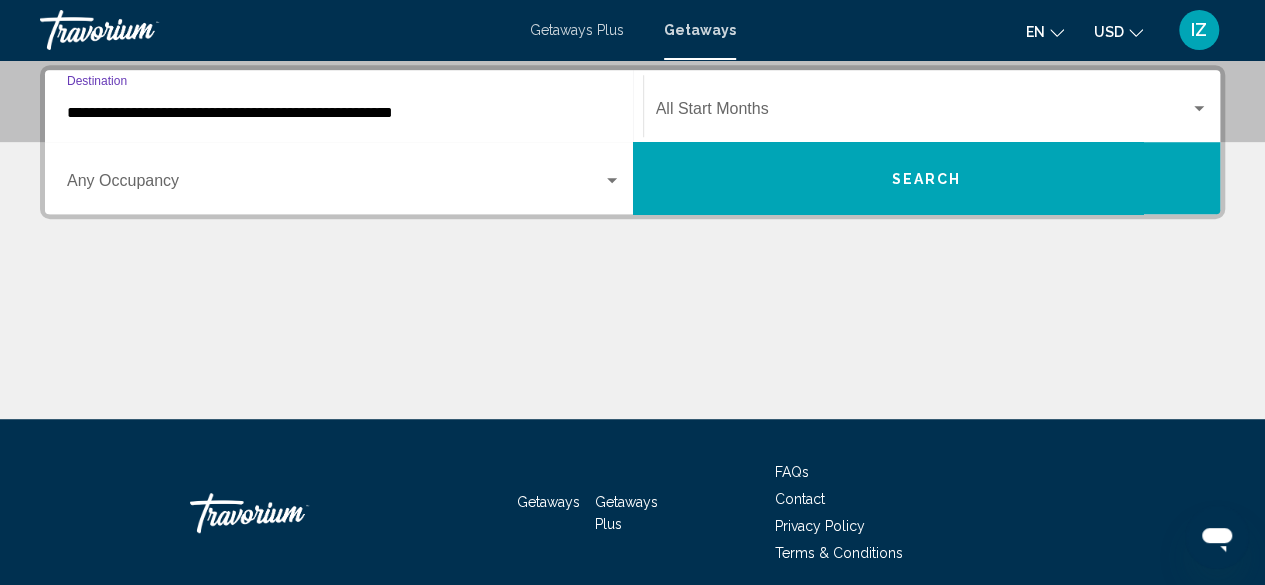 click on "Occupancy Any Occupancy" at bounding box center (344, 178) 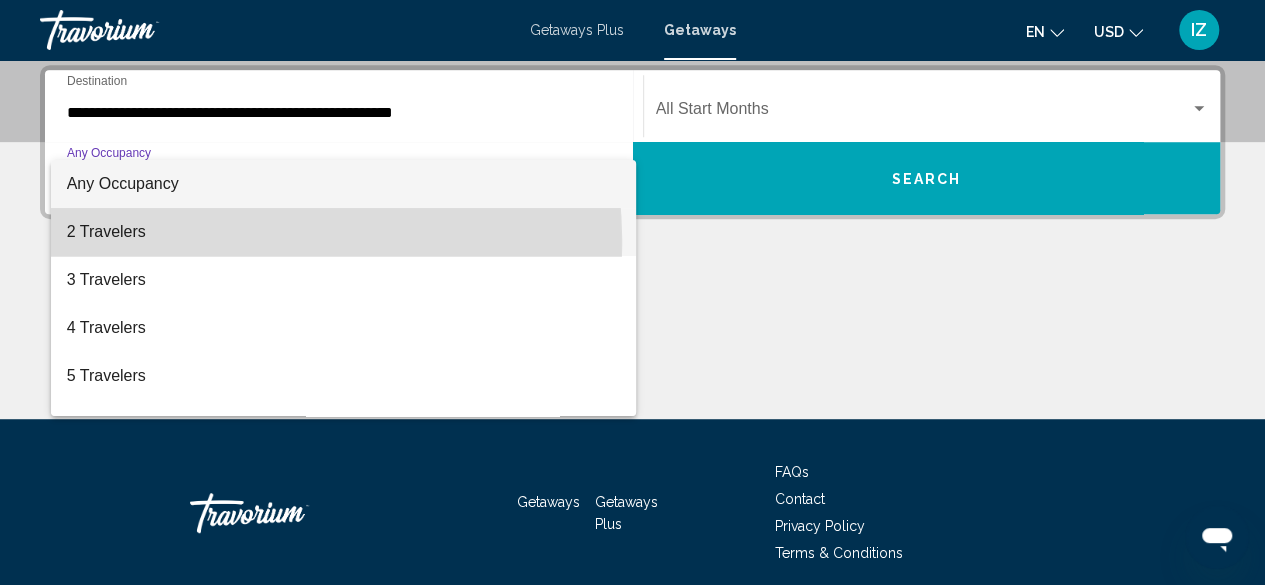 click on "2 Travelers" at bounding box center (344, 232) 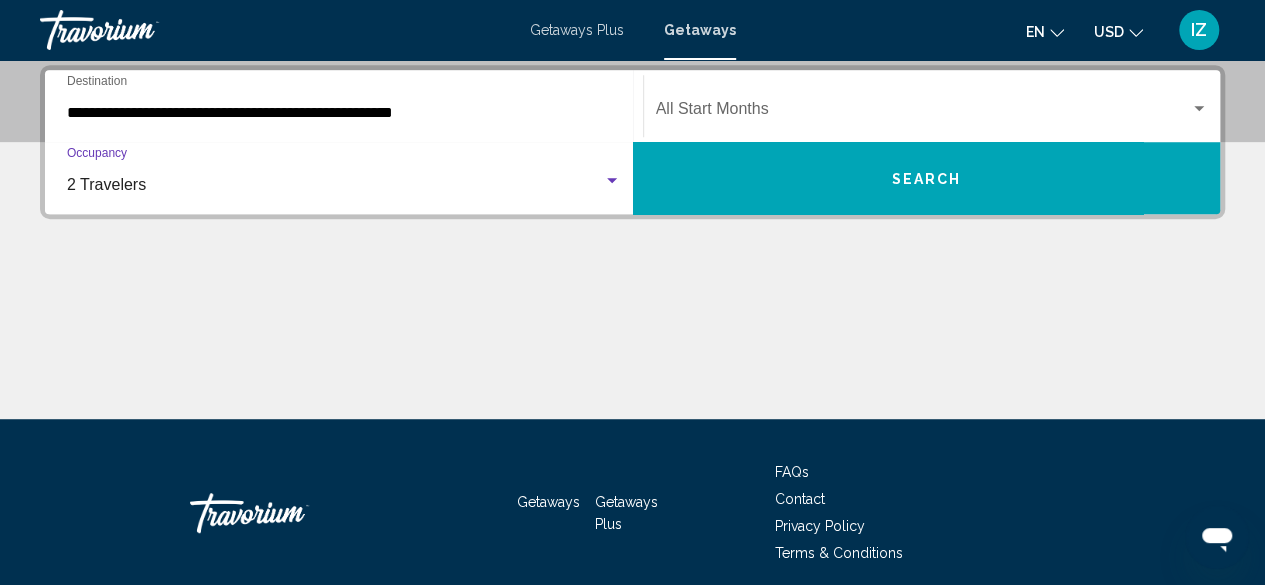click at bounding box center (923, 113) 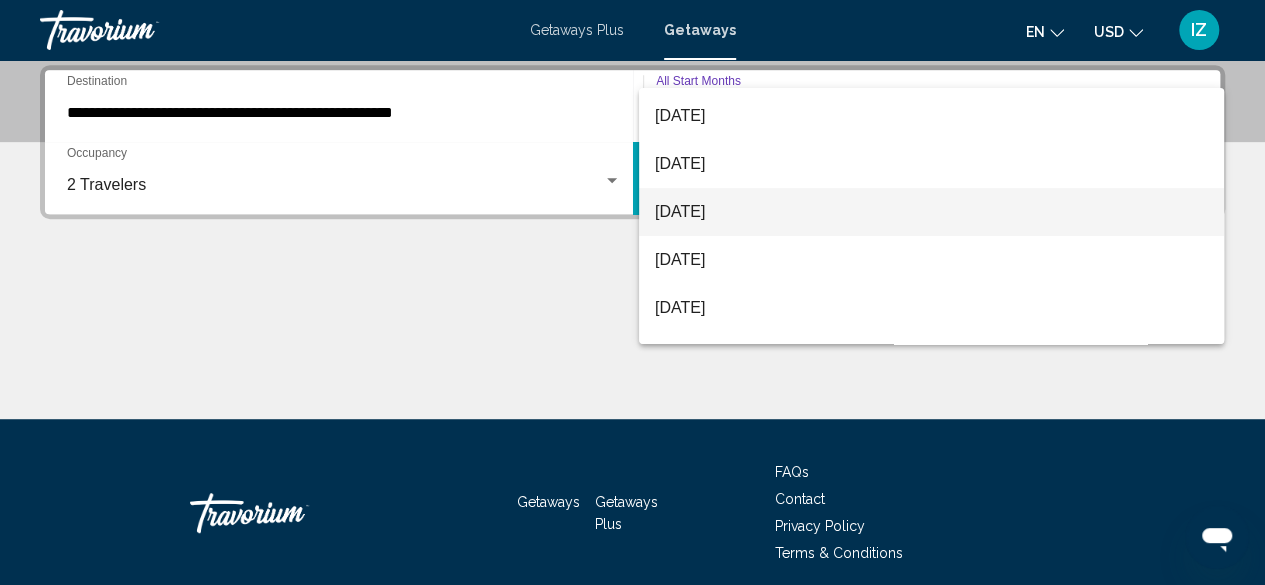 scroll, scrollTop: 99, scrollLeft: 0, axis: vertical 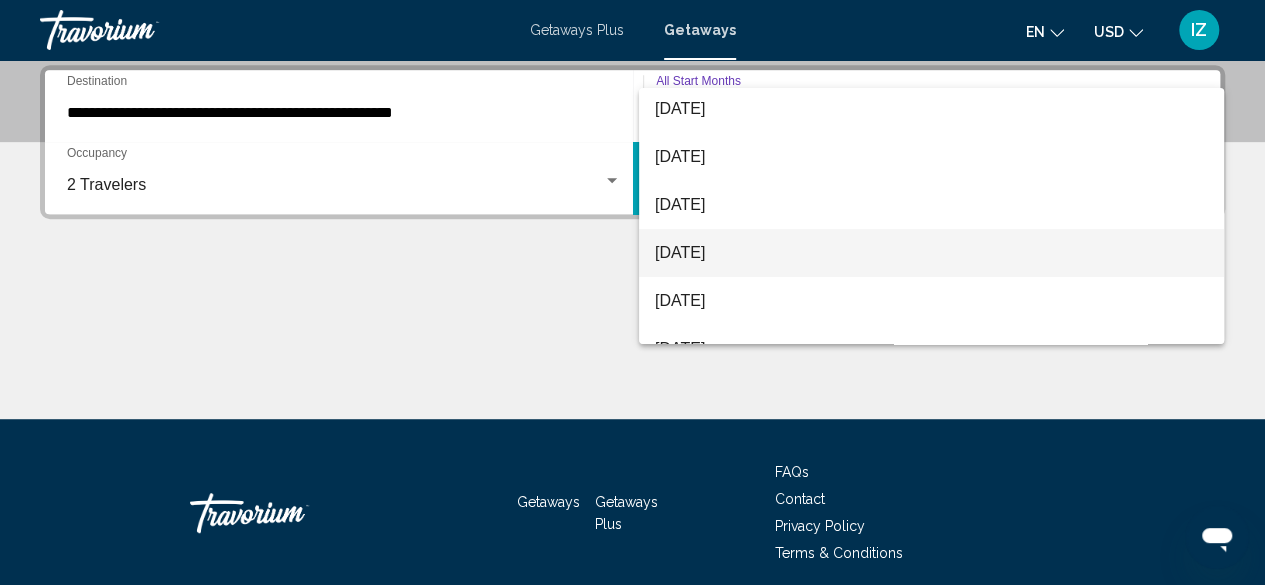 click on "[DATE]" at bounding box center (931, 253) 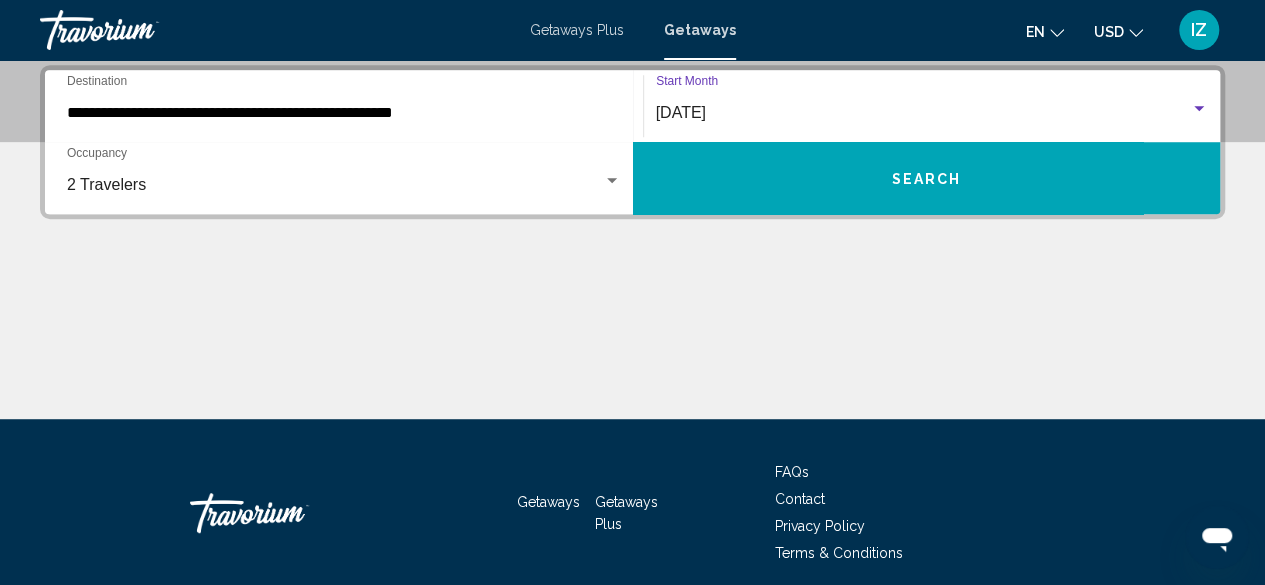 click on "Search" at bounding box center (927, 178) 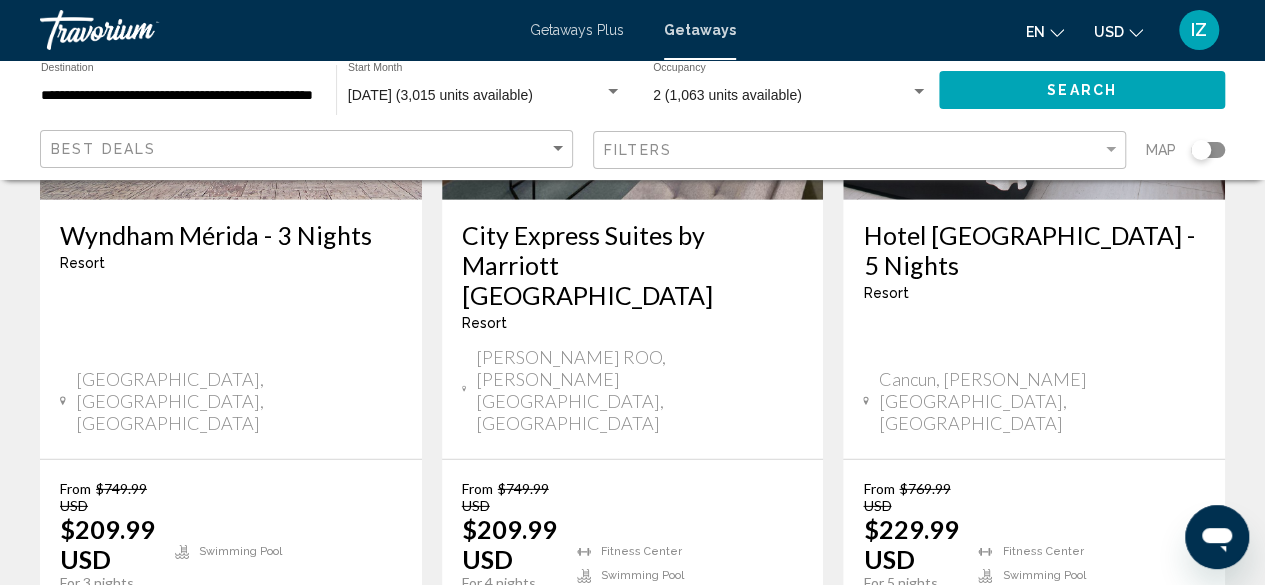 scroll, scrollTop: 2849, scrollLeft: 0, axis: vertical 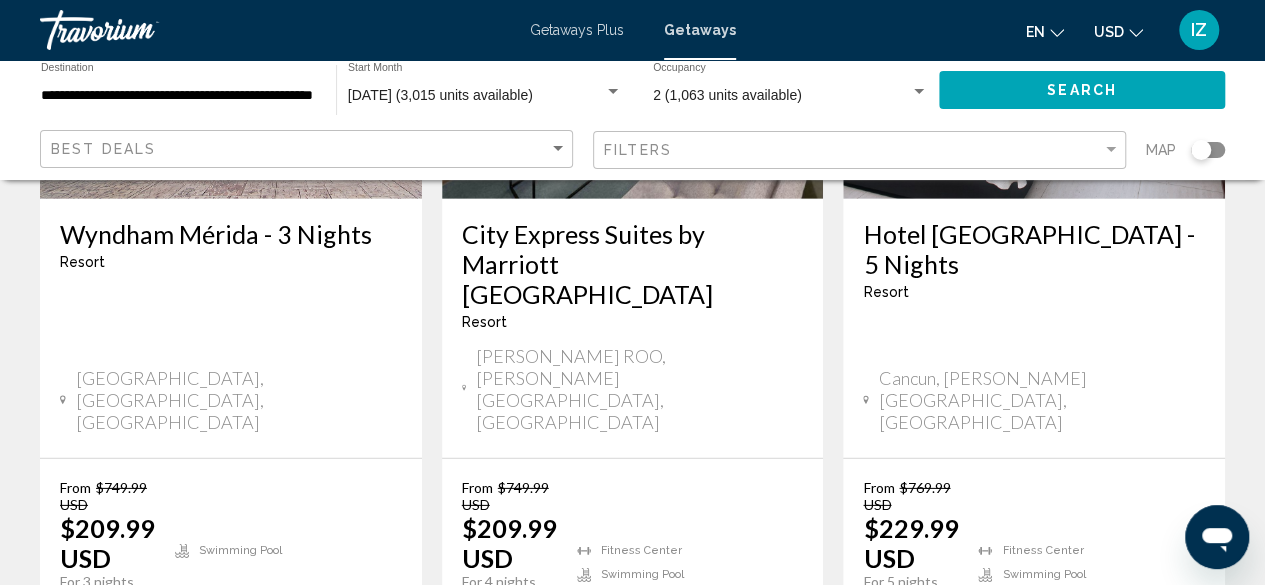 click on "page  2" at bounding box center [597, 733] 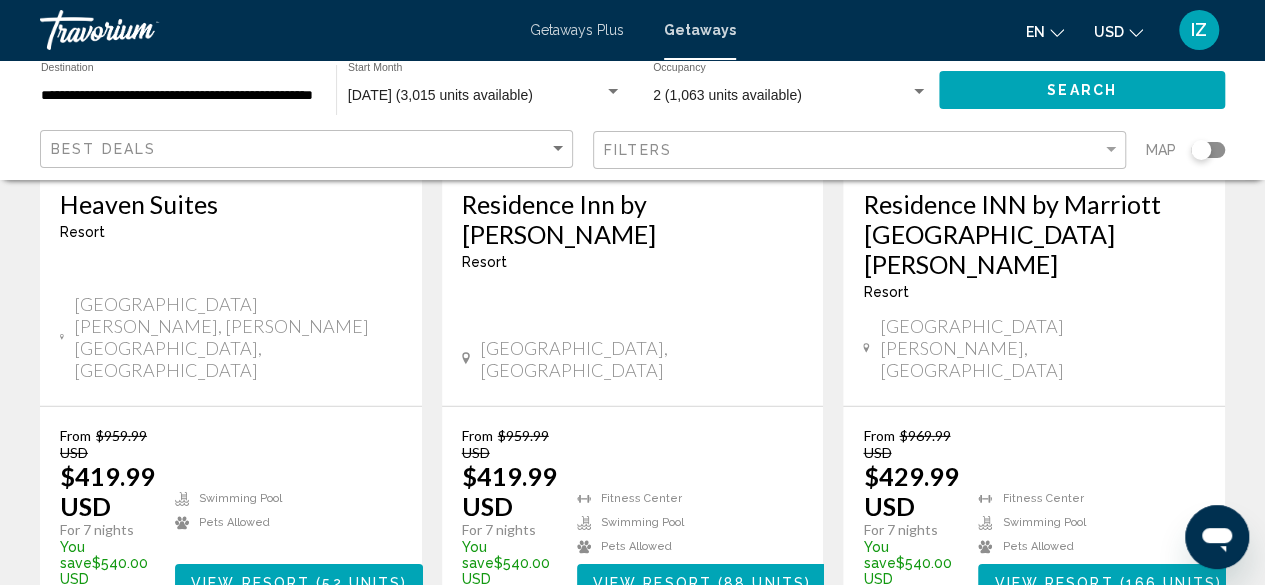 scroll, scrollTop: 2894, scrollLeft: 0, axis: vertical 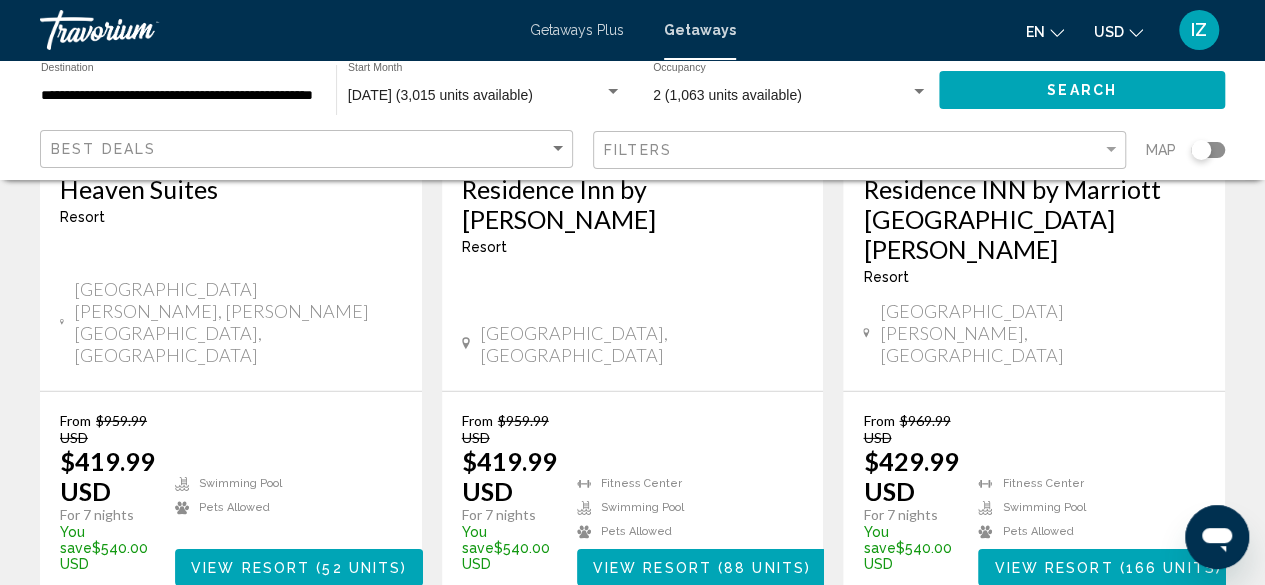 click on "page  3" at bounding box center [667, 666] 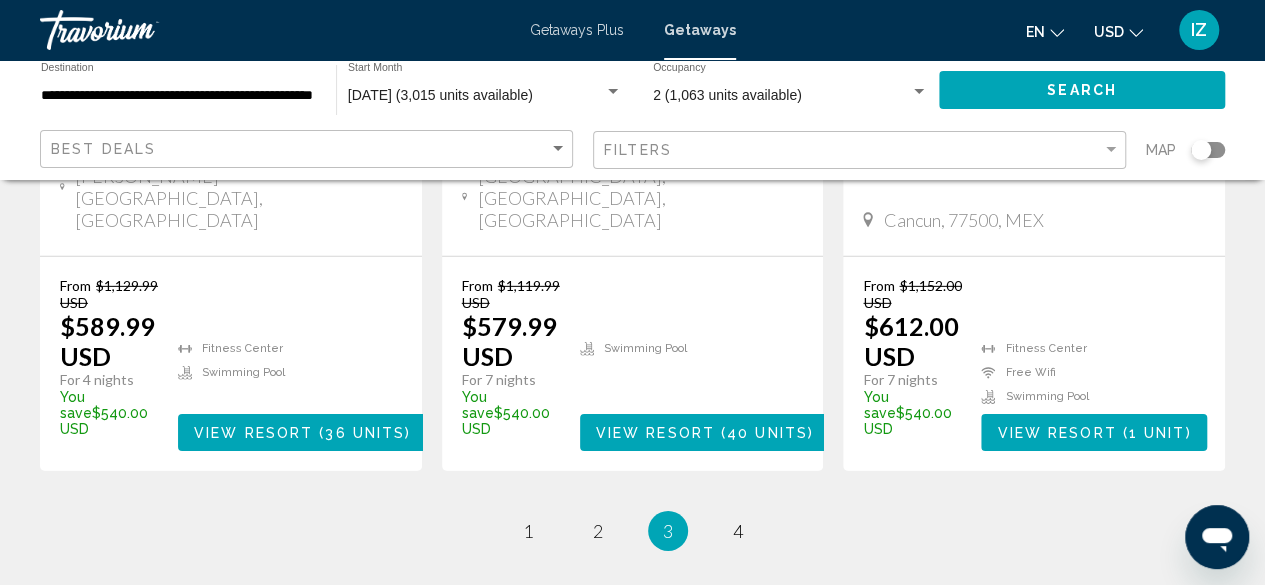 scroll, scrollTop: 2918, scrollLeft: 0, axis: vertical 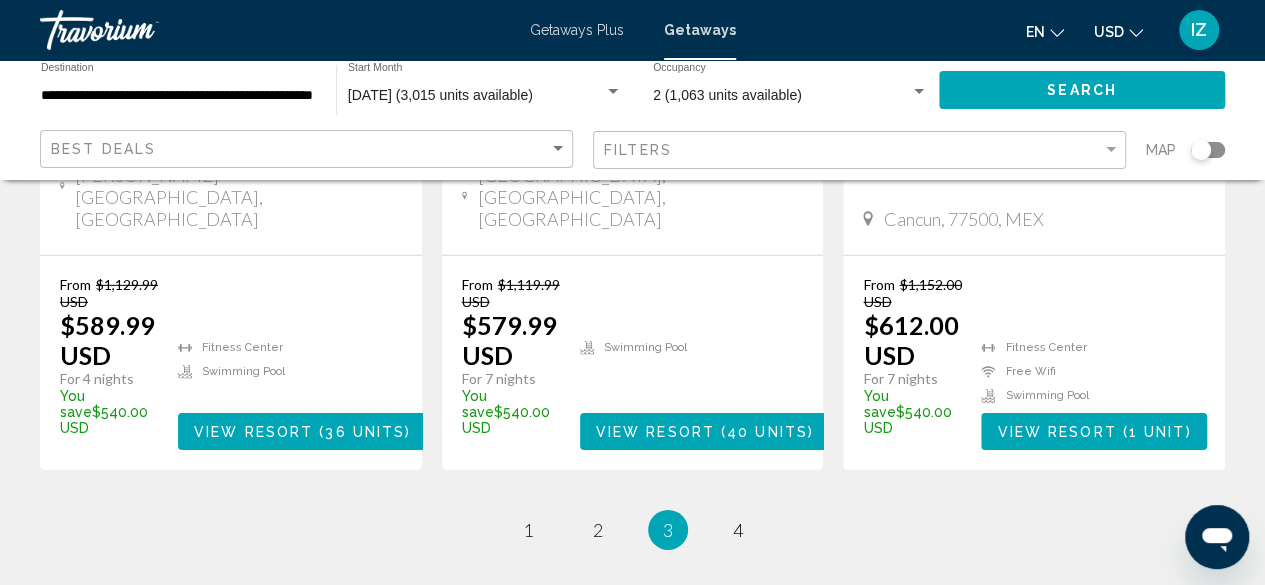 click on "3 / 4  page  1 page  2 You're on page  3 page  4" at bounding box center (632, 530) 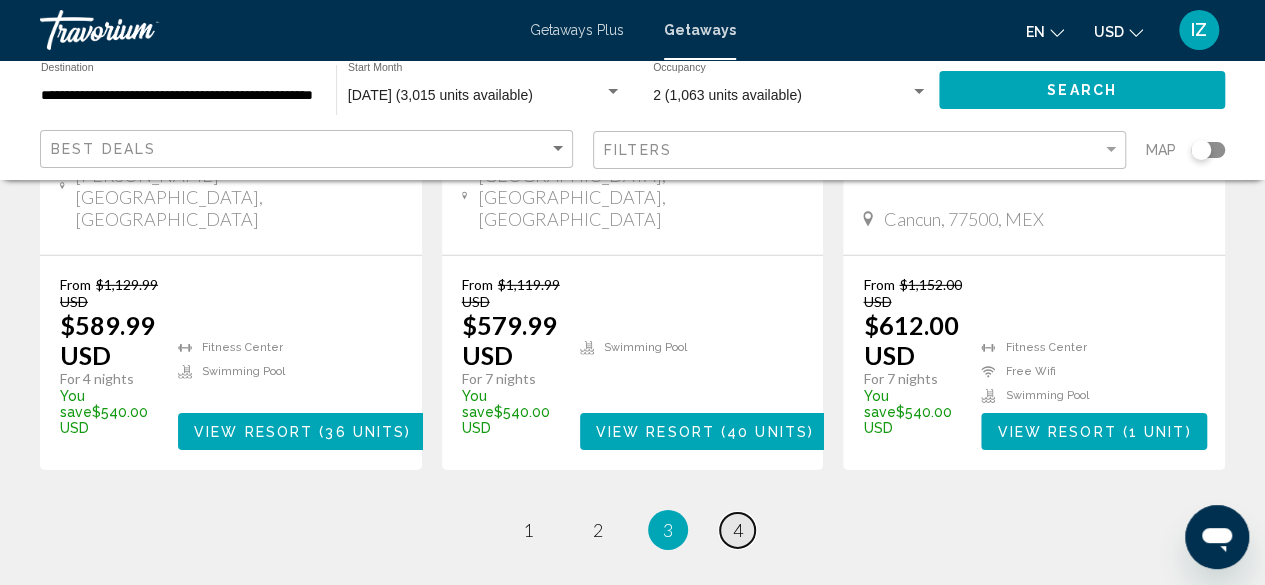 click on "4" at bounding box center (738, 530) 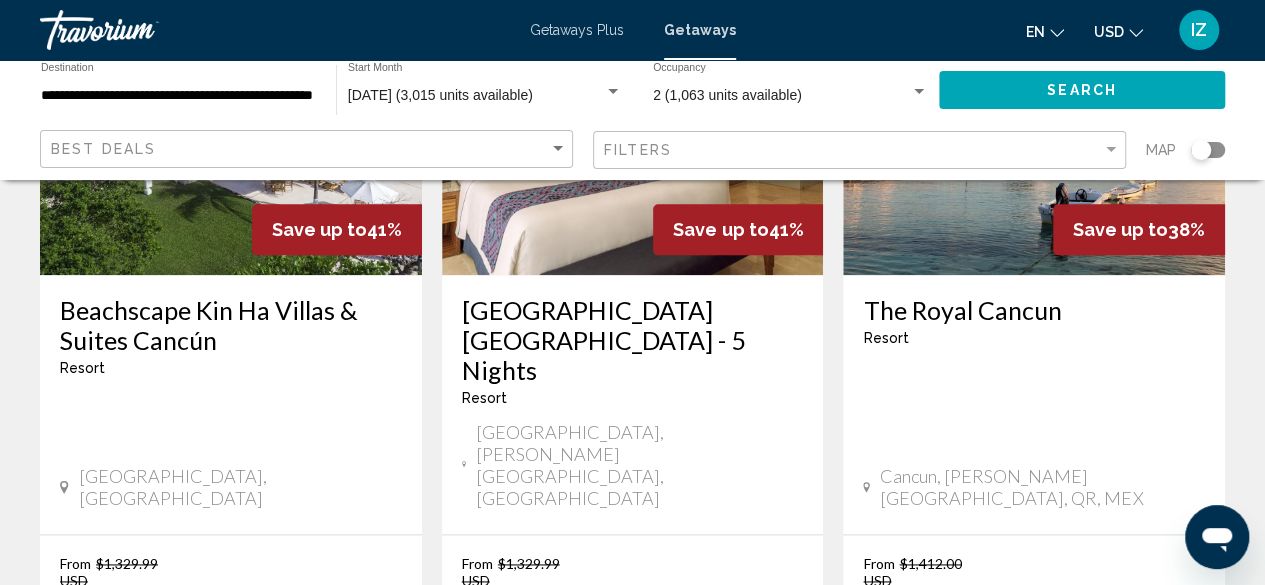 scroll, scrollTop: 1088, scrollLeft: 0, axis: vertical 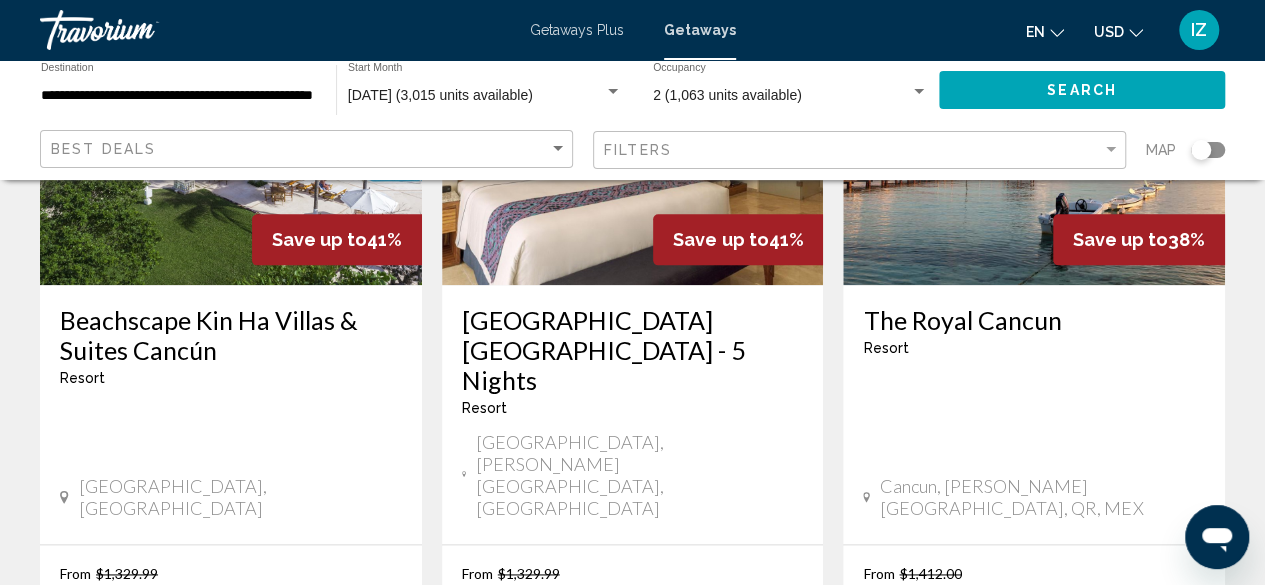 click at bounding box center [140, 30] 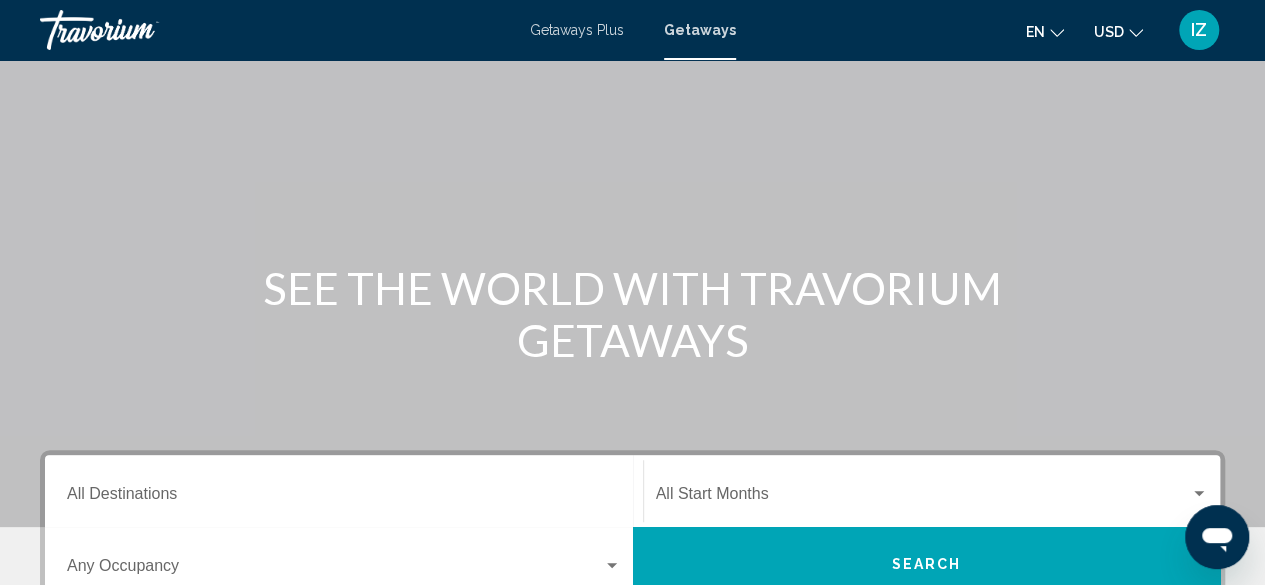 scroll, scrollTop: 0, scrollLeft: 0, axis: both 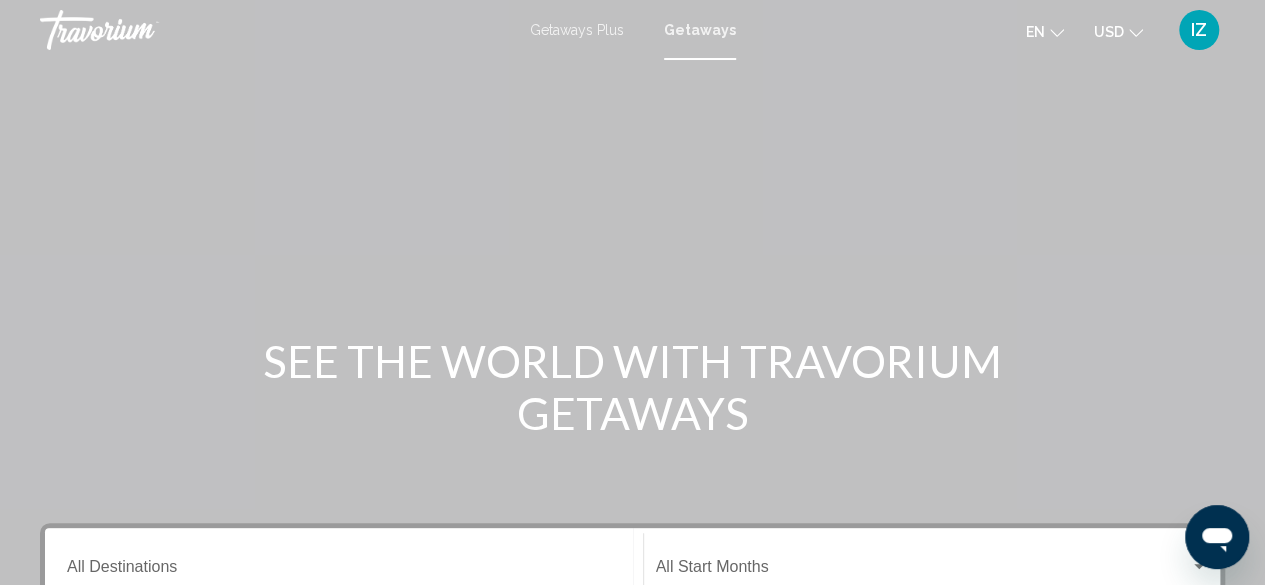 click on "IZ" at bounding box center (1199, 30) 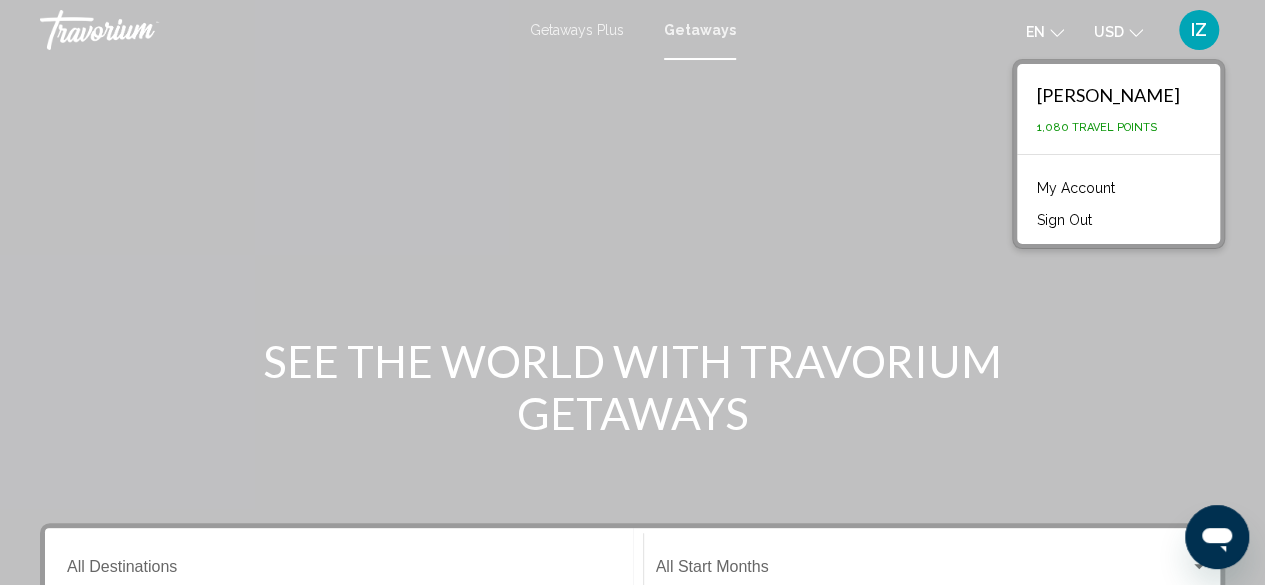 click on "[PERSON_NAME]" at bounding box center [1108, 95] 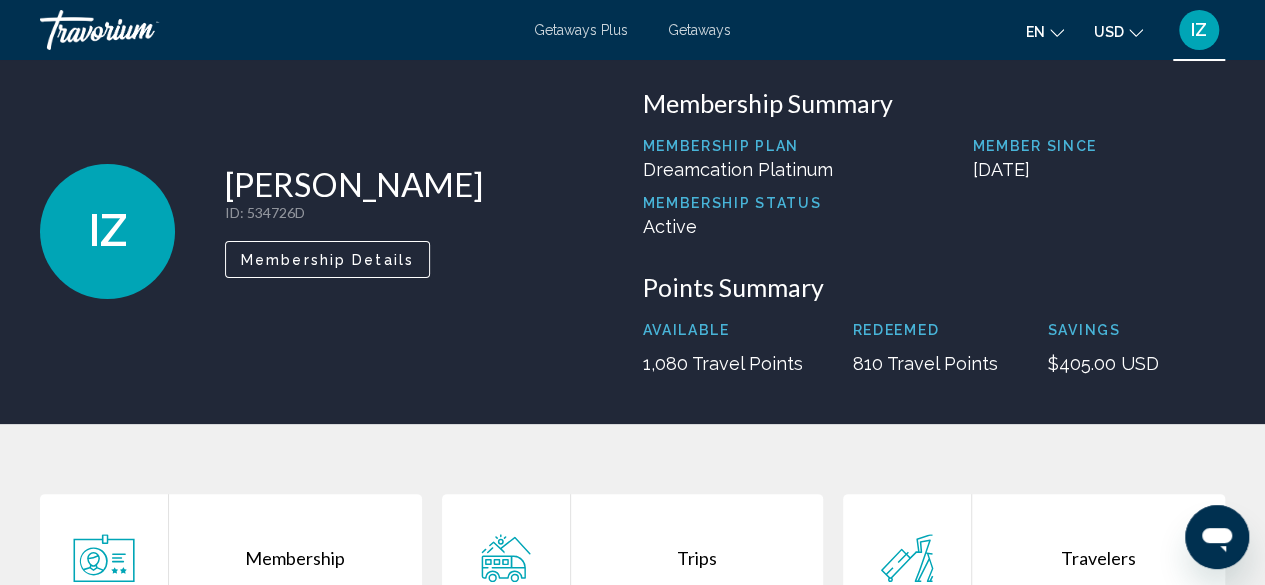 scroll, scrollTop: 0, scrollLeft: 0, axis: both 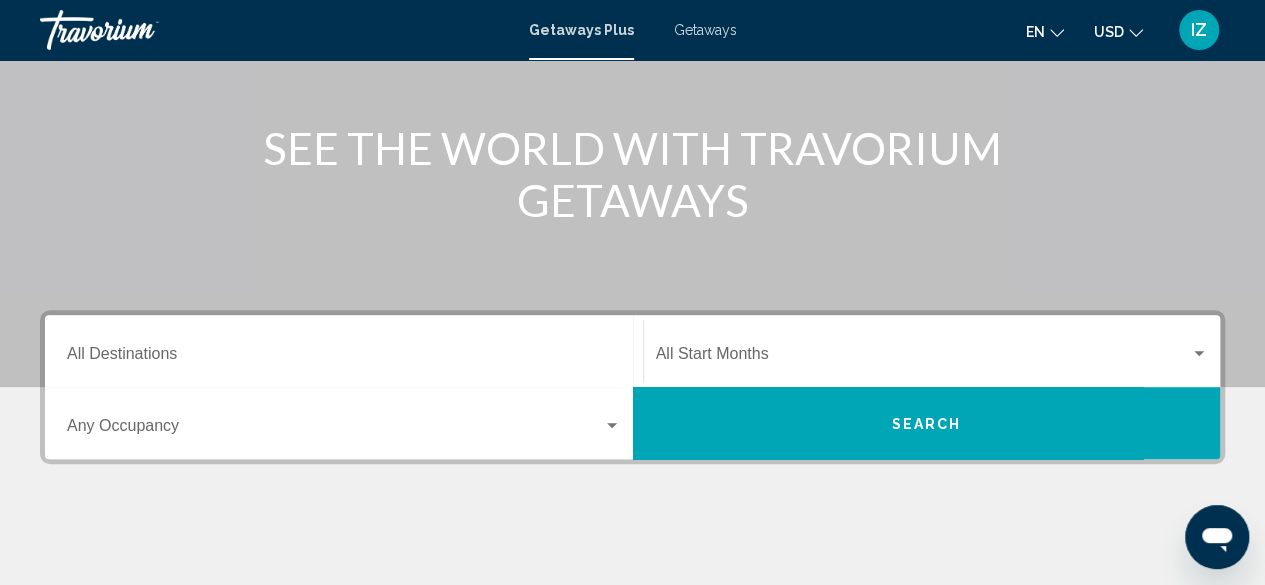 click on "Destination All Destinations" at bounding box center (344, 358) 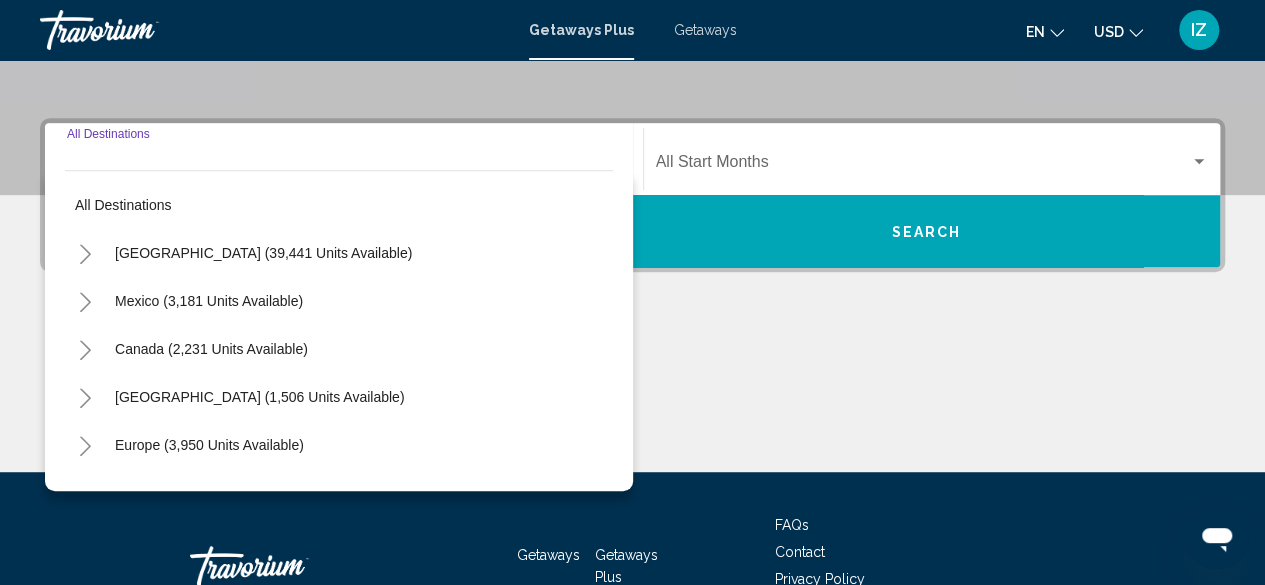 scroll, scrollTop: 458, scrollLeft: 0, axis: vertical 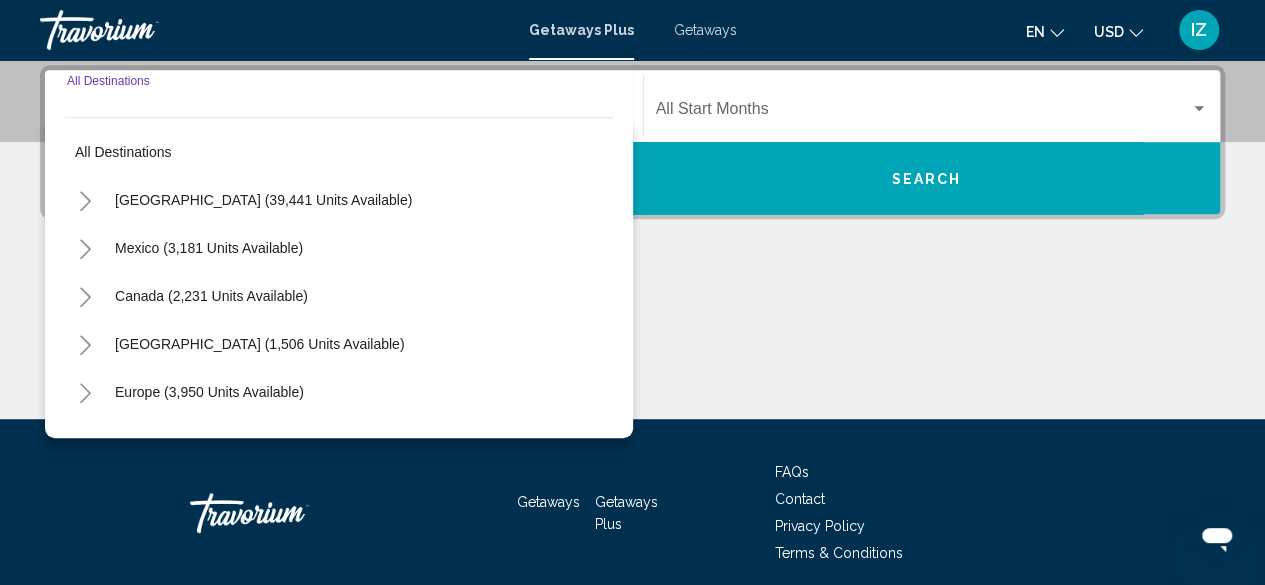 click 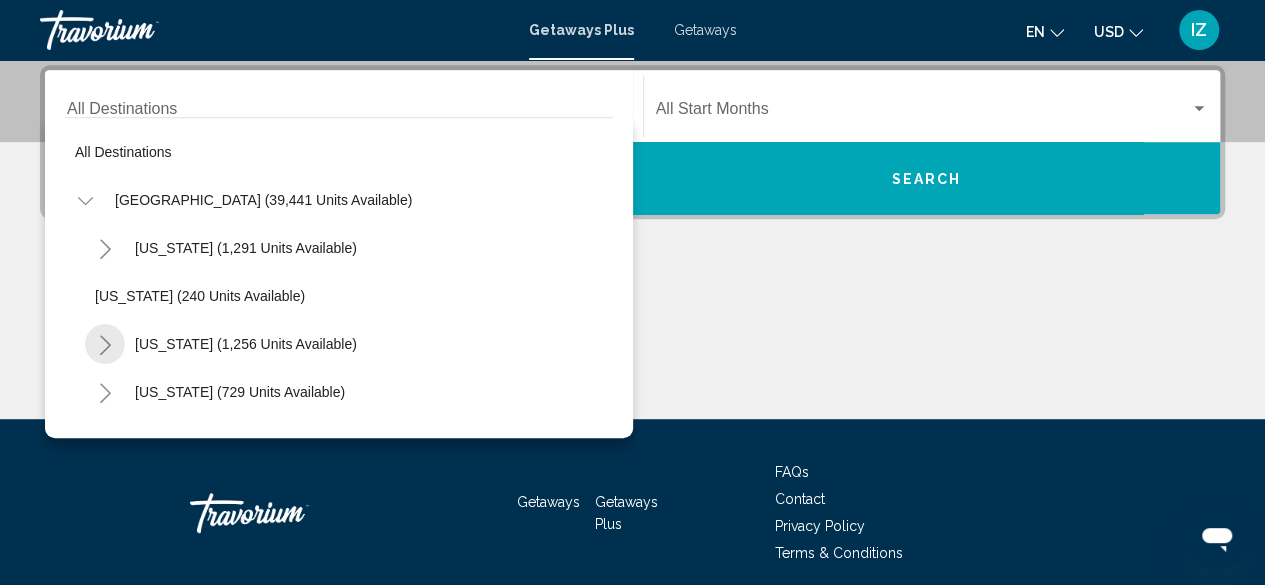 click 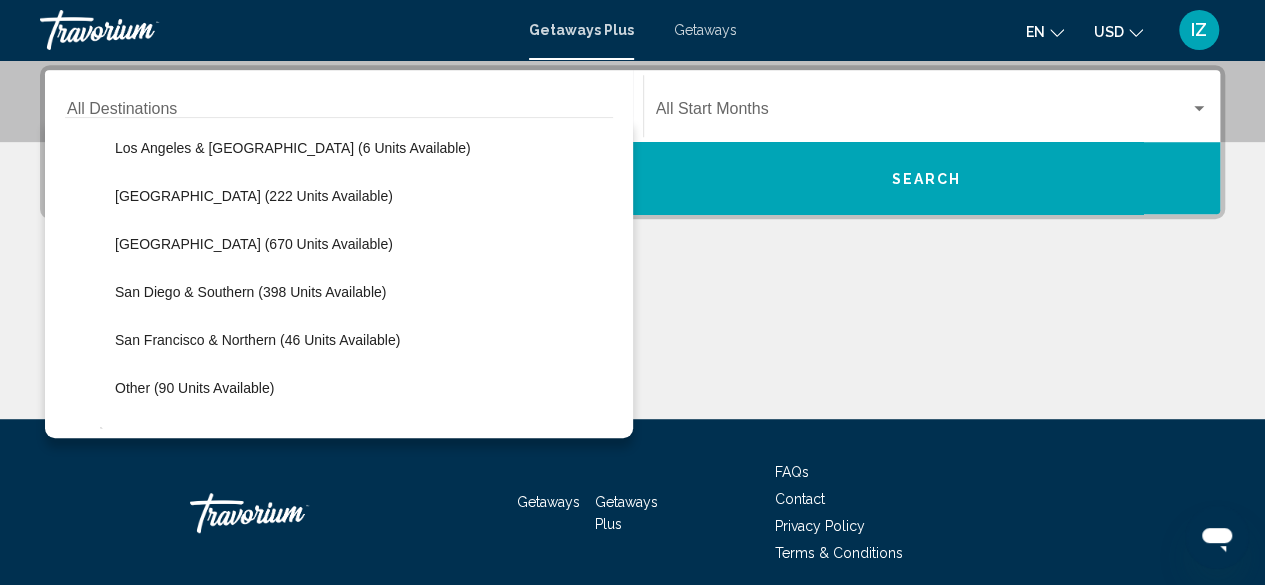 scroll, scrollTop: 246, scrollLeft: 0, axis: vertical 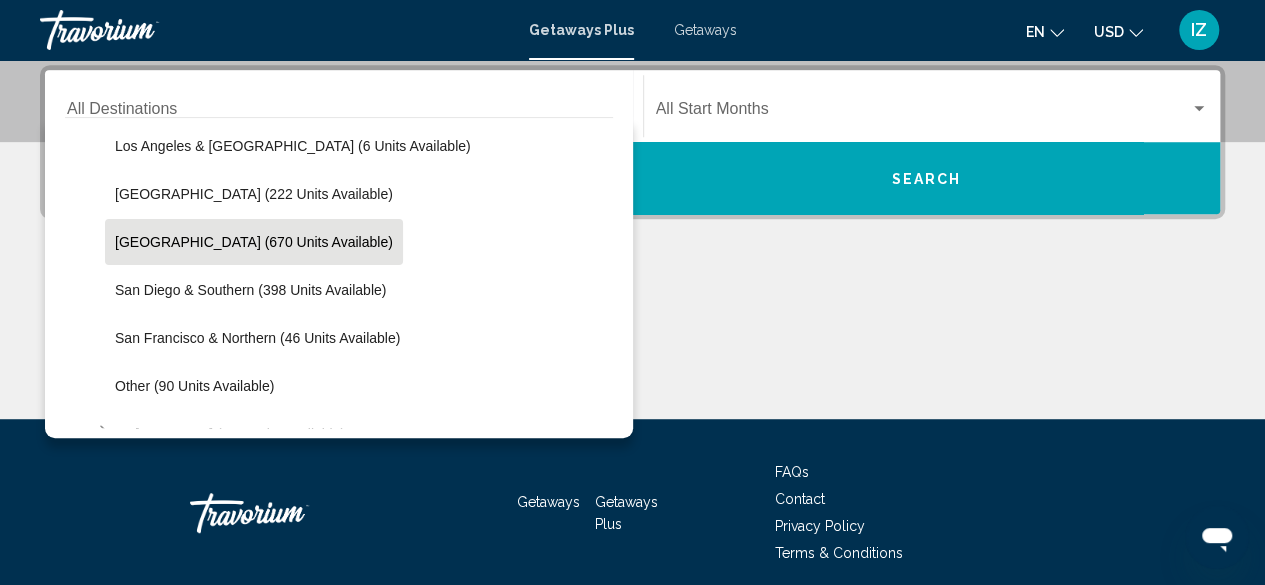 click on "[GEOGRAPHIC_DATA] (670 units available)" 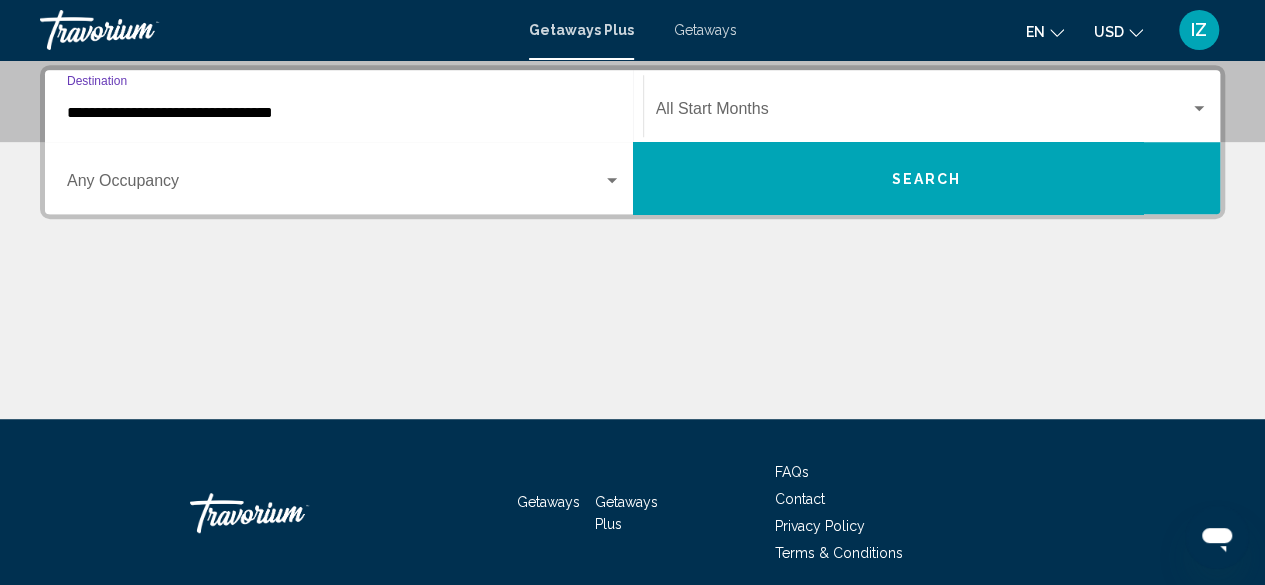 click at bounding box center [923, 113] 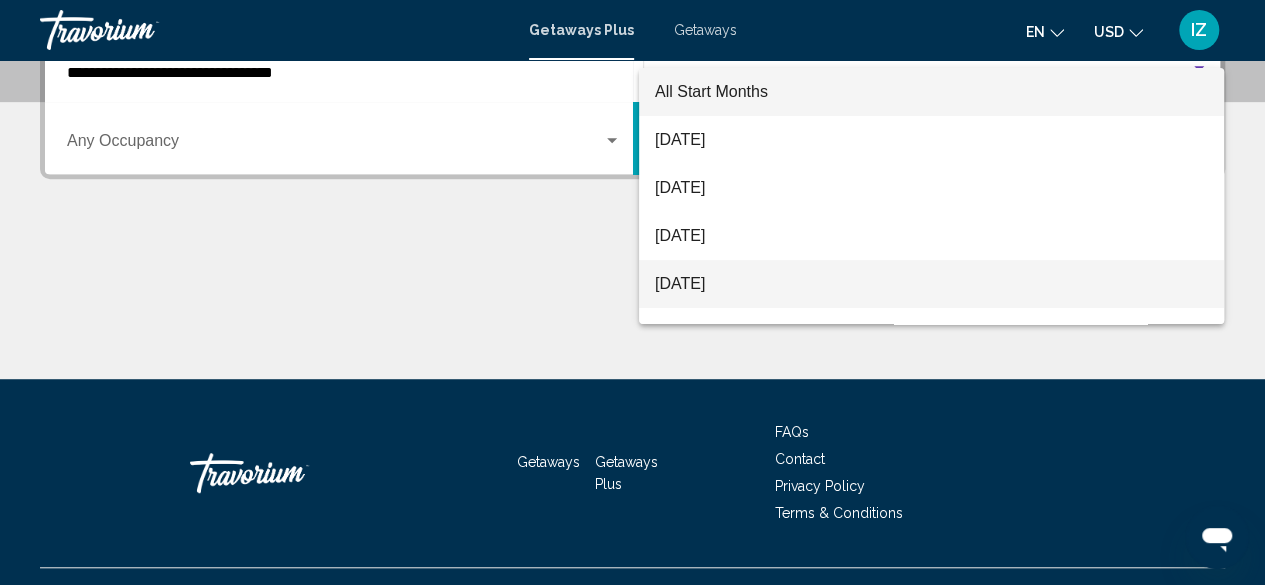 scroll, scrollTop: 500, scrollLeft: 0, axis: vertical 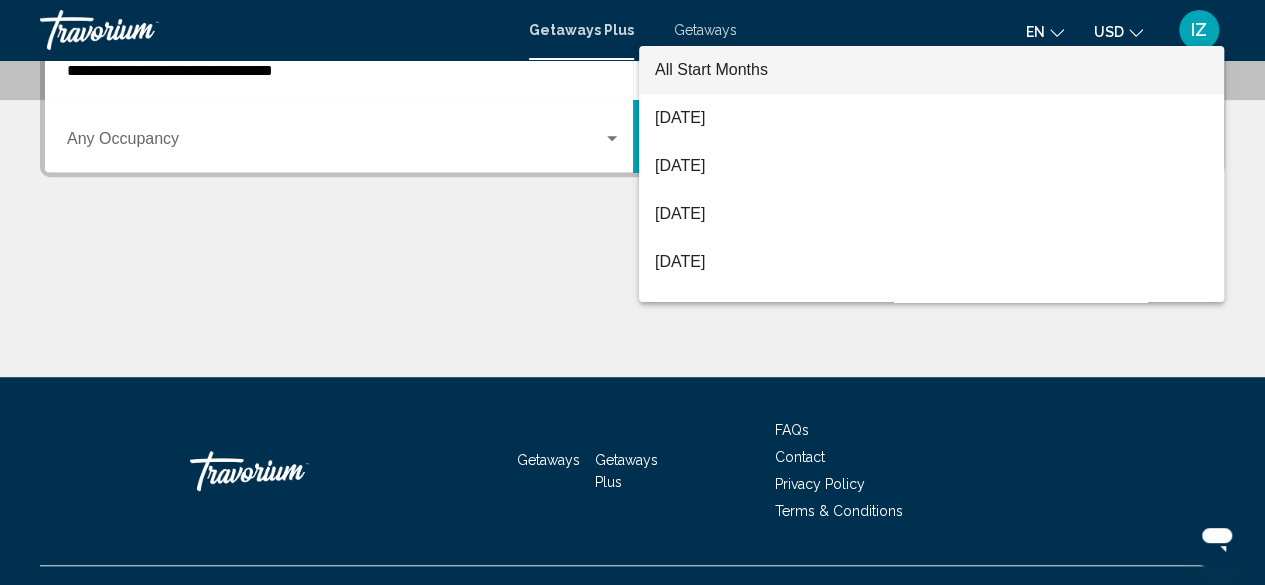drag, startPoint x: 1224, startPoint y: 115, endPoint x: 1223, endPoint y: 181, distance: 66.007576 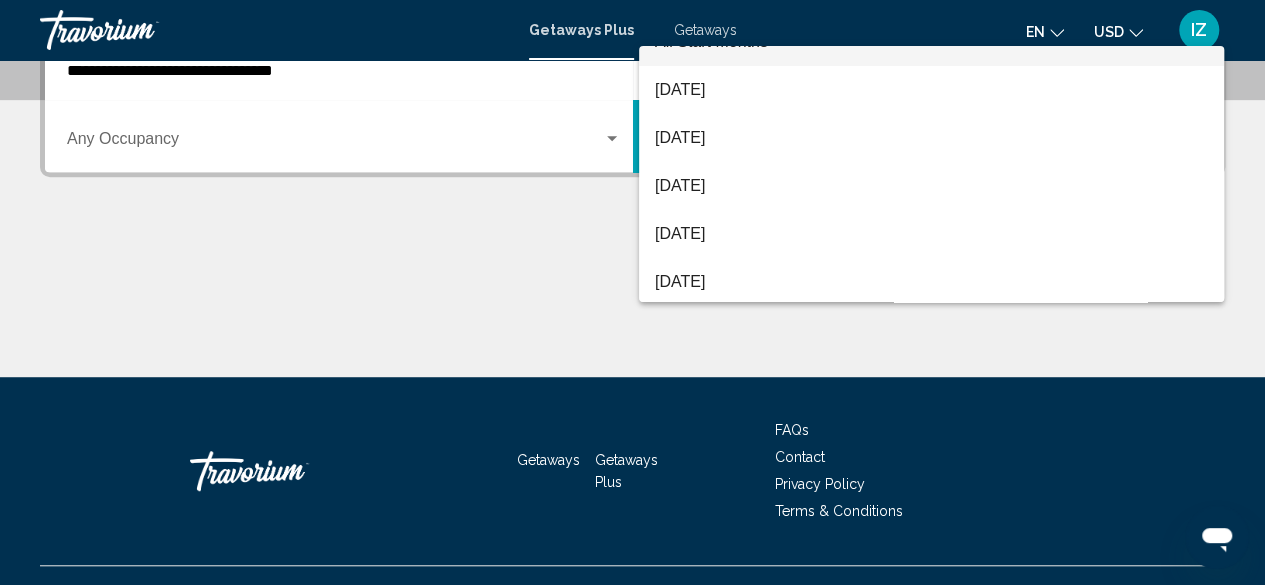 scroll, scrollTop: 40, scrollLeft: 0, axis: vertical 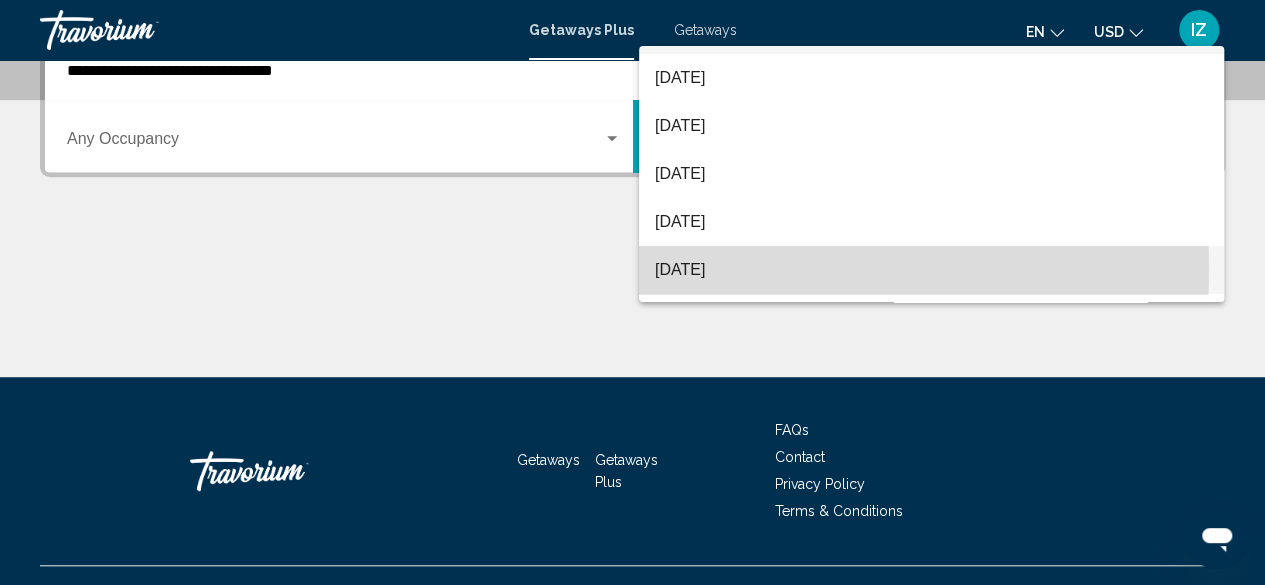 click on "[DATE]" at bounding box center [931, 270] 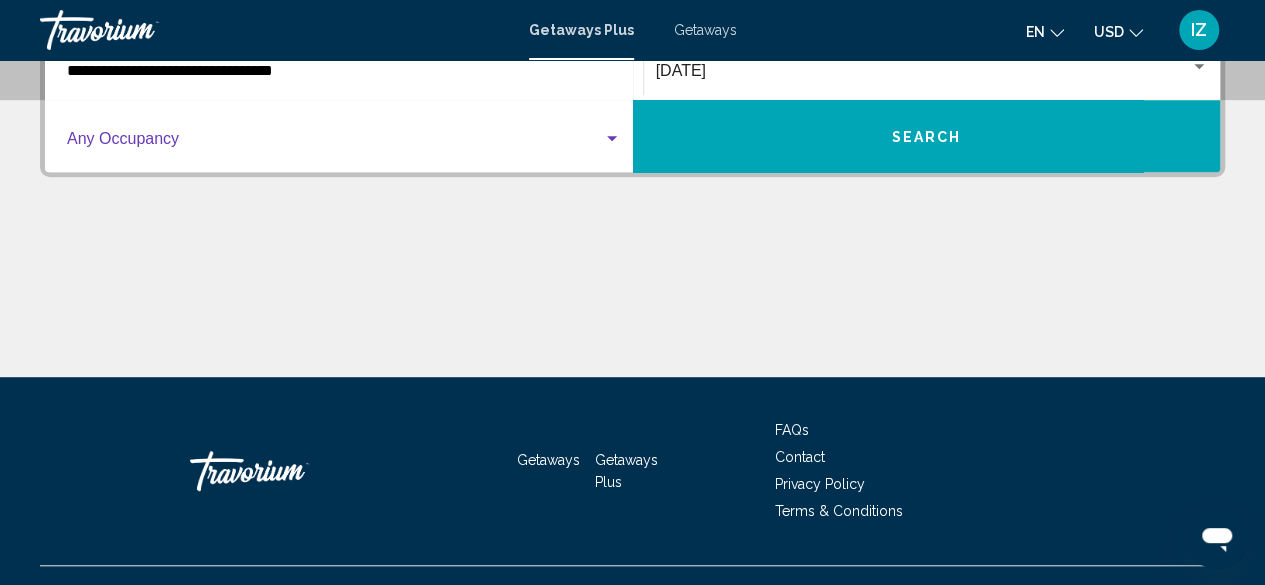 click at bounding box center (335, 143) 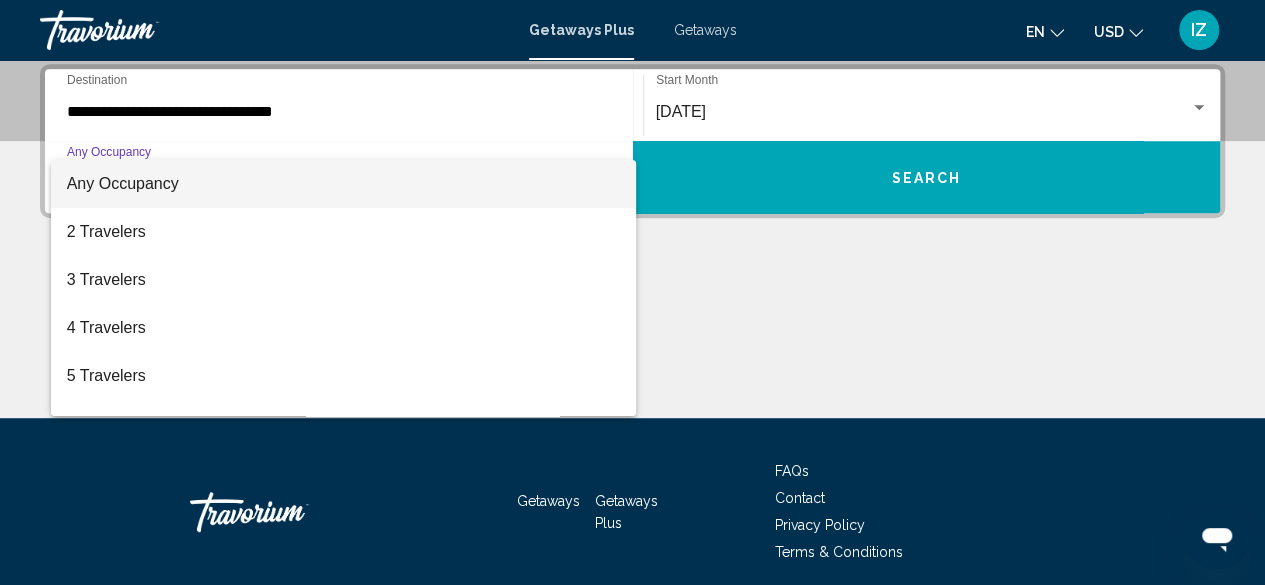 scroll, scrollTop: 458, scrollLeft: 0, axis: vertical 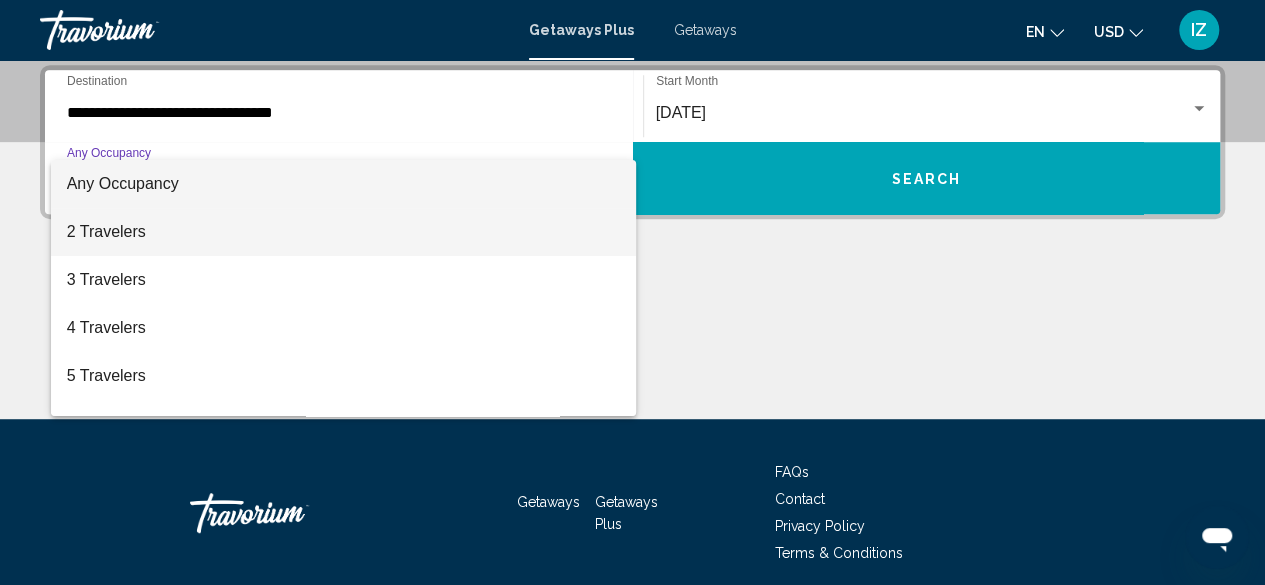 click on "2 Travelers" at bounding box center [344, 232] 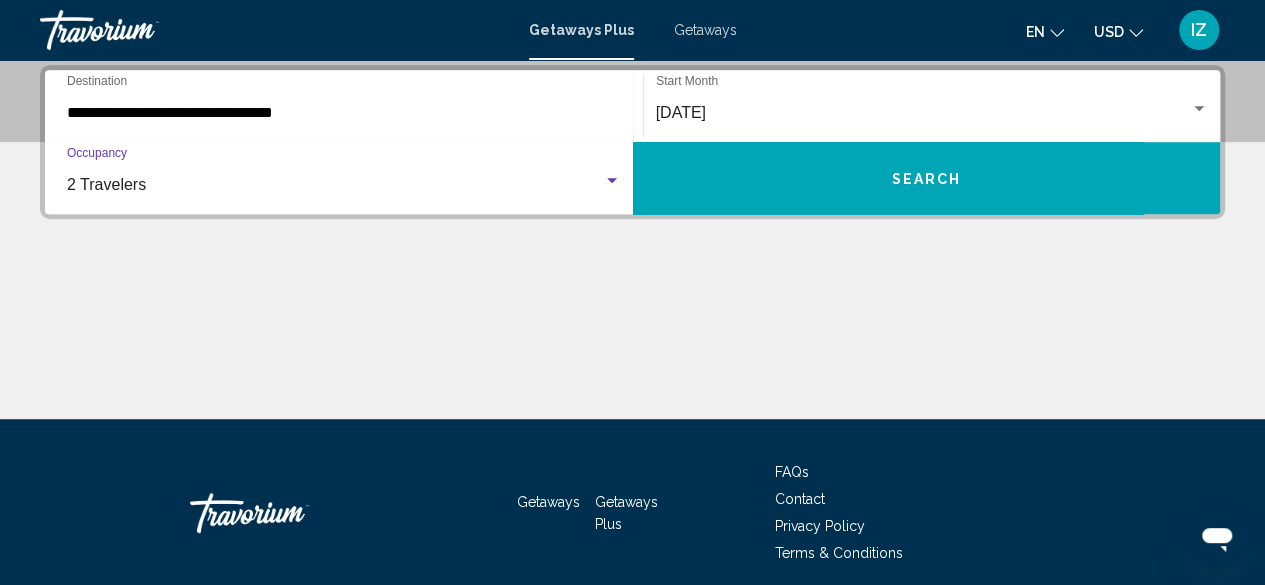 click on "Search" at bounding box center (927, 178) 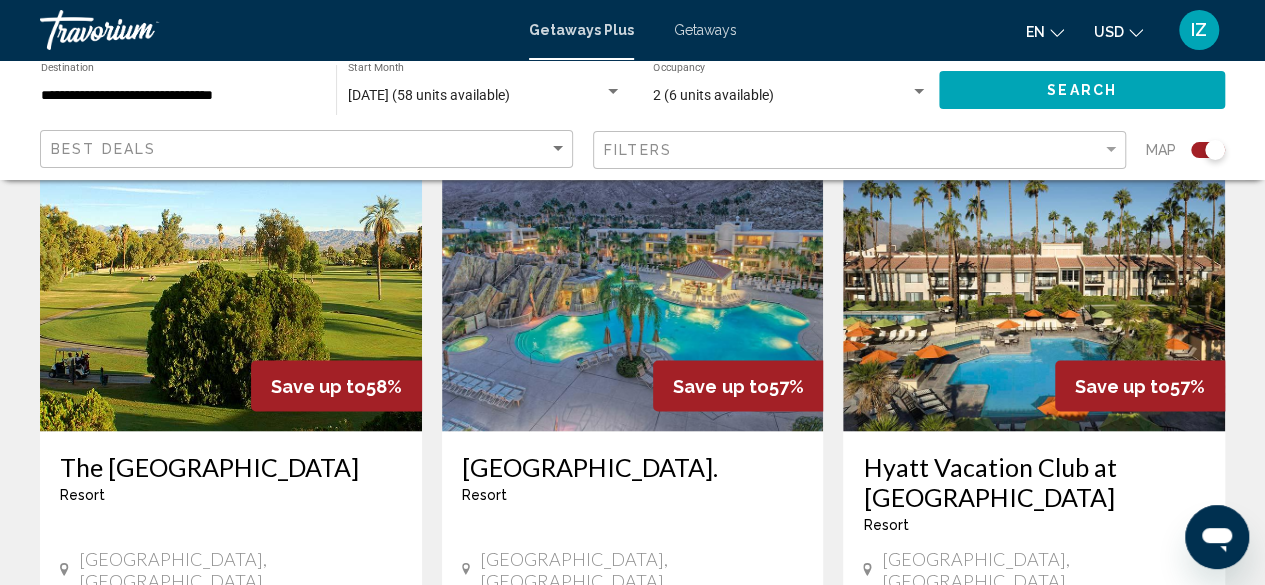 scroll, scrollTop: 1529, scrollLeft: 0, axis: vertical 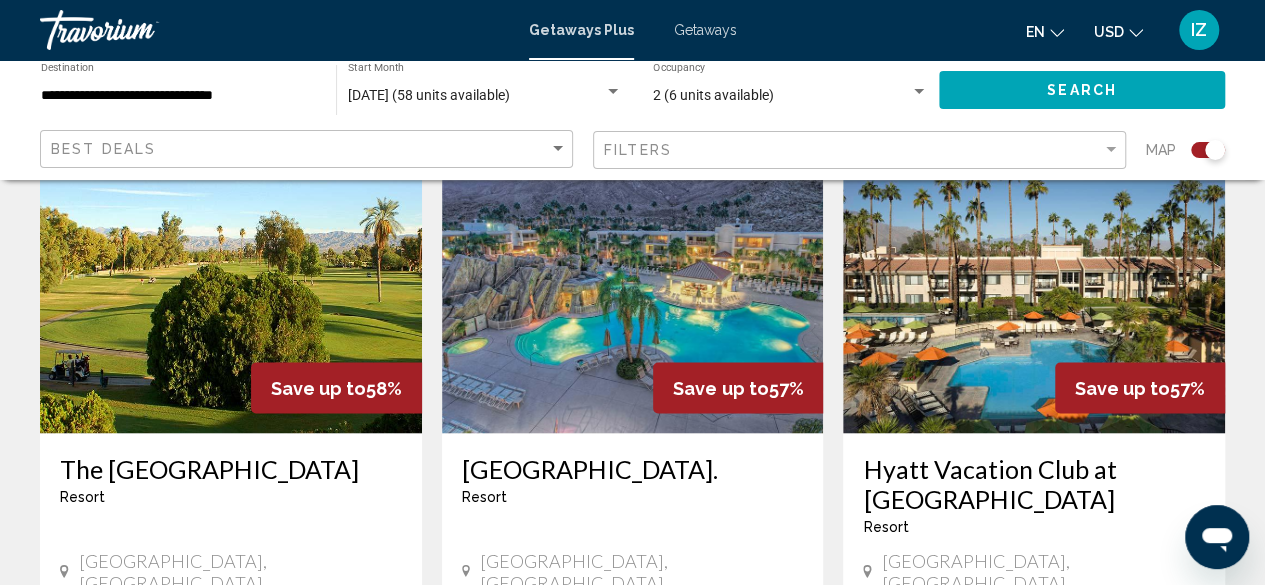 click at bounding box center [633, 273] 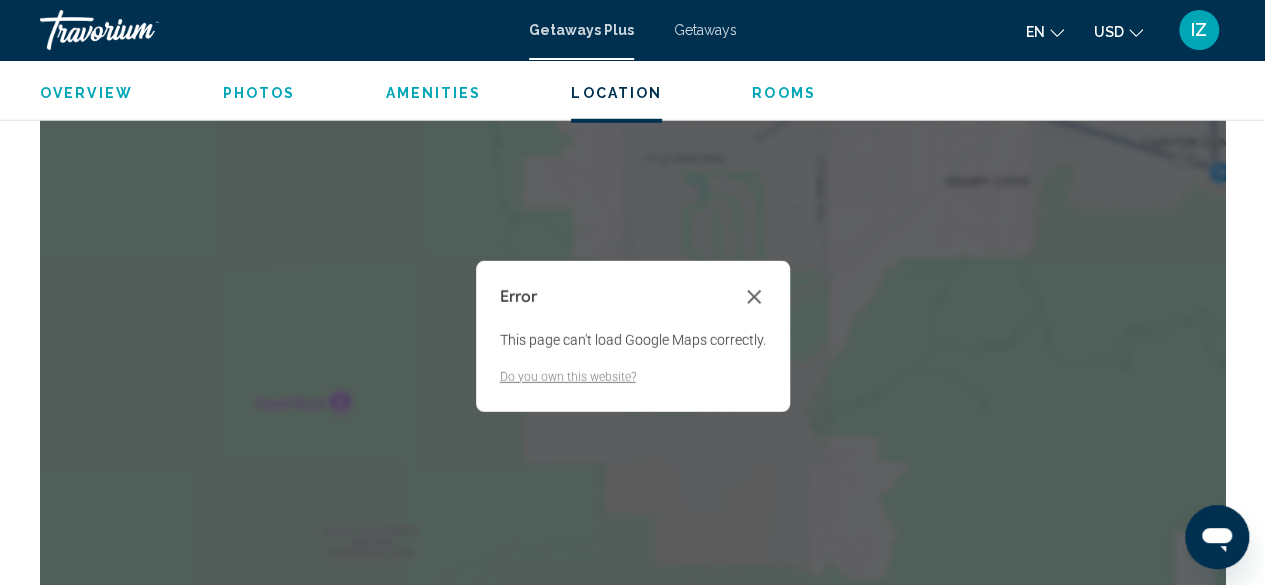 scroll, scrollTop: 2832, scrollLeft: 0, axis: vertical 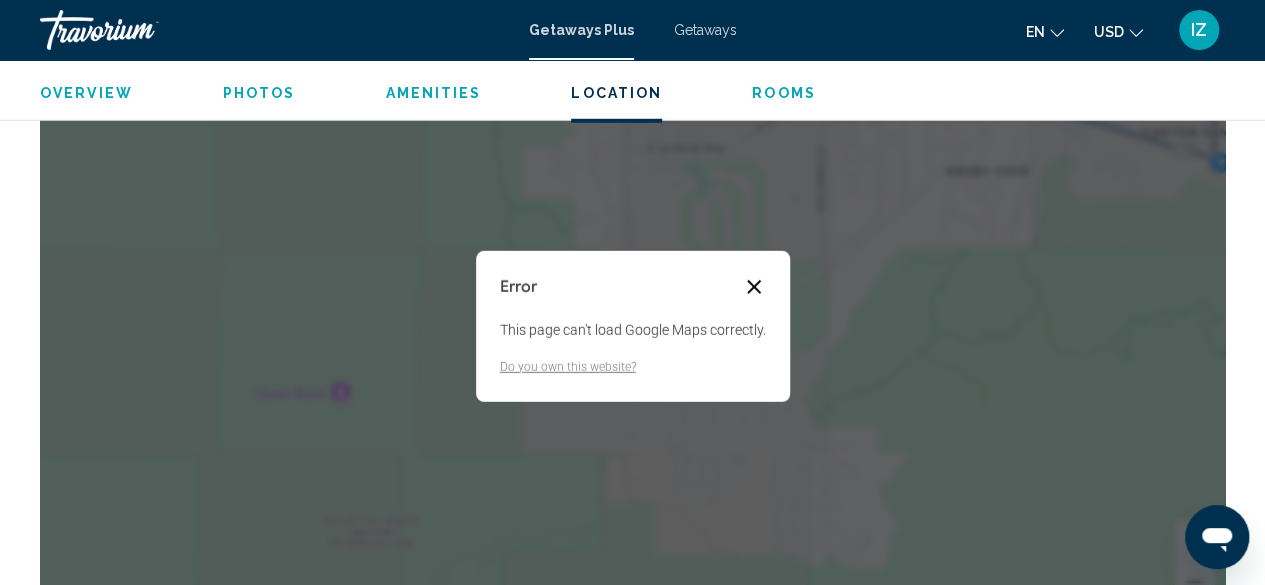 click at bounding box center [754, 287] 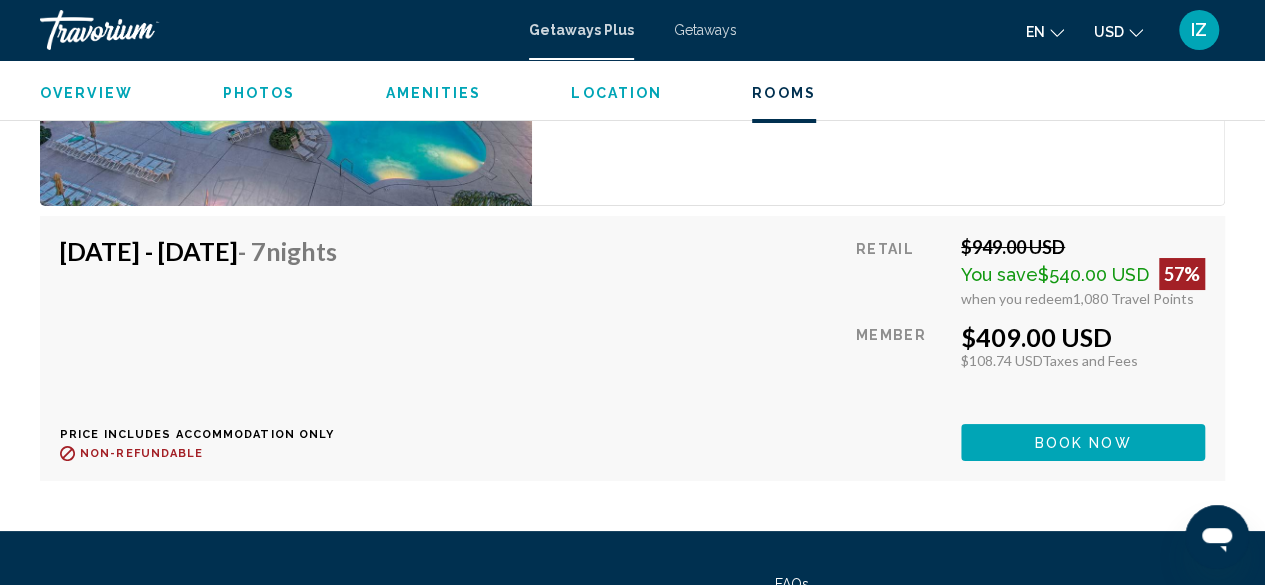 scroll, scrollTop: 3684, scrollLeft: 0, axis: vertical 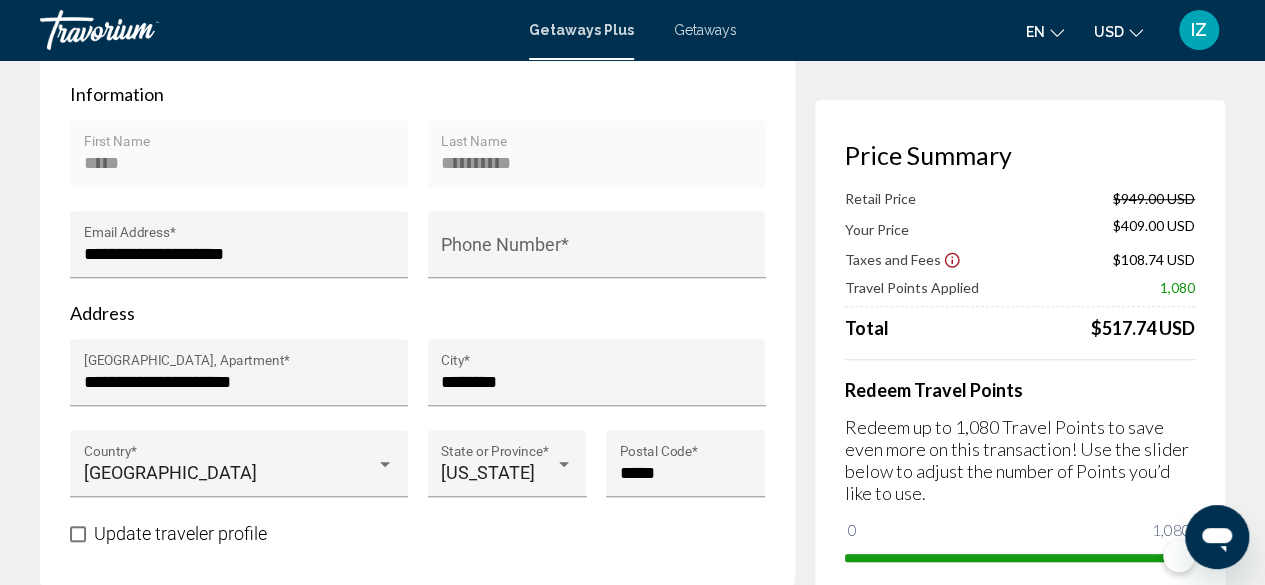 click on "Price Summary" at bounding box center [1020, 155] 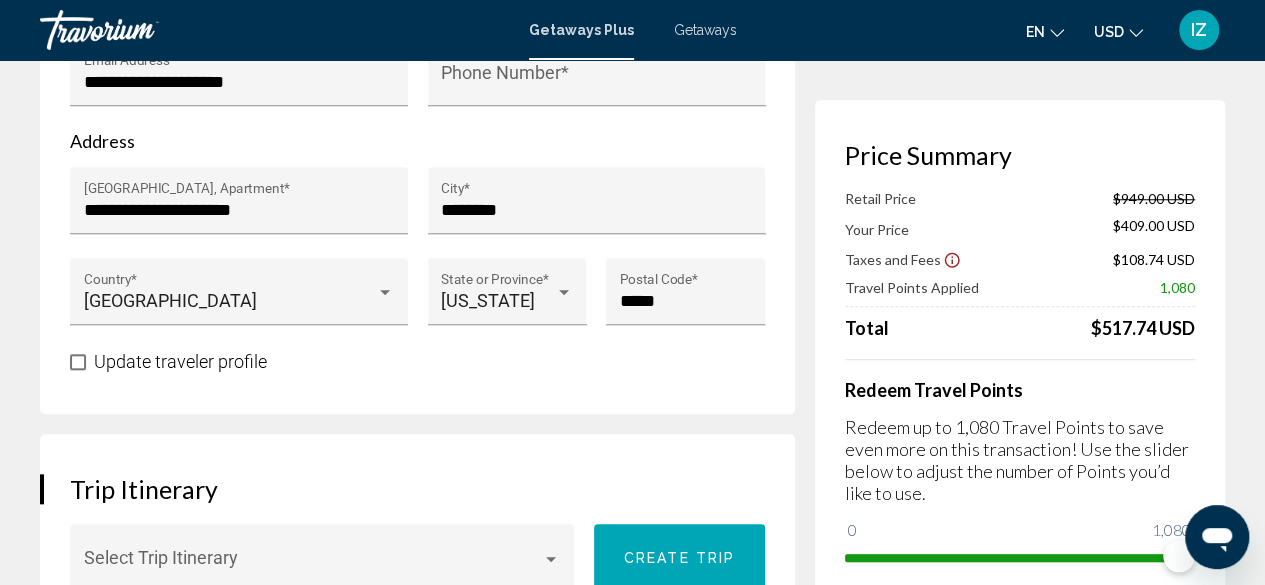 scroll, scrollTop: 793, scrollLeft: 0, axis: vertical 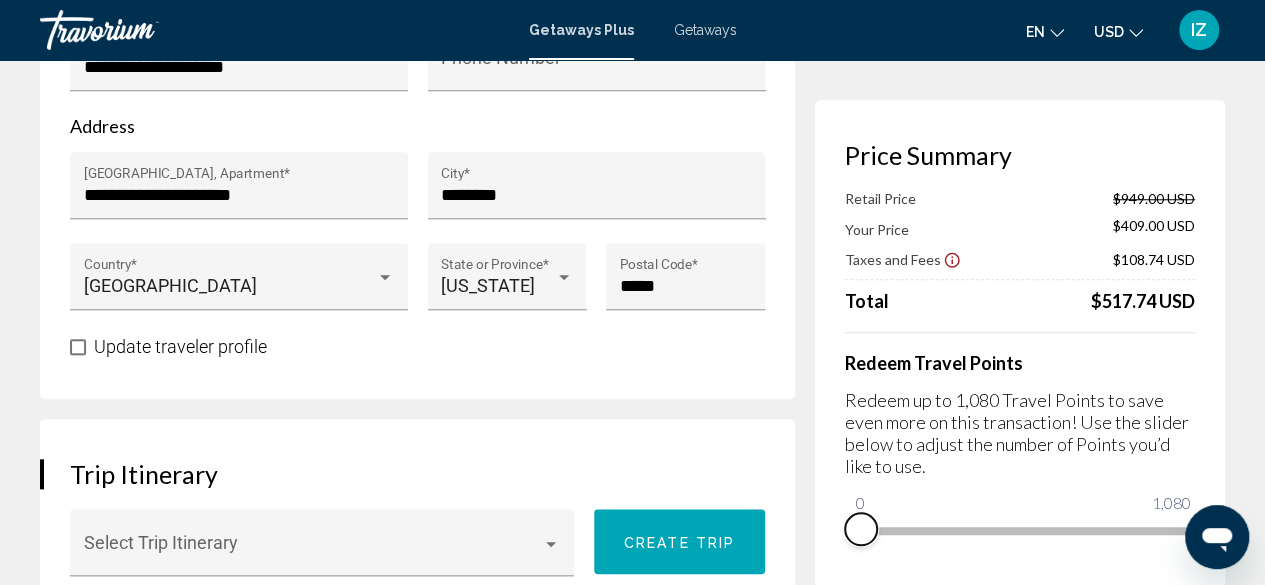 drag, startPoint x: 1172, startPoint y: 557, endPoint x: 840, endPoint y: 629, distance: 339.71753 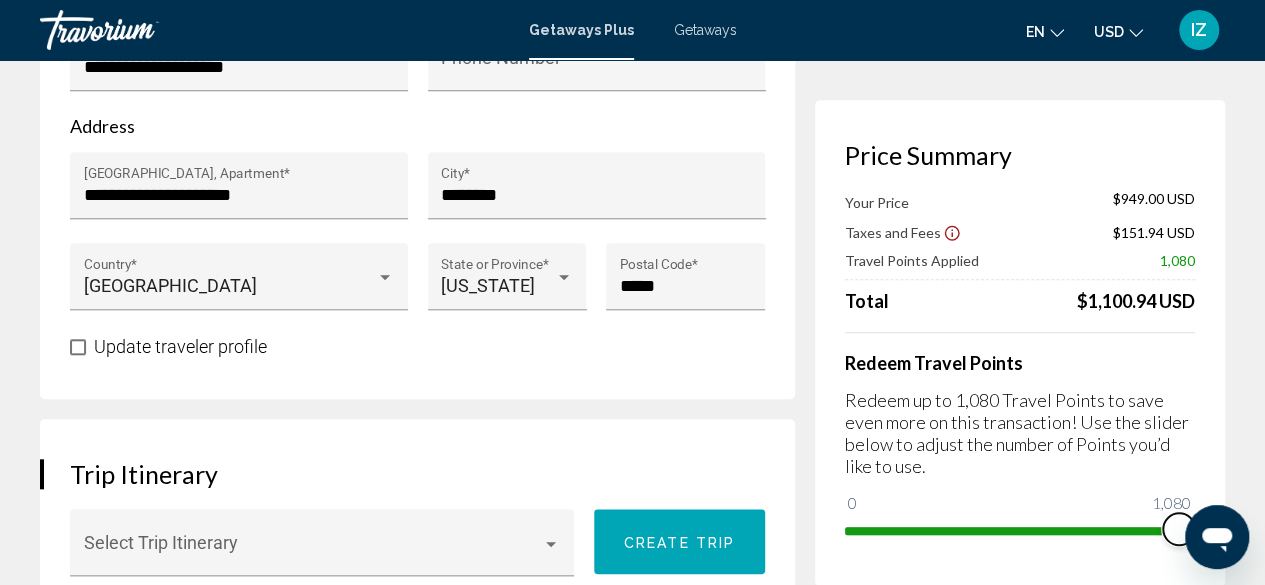 drag, startPoint x: 866, startPoint y: 506, endPoint x: 1233, endPoint y: 441, distance: 372.71167 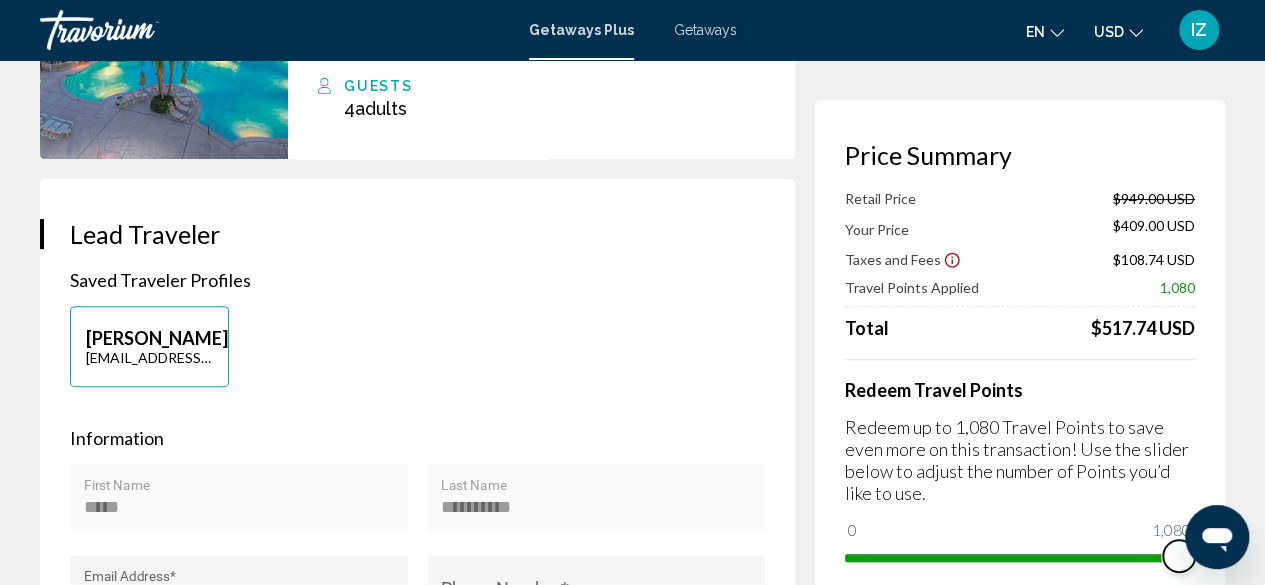 scroll, scrollTop: 238, scrollLeft: 0, axis: vertical 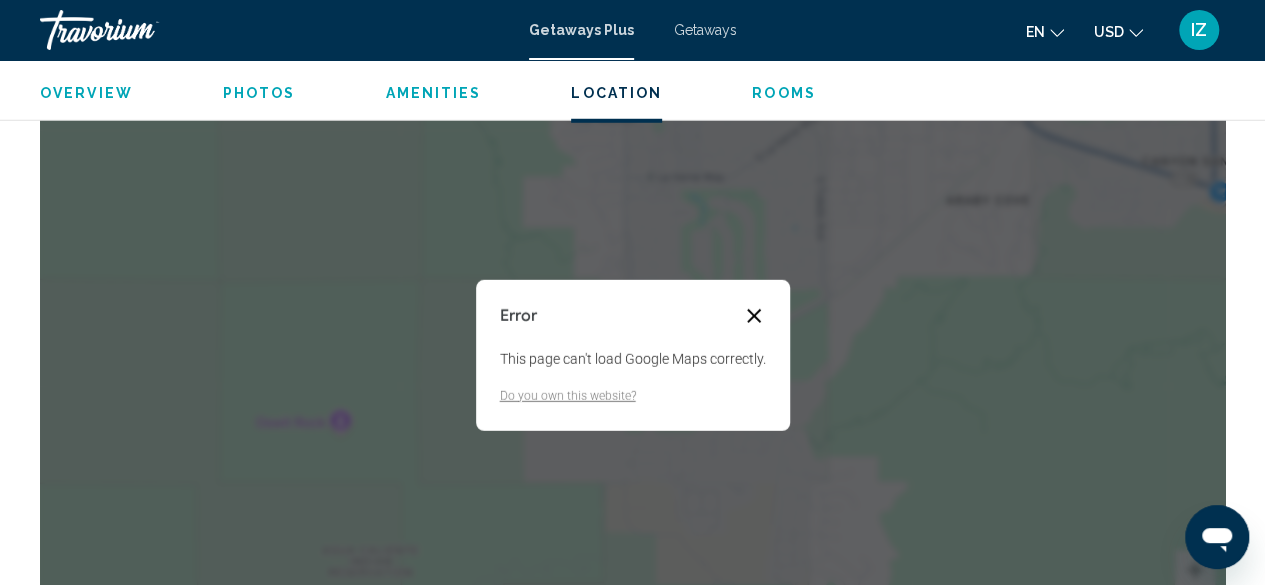click at bounding box center (754, 316) 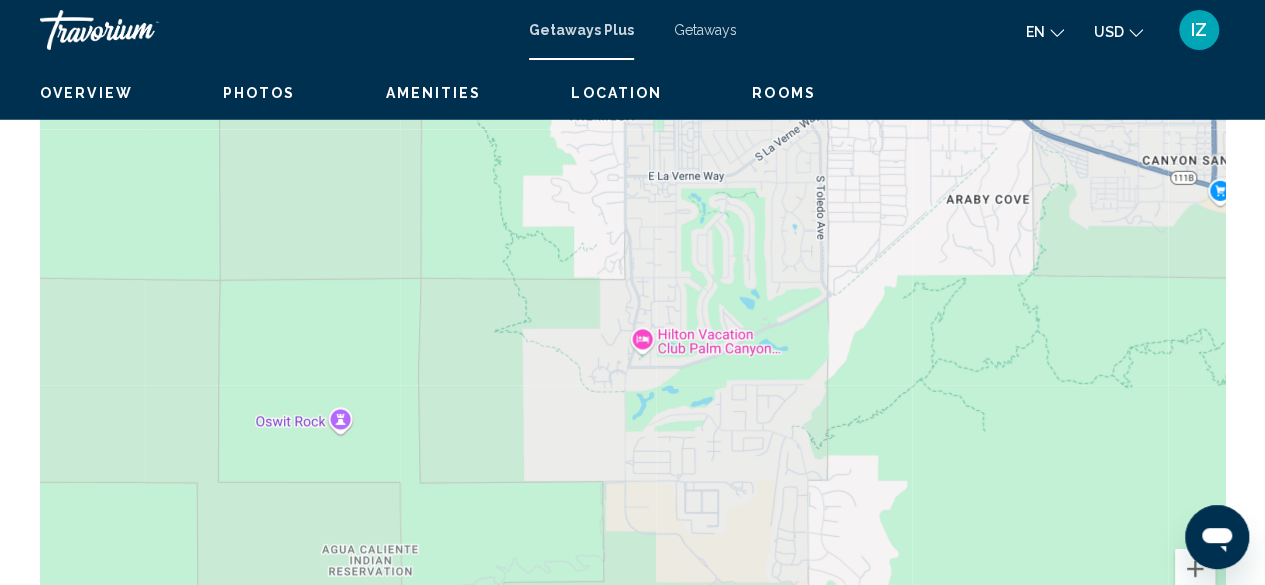 scroll, scrollTop: 242, scrollLeft: 0, axis: vertical 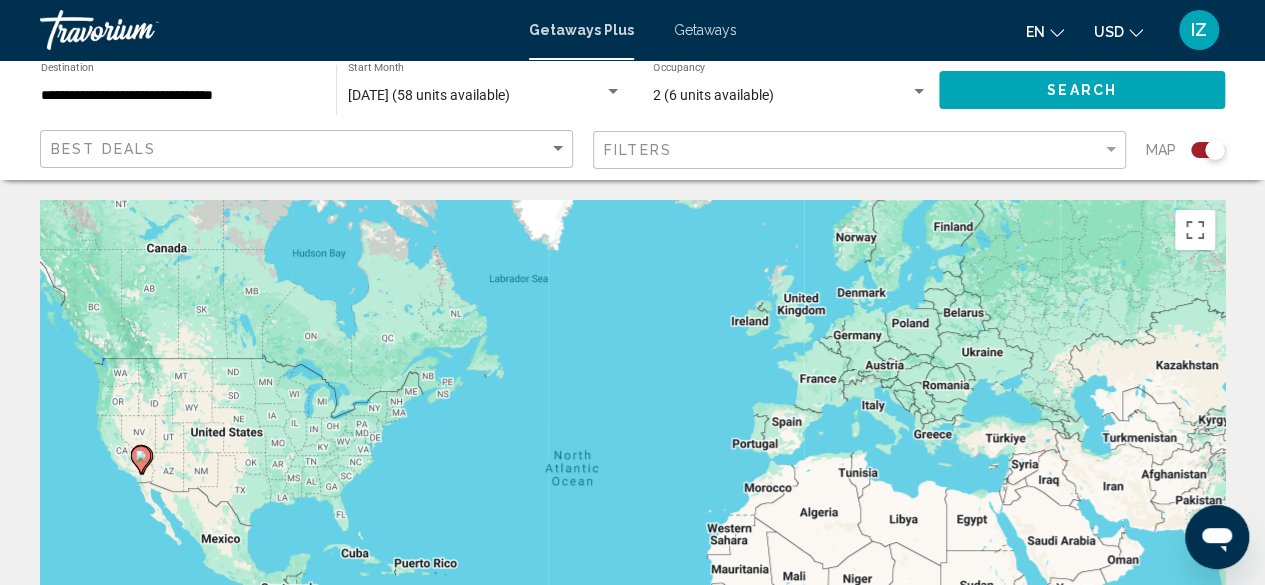 click on "**********" 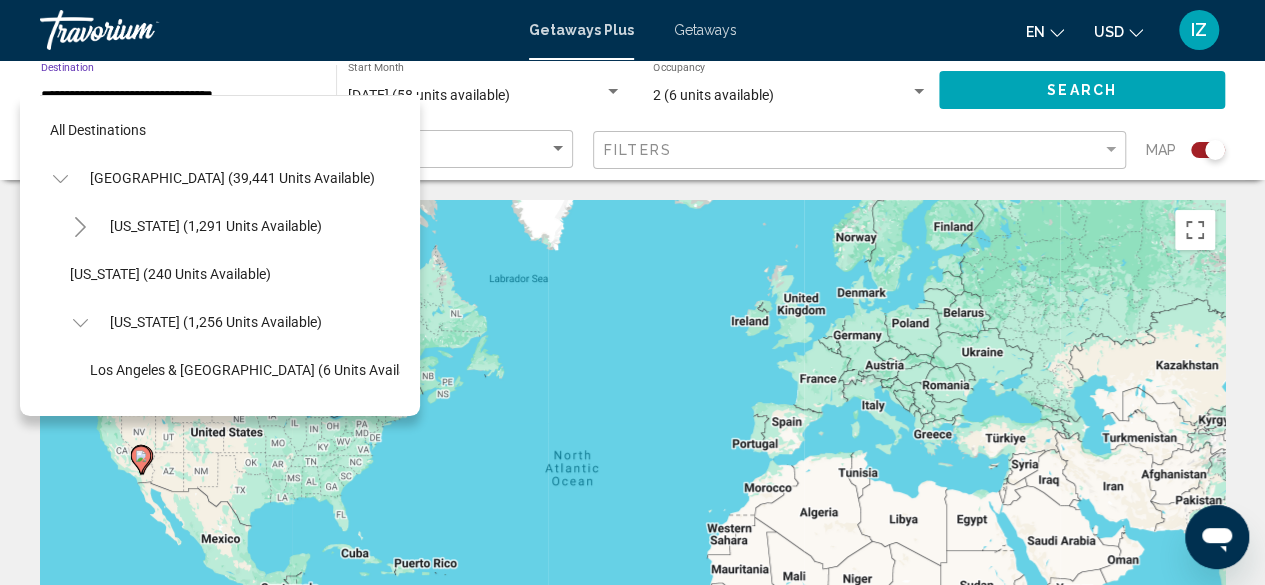 scroll, scrollTop: 222, scrollLeft: 0, axis: vertical 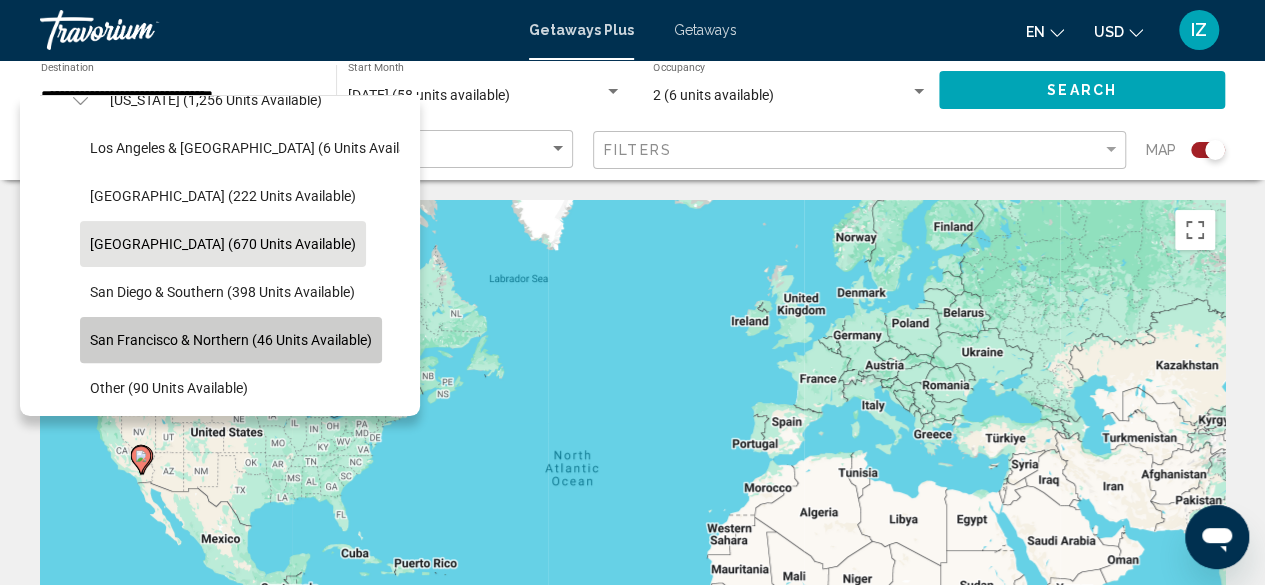 click on "San Francisco & Northern (46 units available)" 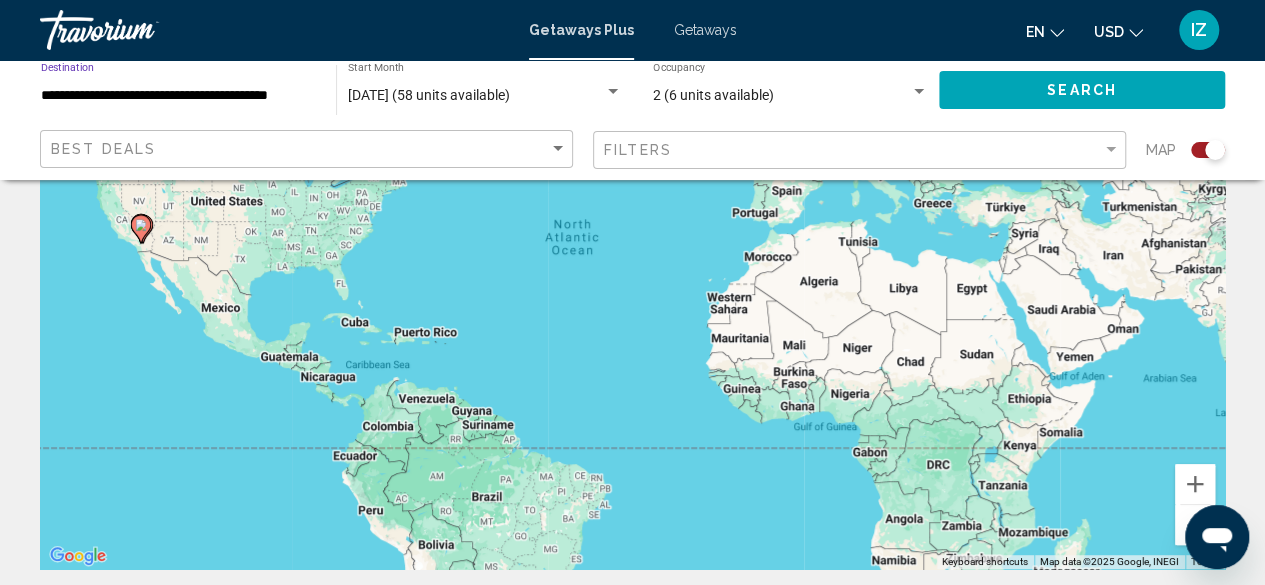 scroll, scrollTop: 0, scrollLeft: 0, axis: both 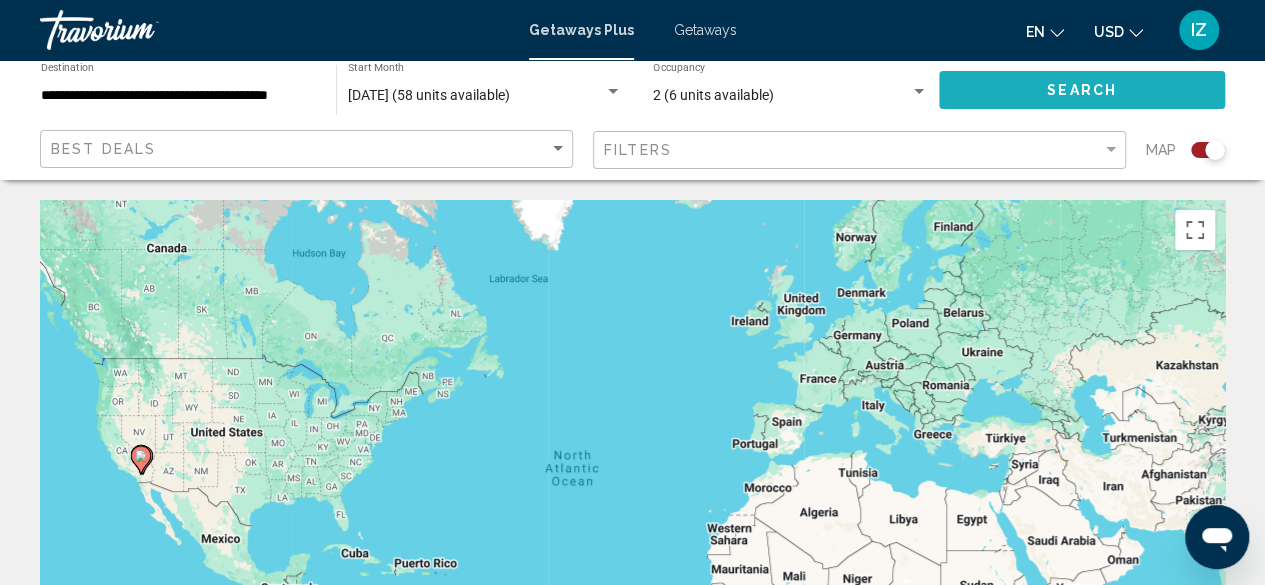click on "Search" 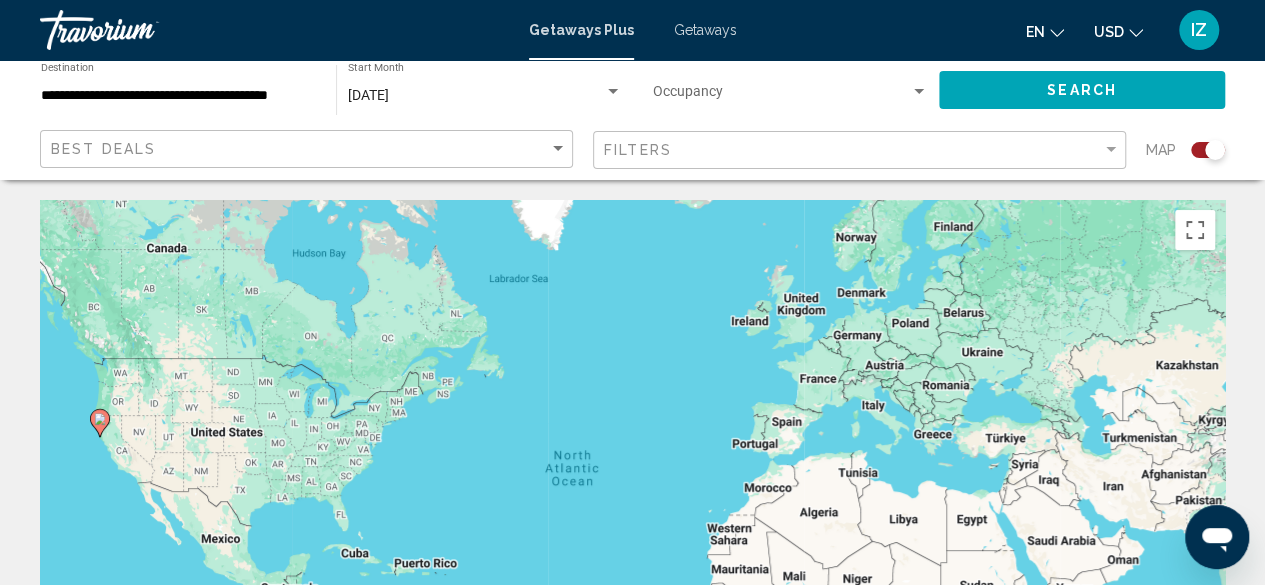 click at bounding box center [919, 92] 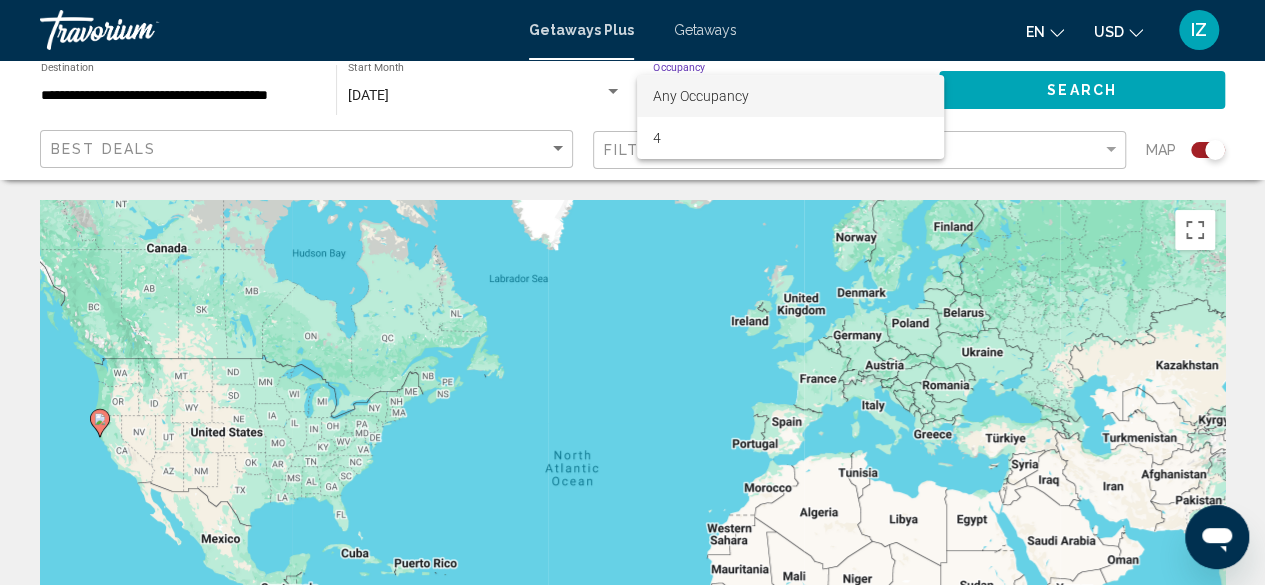 click on "Any Occupancy" at bounding box center (790, 96) 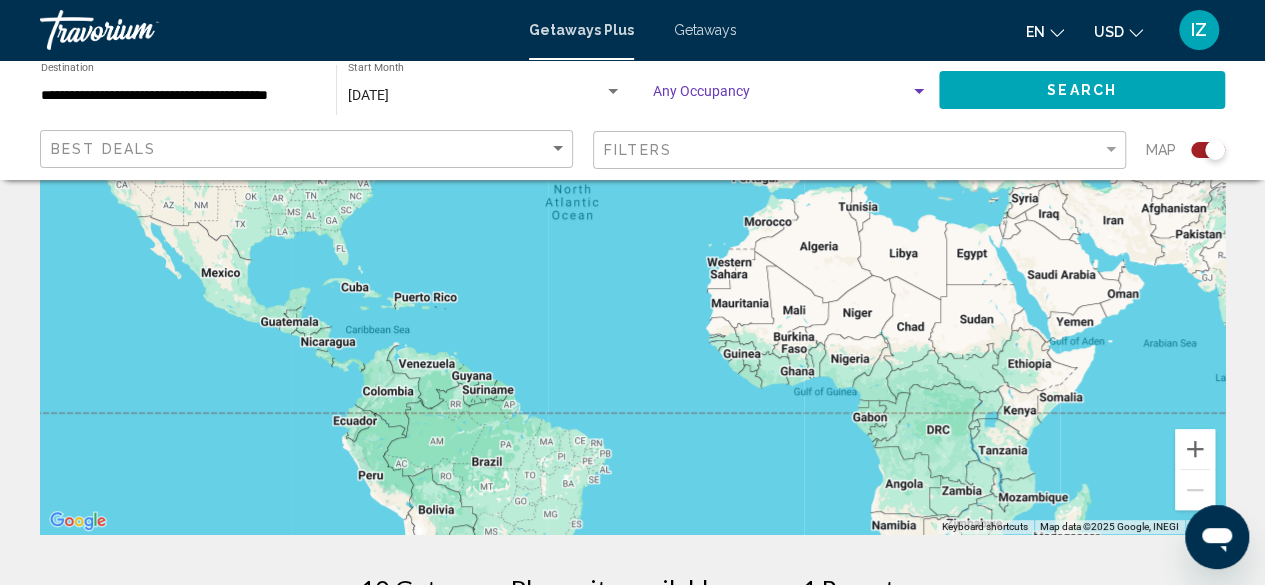 scroll, scrollTop: 0, scrollLeft: 0, axis: both 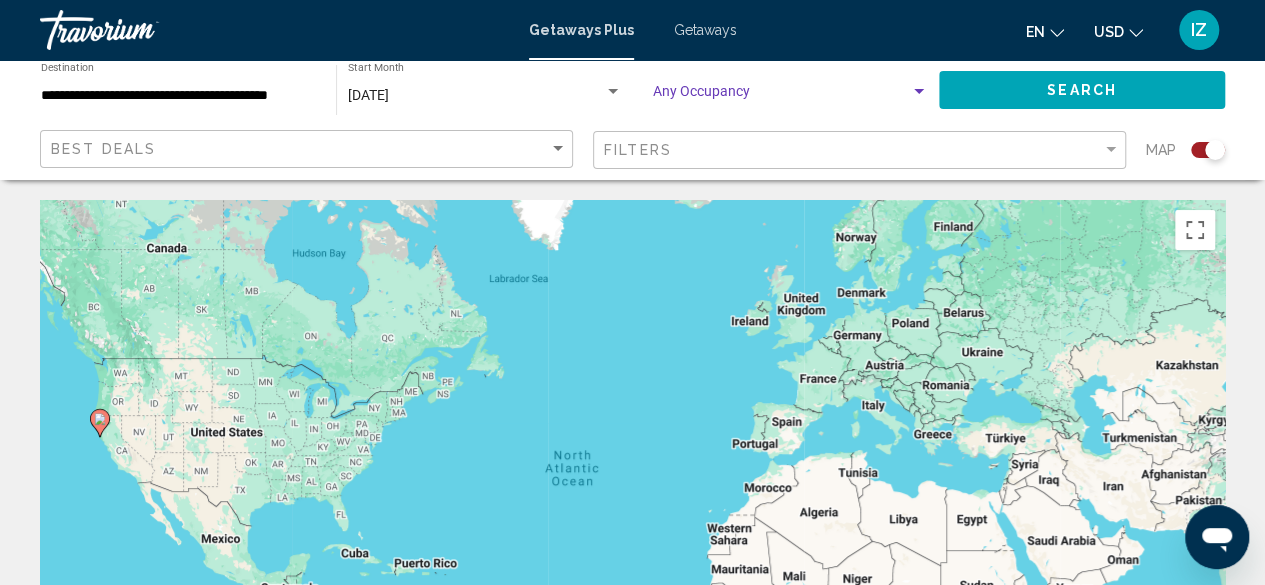 click on "**********" 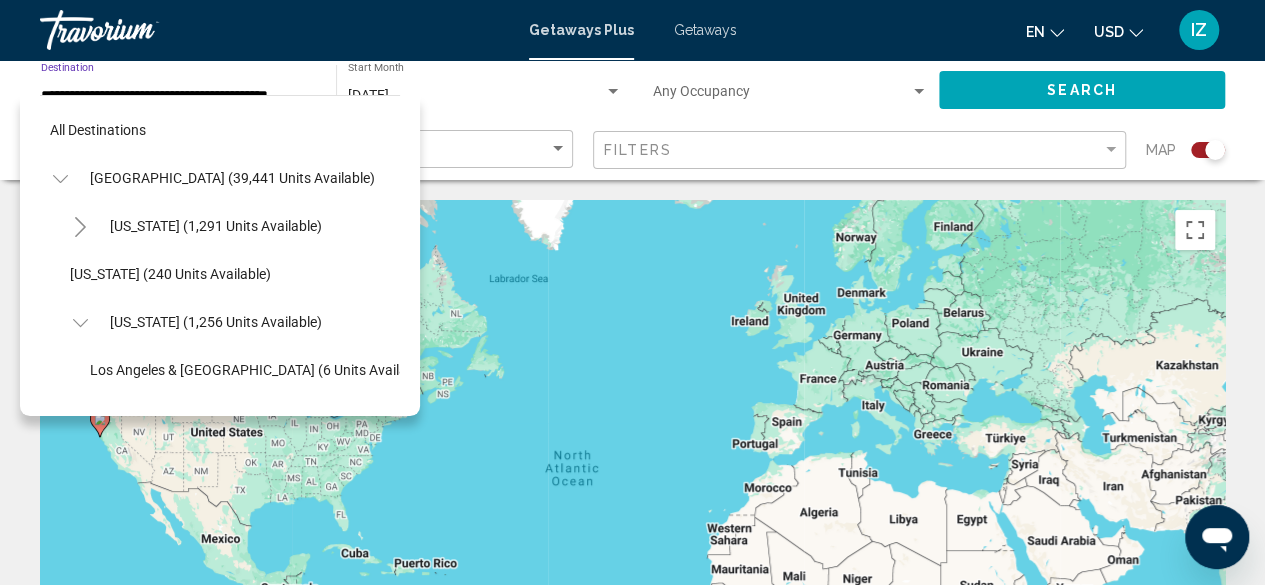 scroll, scrollTop: 0, scrollLeft: 4, axis: horizontal 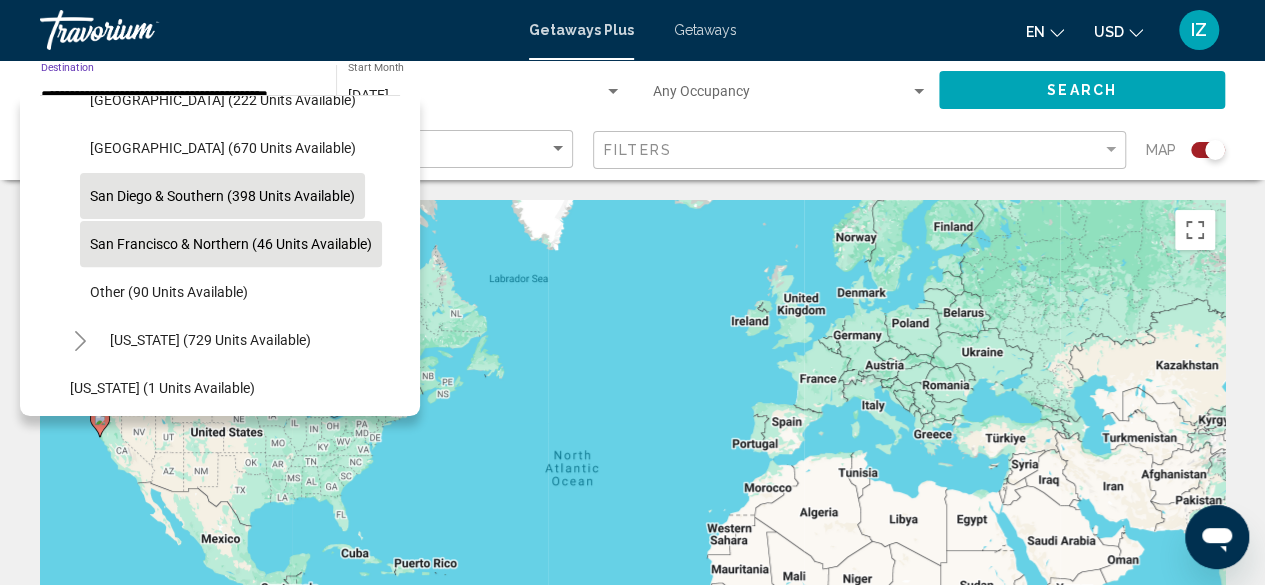 click on "San Diego & Southern (398 units available)" 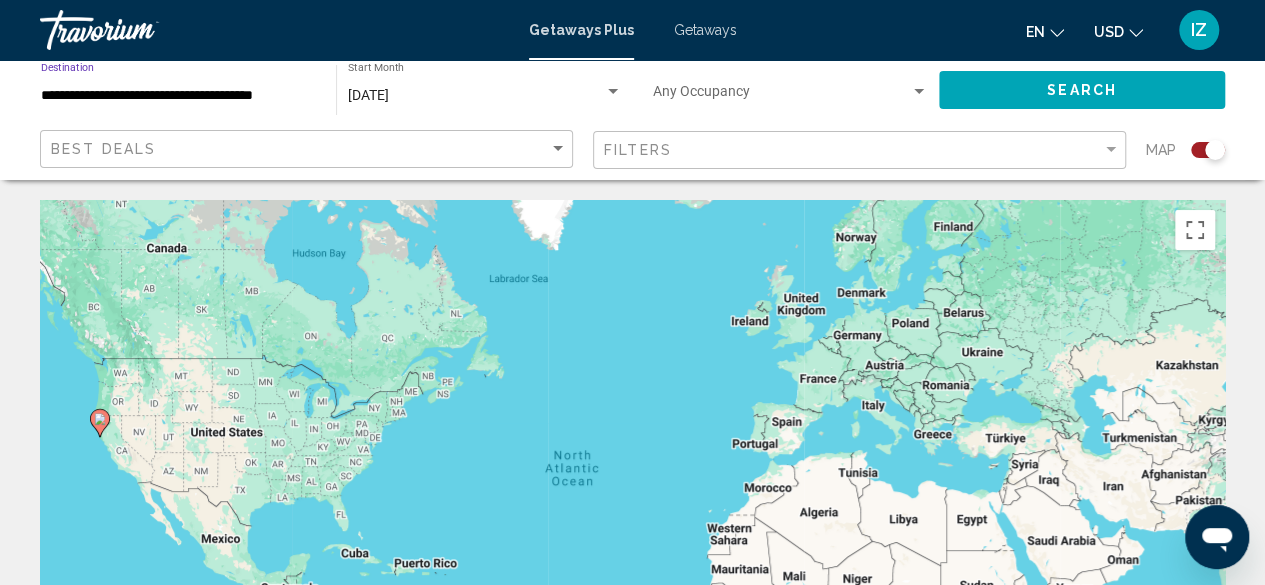 scroll, scrollTop: 0, scrollLeft: 0, axis: both 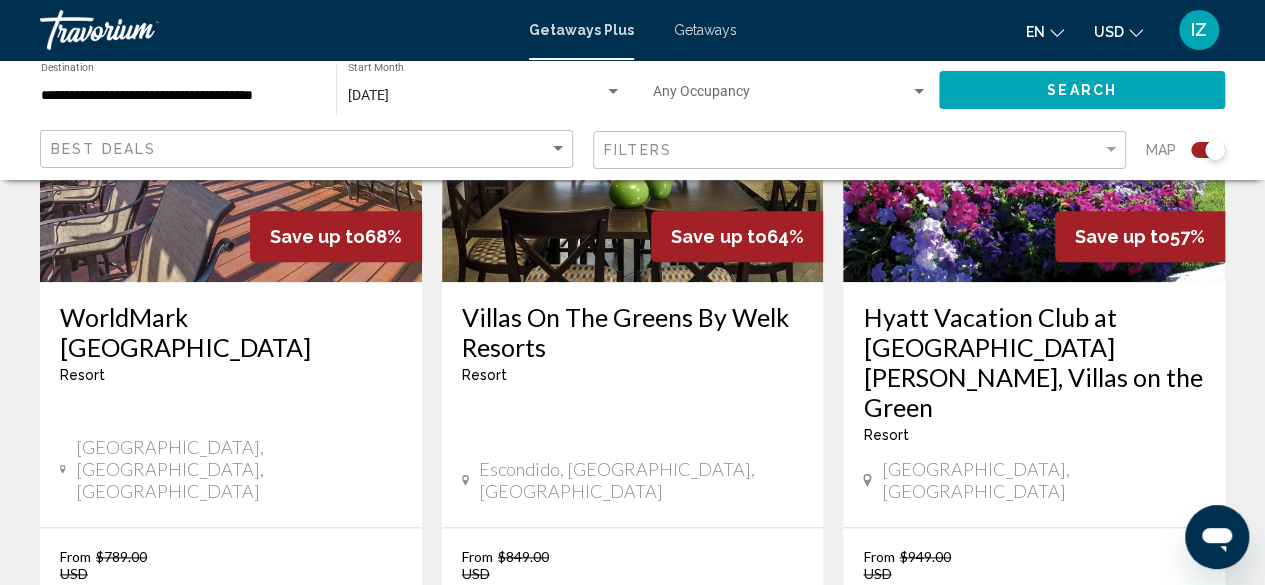 click at bounding box center (231, 122) 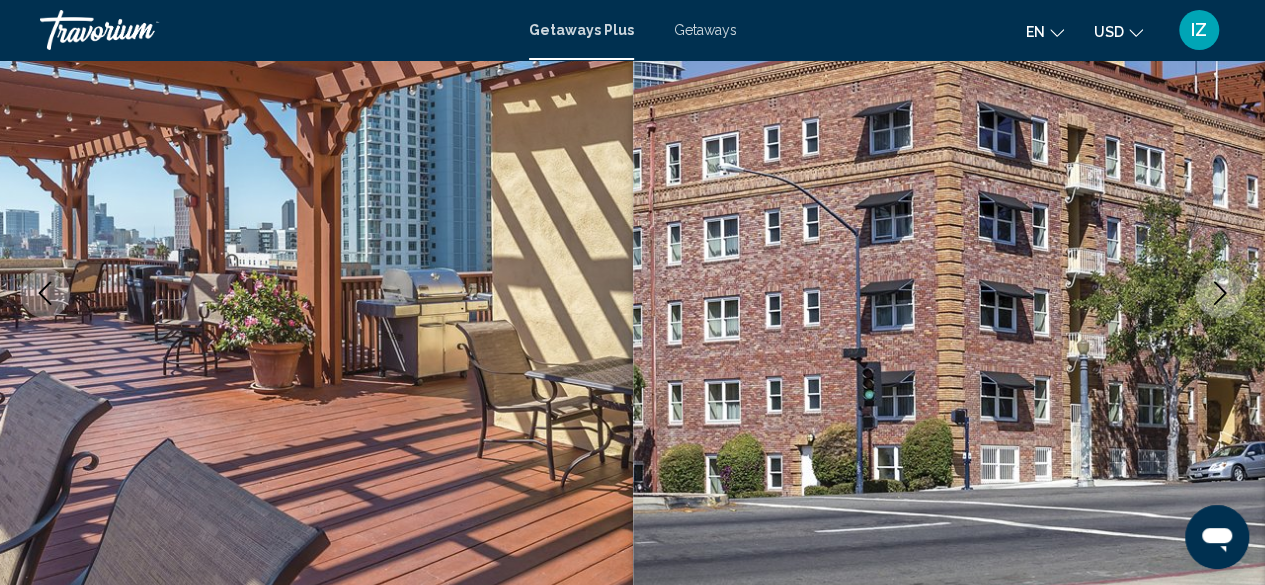 scroll, scrollTop: 3276, scrollLeft: 0, axis: vertical 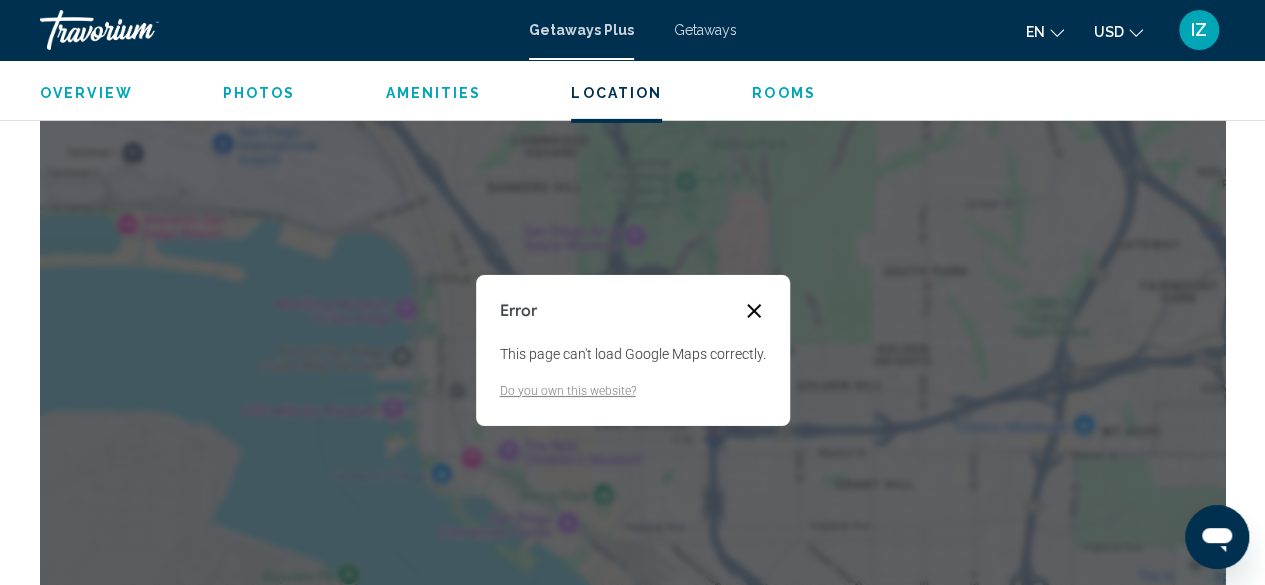 click at bounding box center [754, 311] 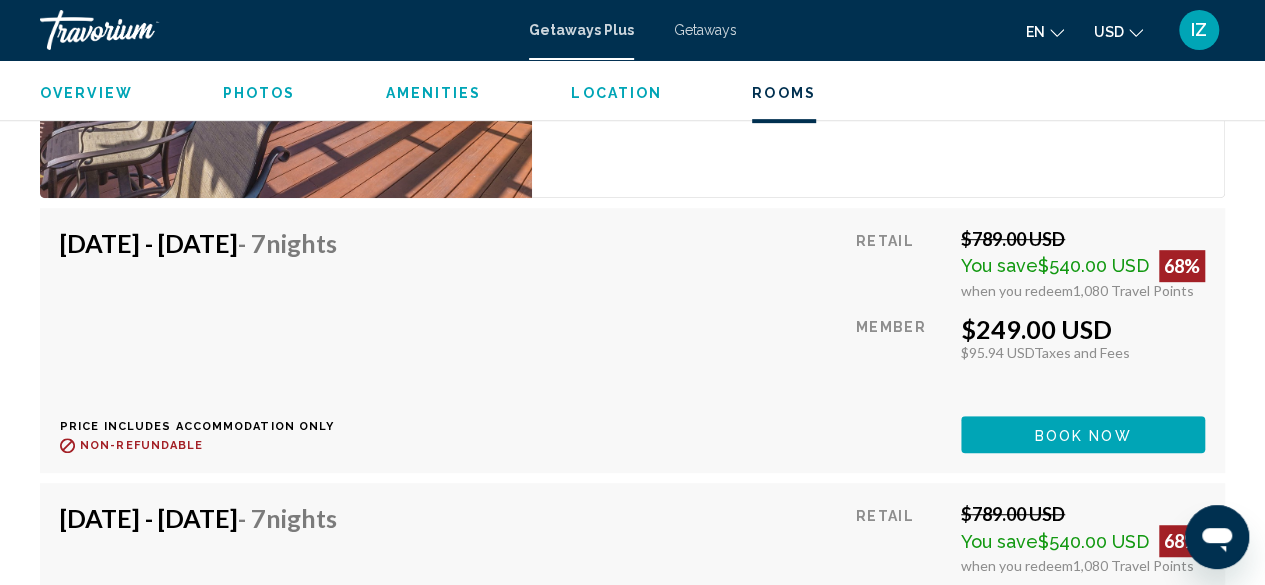 scroll, scrollTop: 4227, scrollLeft: 0, axis: vertical 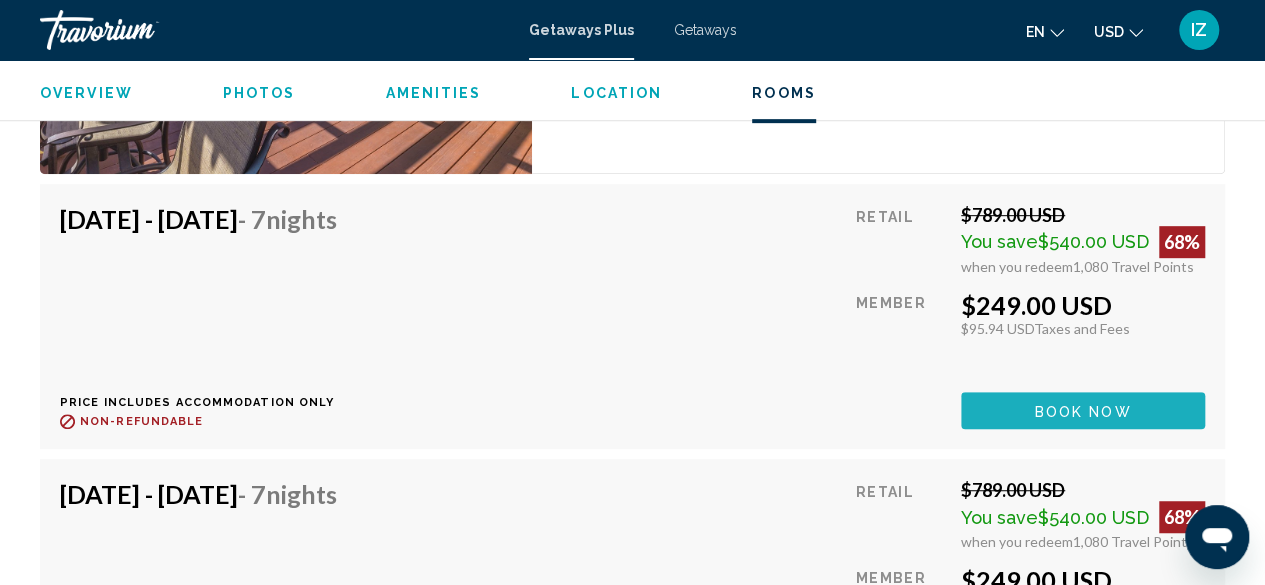 click on "Book now" at bounding box center [1083, 410] 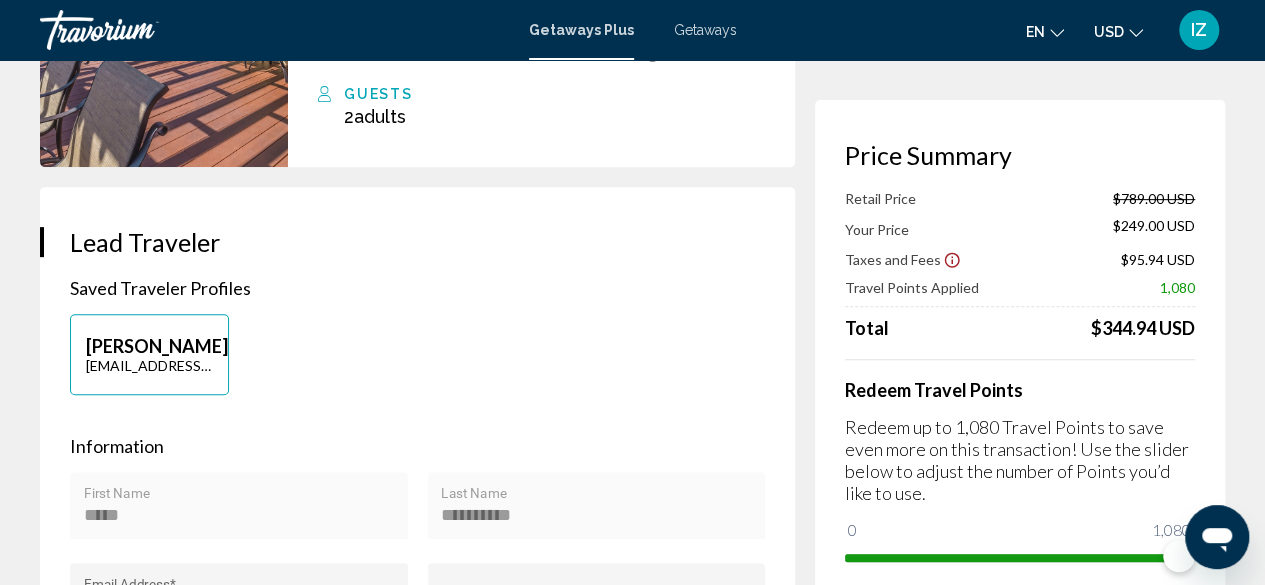 scroll, scrollTop: 311, scrollLeft: 0, axis: vertical 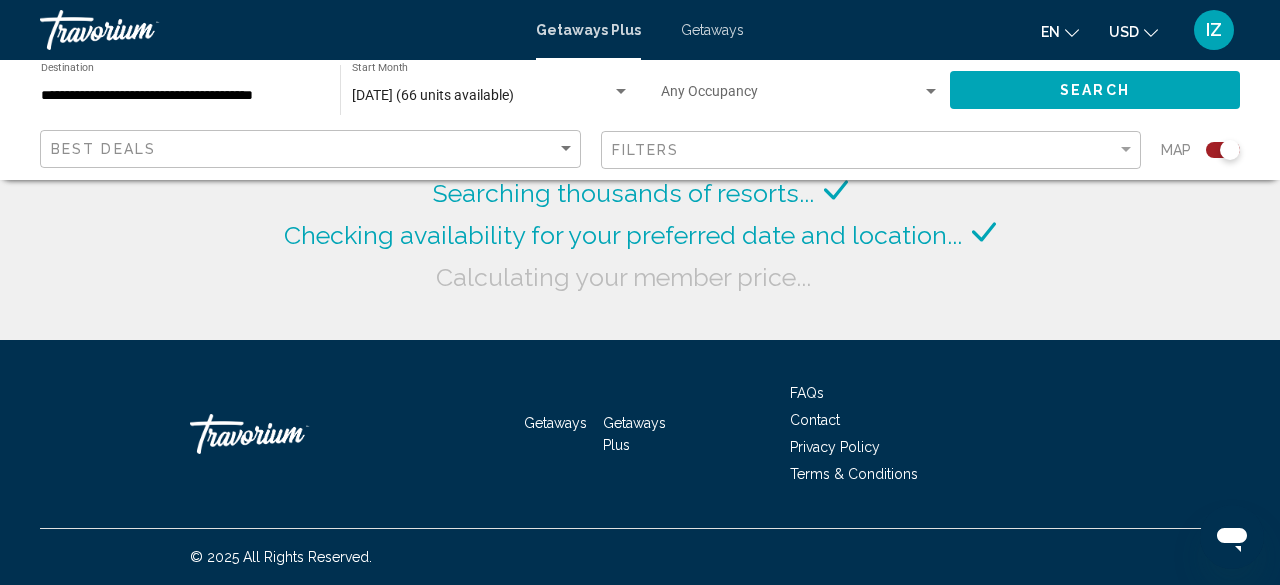 click on "**********" 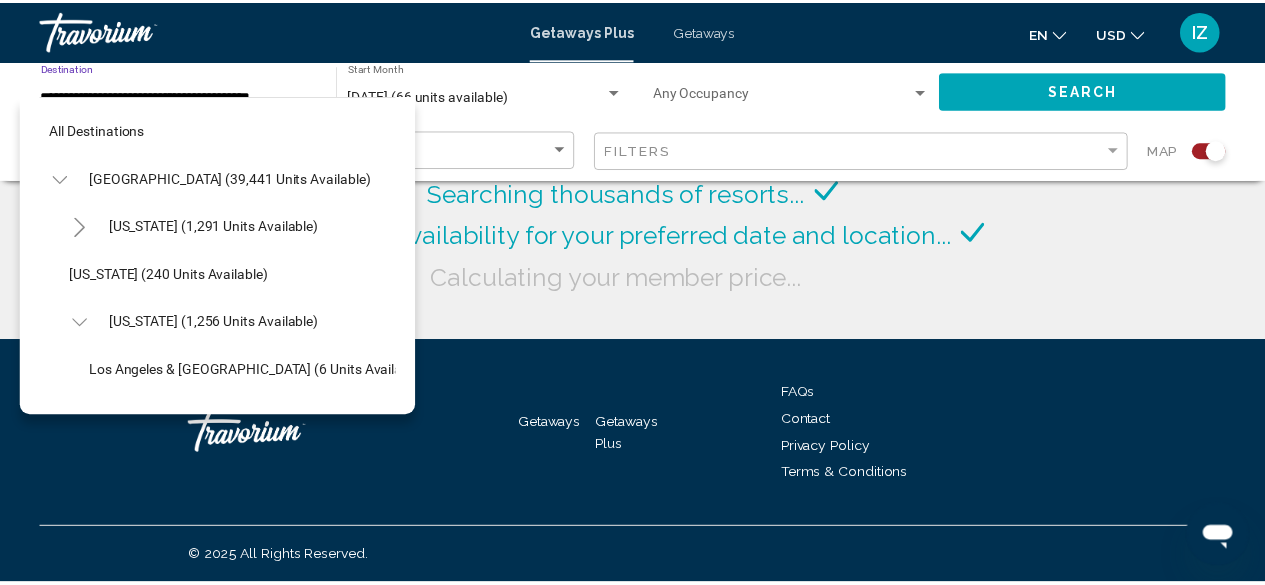 scroll, scrollTop: 270, scrollLeft: 0, axis: vertical 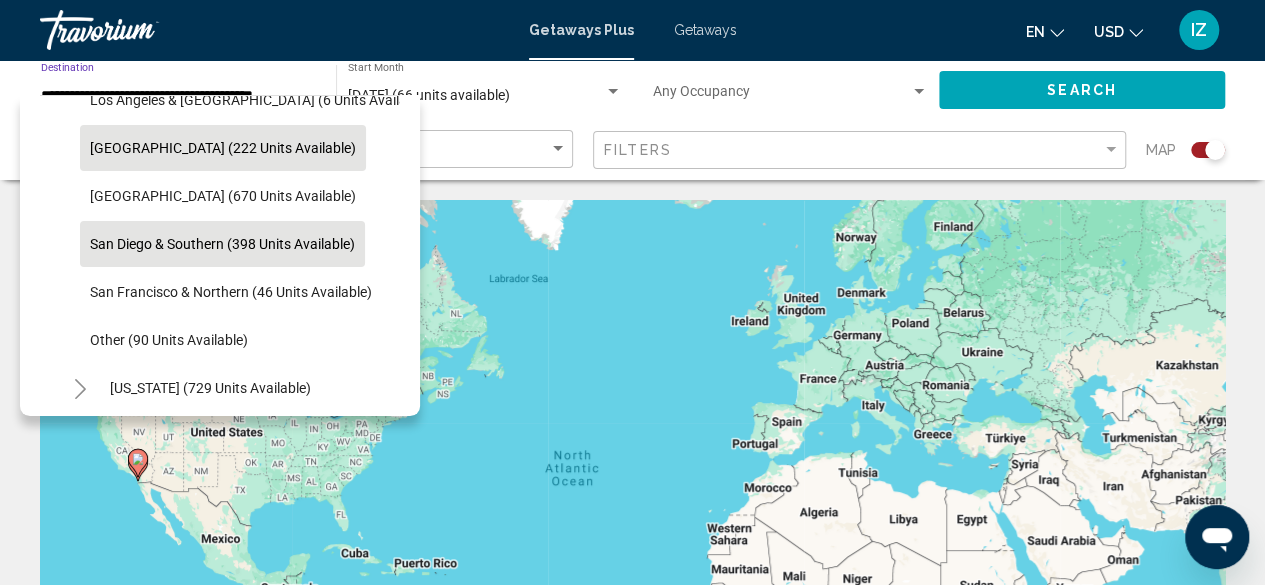 click on "[GEOGRAPHIC_DATA] (222 units available)" 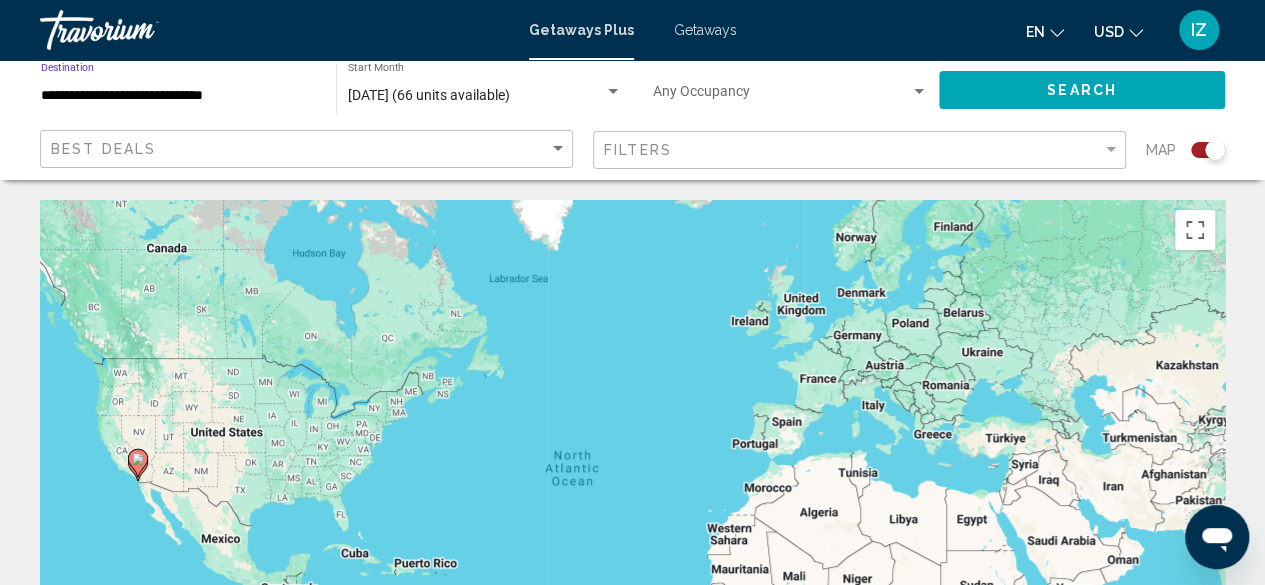 click on "Search" 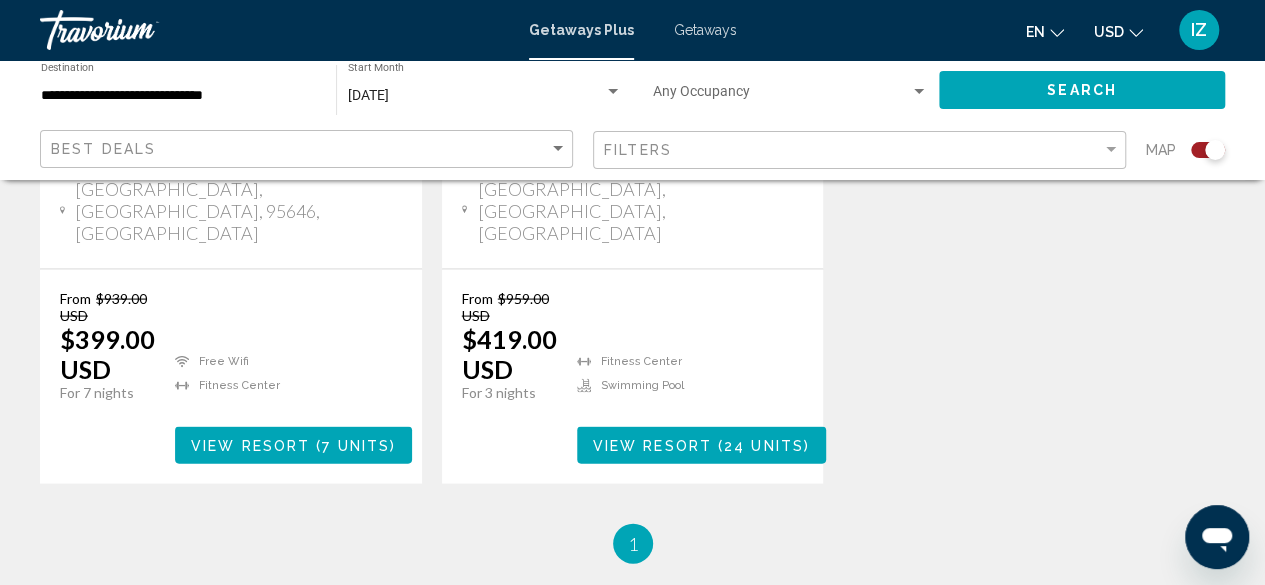 scroll, scrollTop: 1910, scrollLeft: 0, axis: vertical 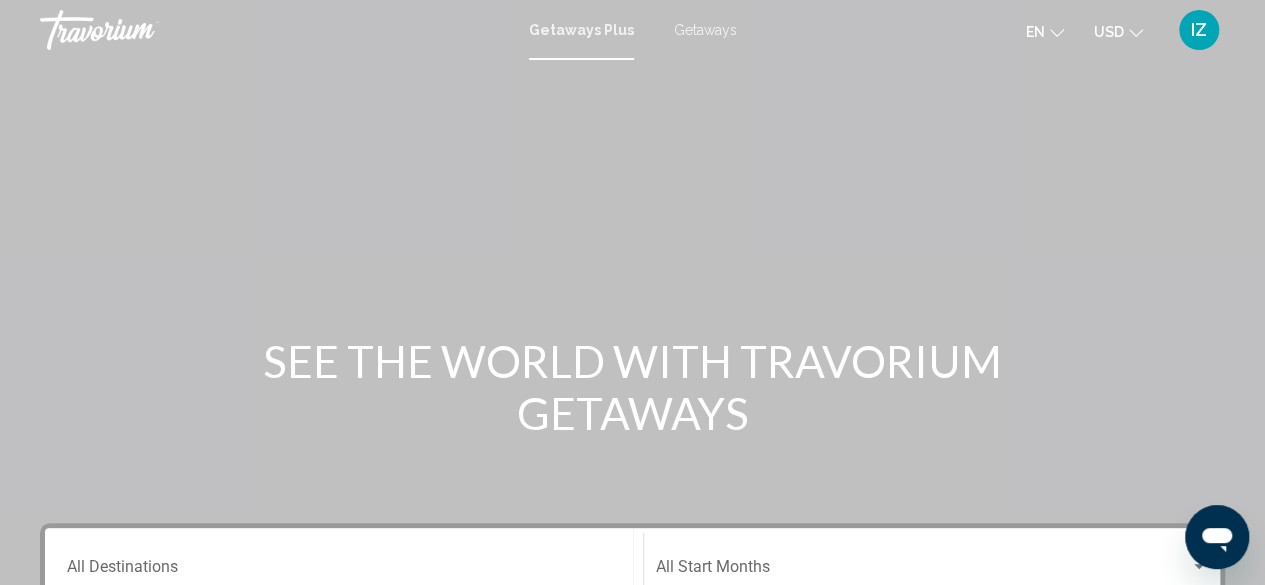 click on "Getaways" at bounding box center [705, 30] 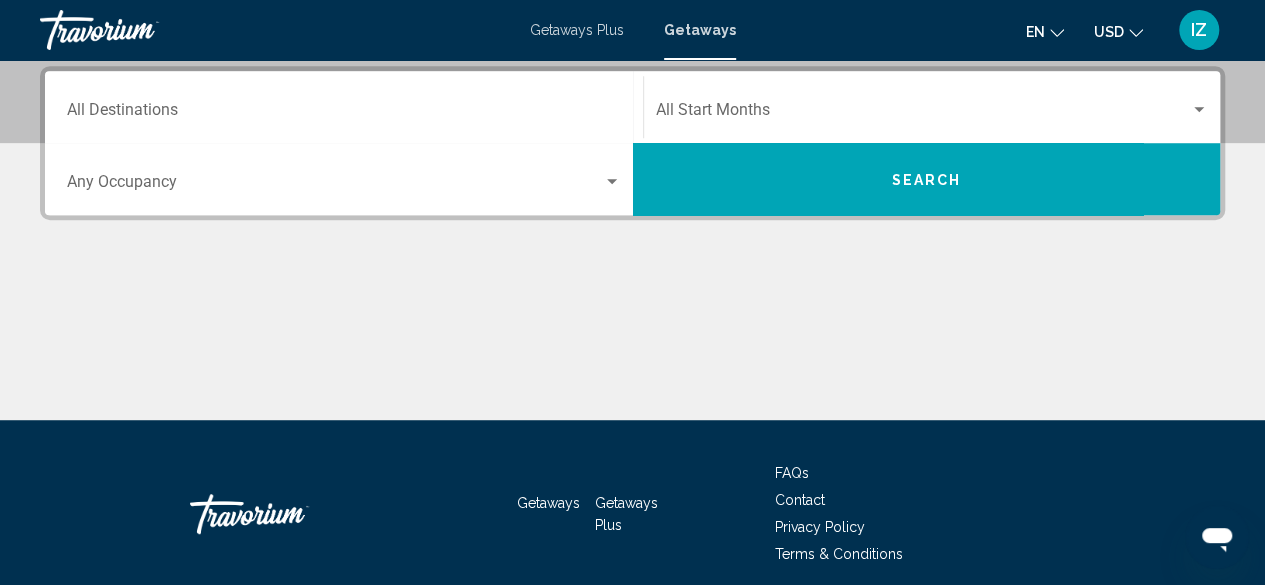 scroll, scrollTop: 460, scrollLeft: 0, axis: vertical 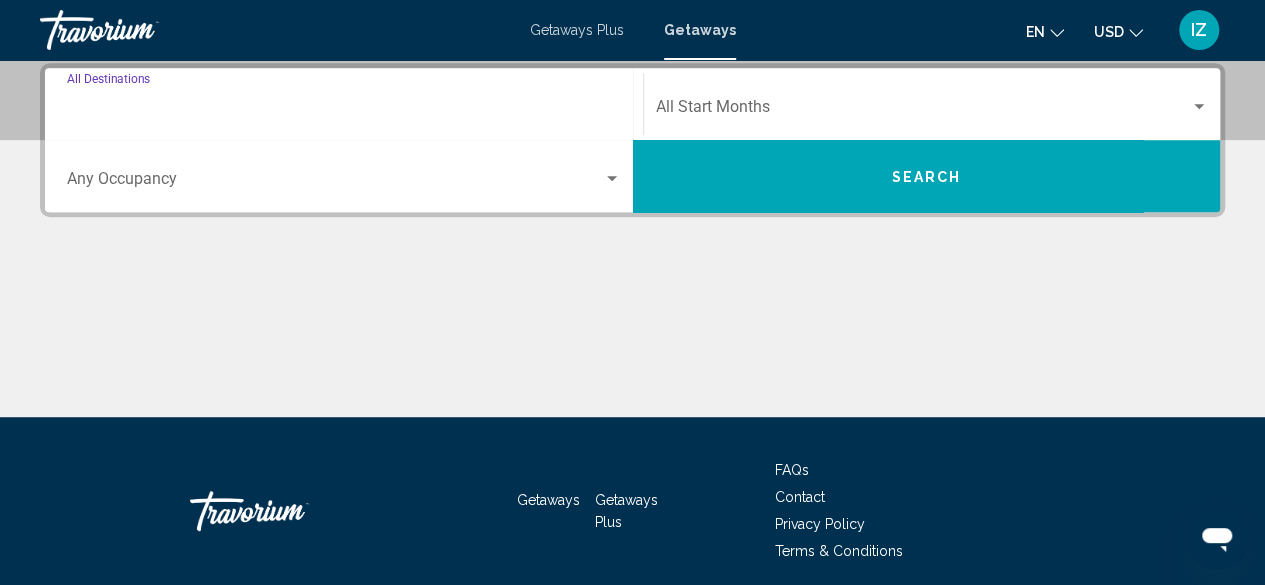 click on "Destination All Destinations" at bounding box center (344, 111) 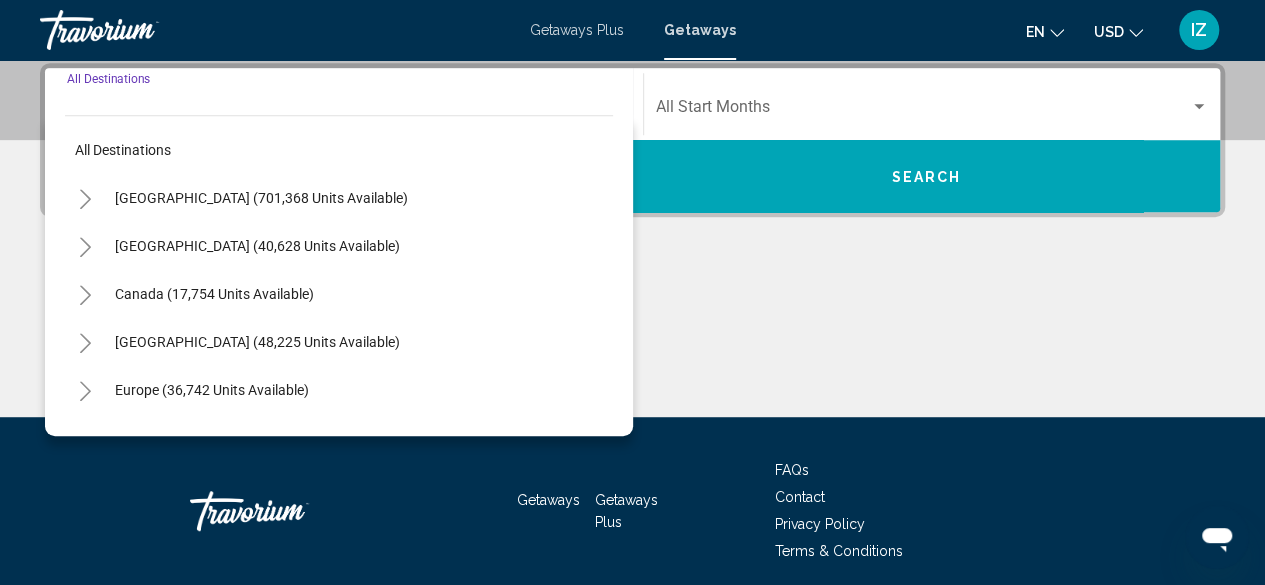 scroll, scrollTop: 458, scrollLeft: 0, axis: vertical 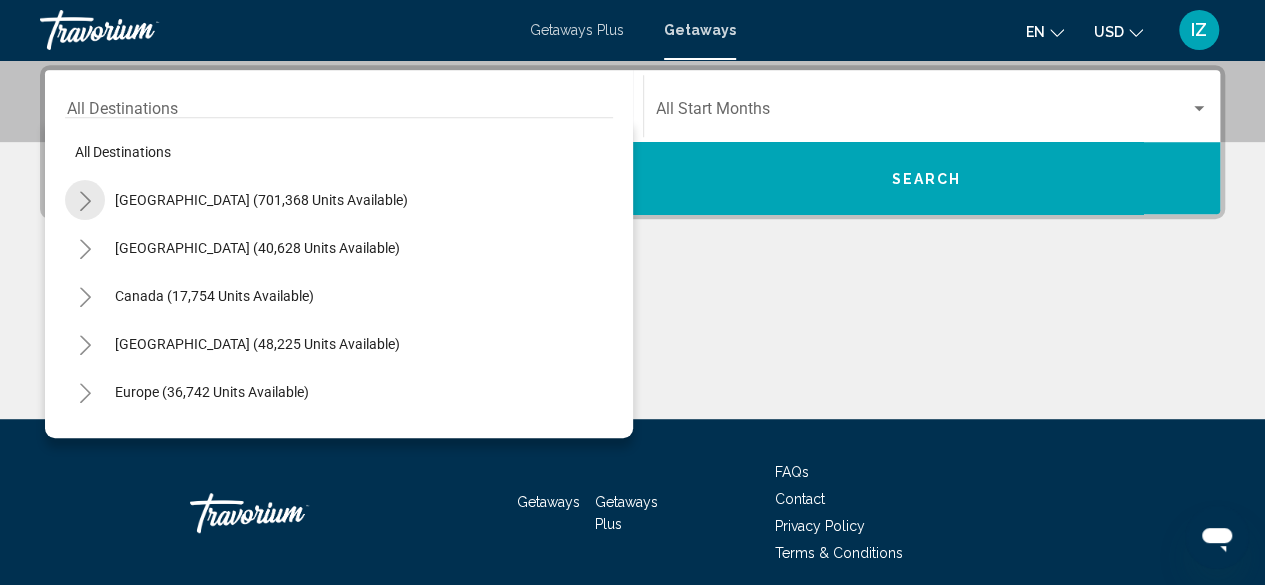 click 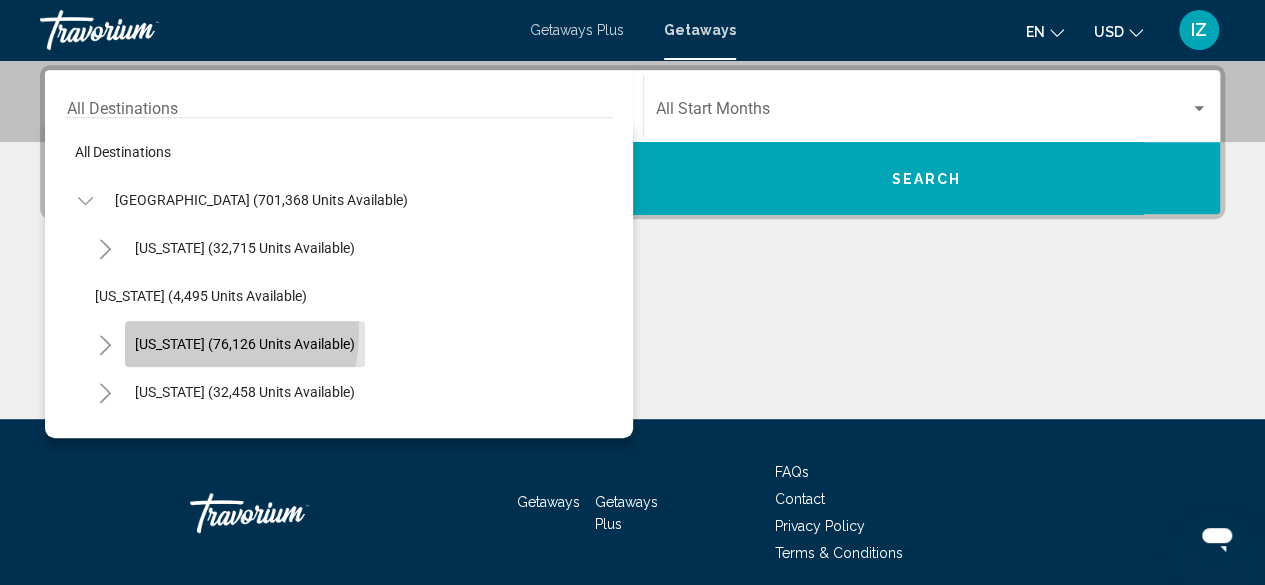 click on "[US_STATE] (76,126 units available)" 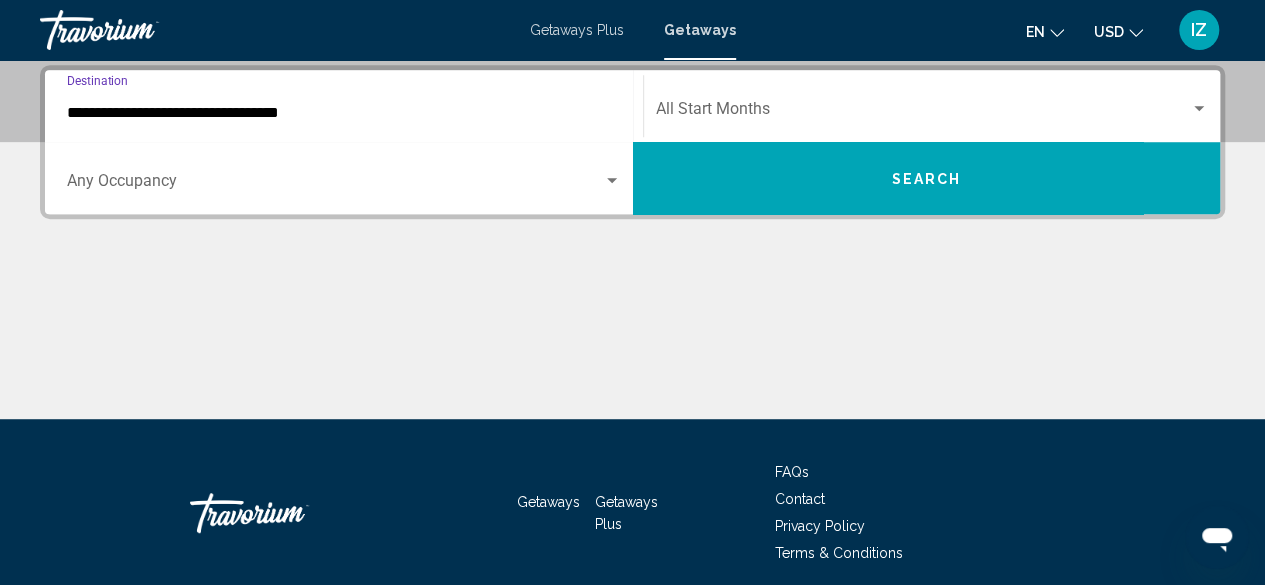 click on "**********" at bounding box center (344, 113) 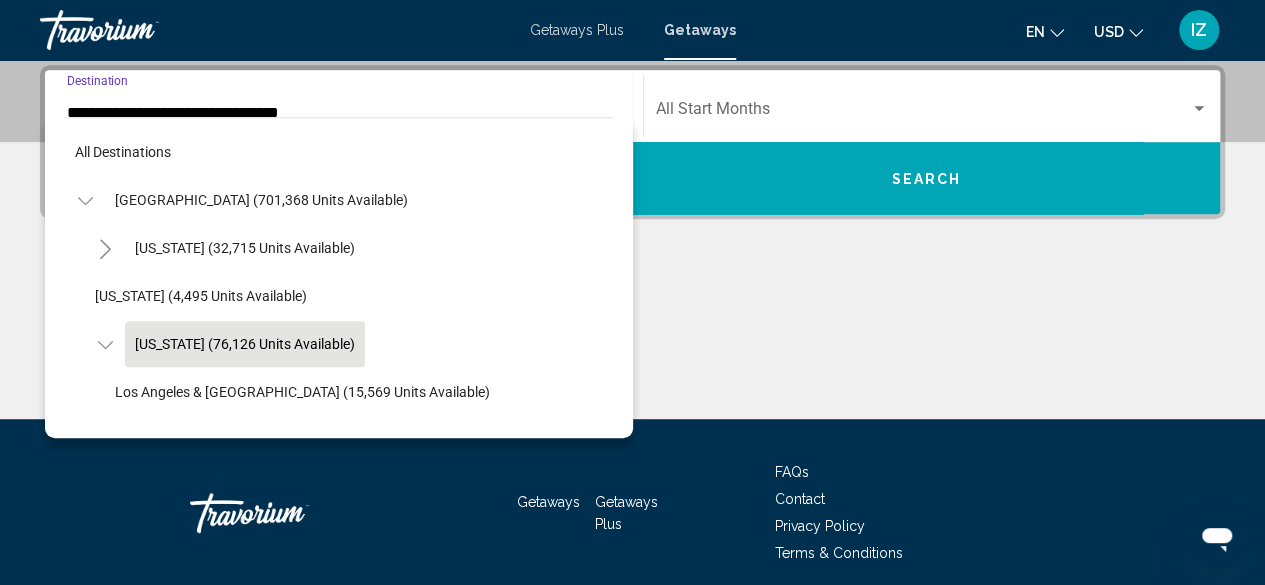 scroll, scrollTop: 437, scrollLeft: 0, axis: vertical 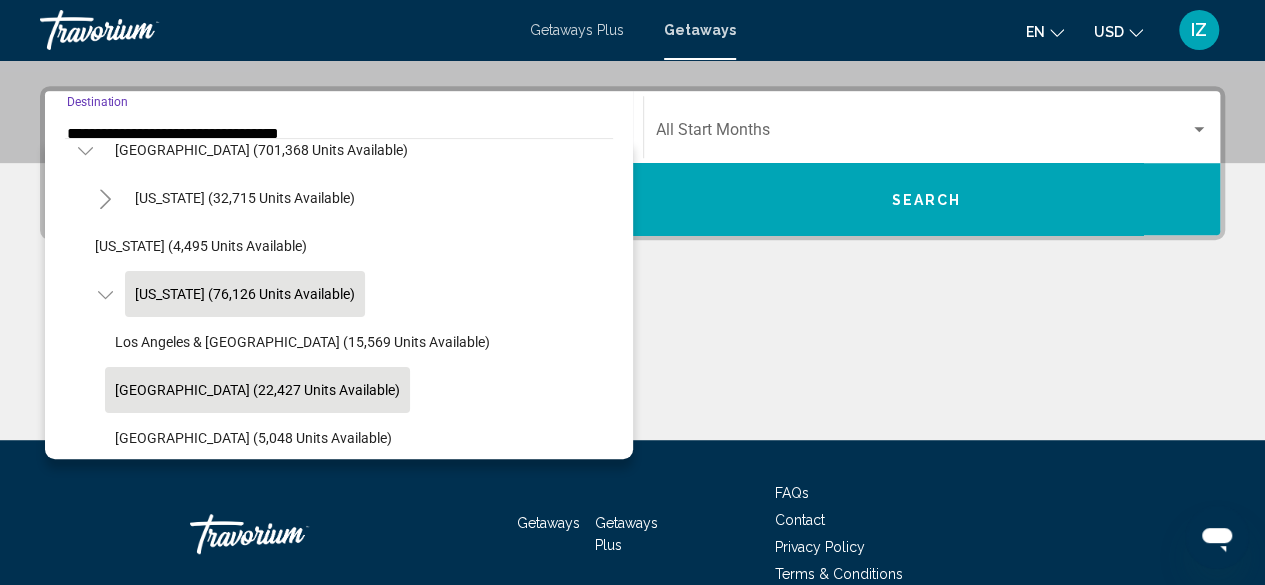 click on "[GEOGRAPHIC_DATA] (22,427 units available)" 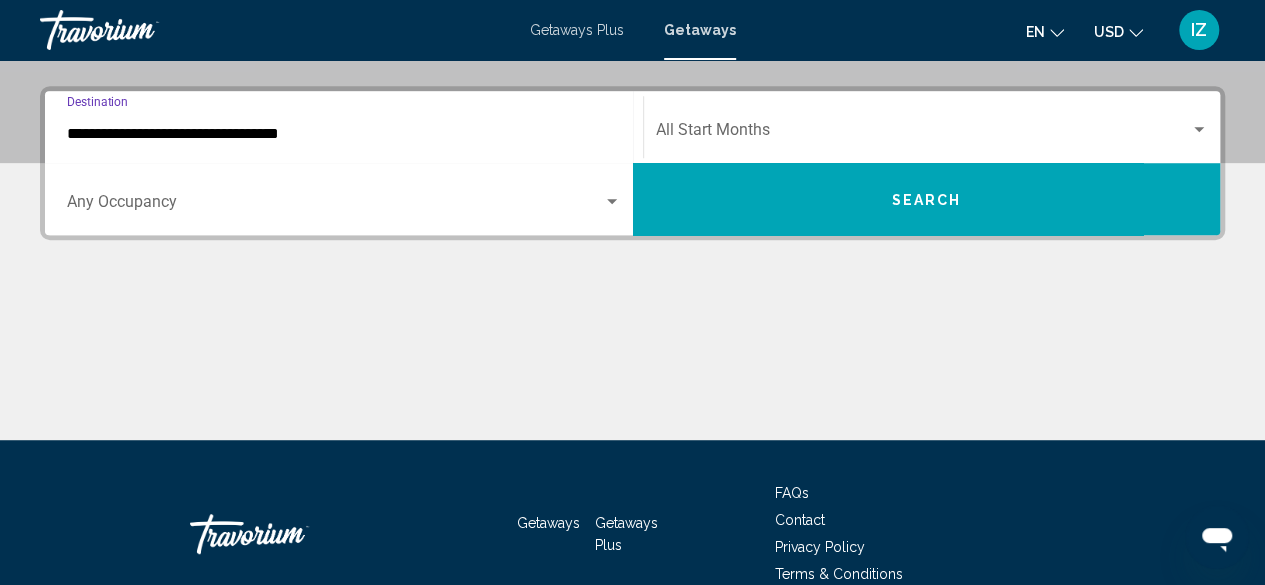 scroll, scrollTop: 458, scrollLeft: 0, axis: vertical 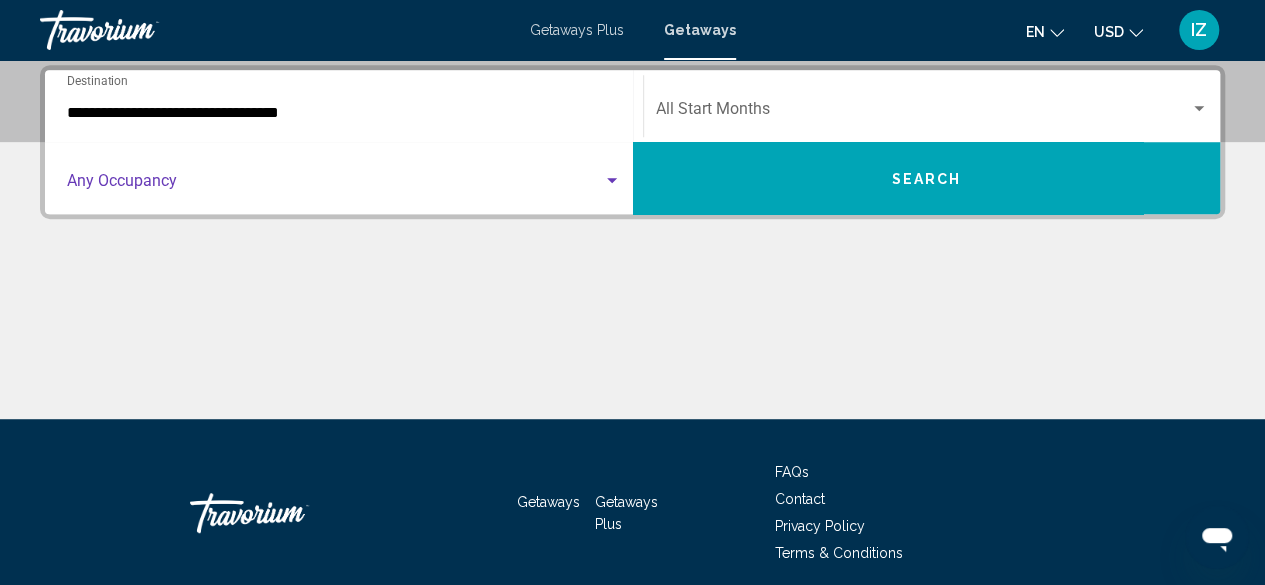click at bounding box center (612, 181) 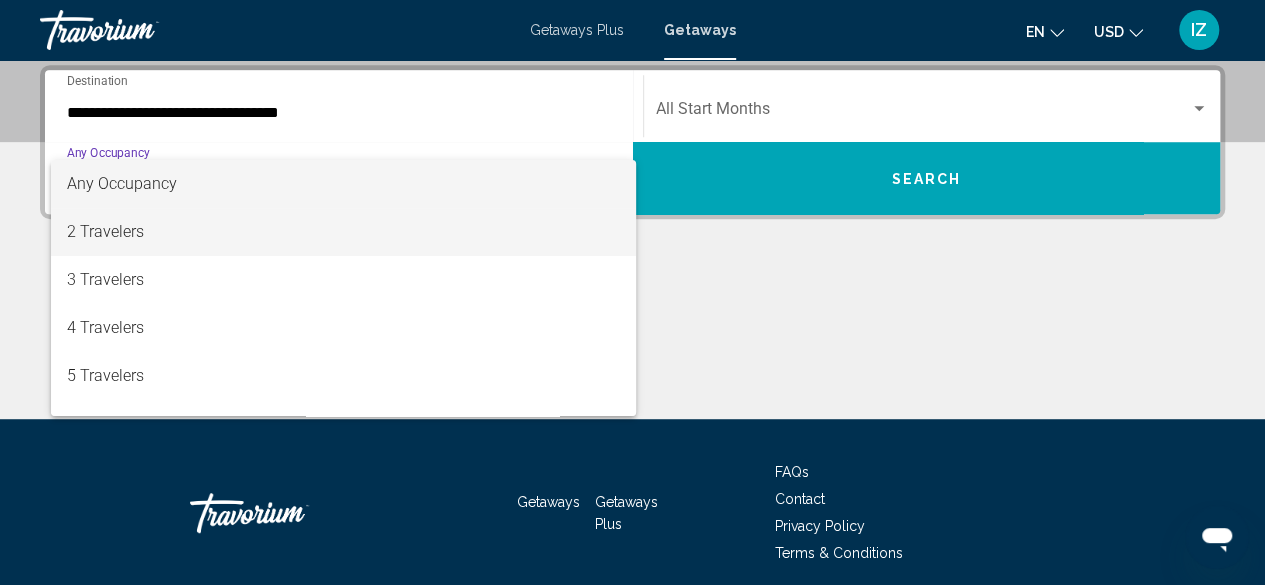 click on "2 Travelers" at bounding box center (344, 232) 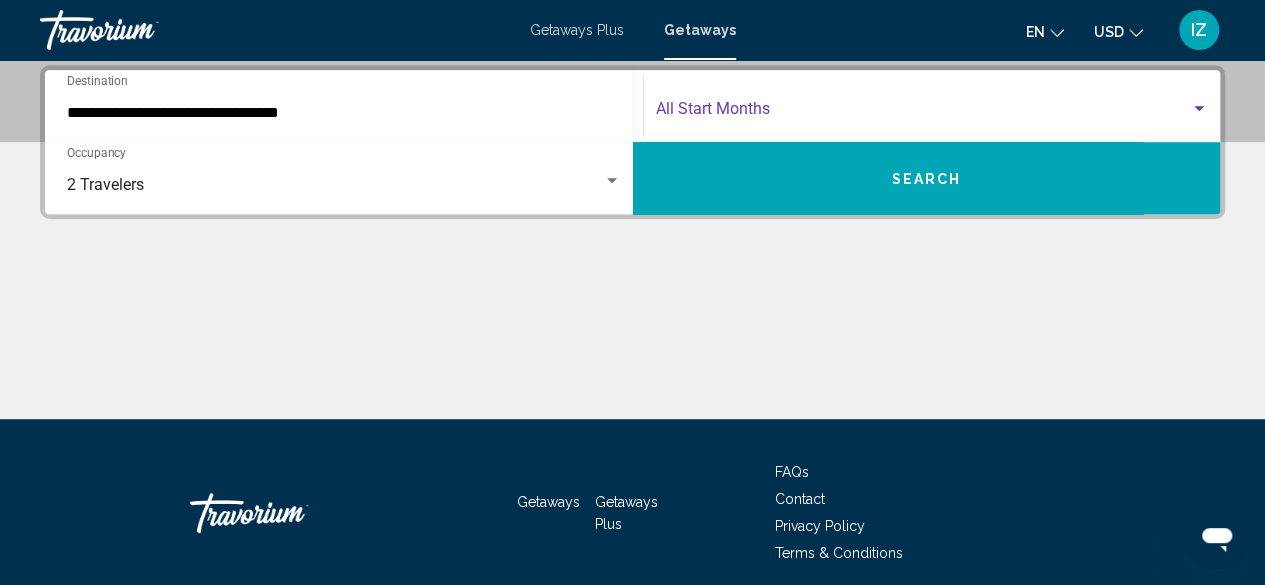 click at bounding box center [923, 113] 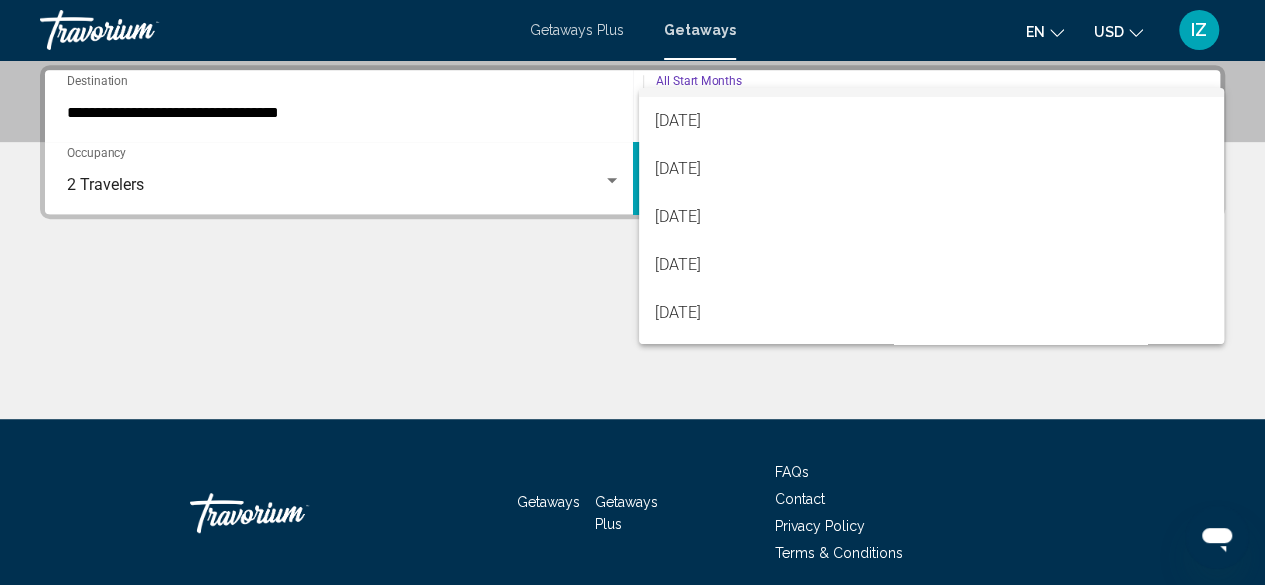 scroll, scrollTop: 40, scrollLeft: 0, axis: vertical 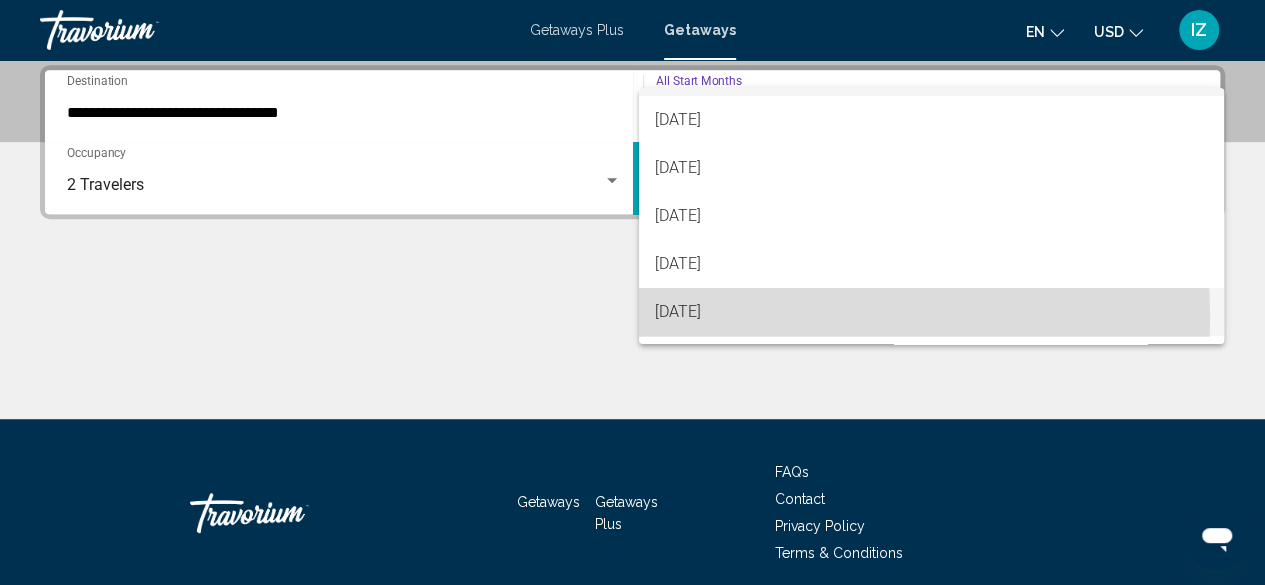 click on "[DATE]" at bounding box center (931, 312) 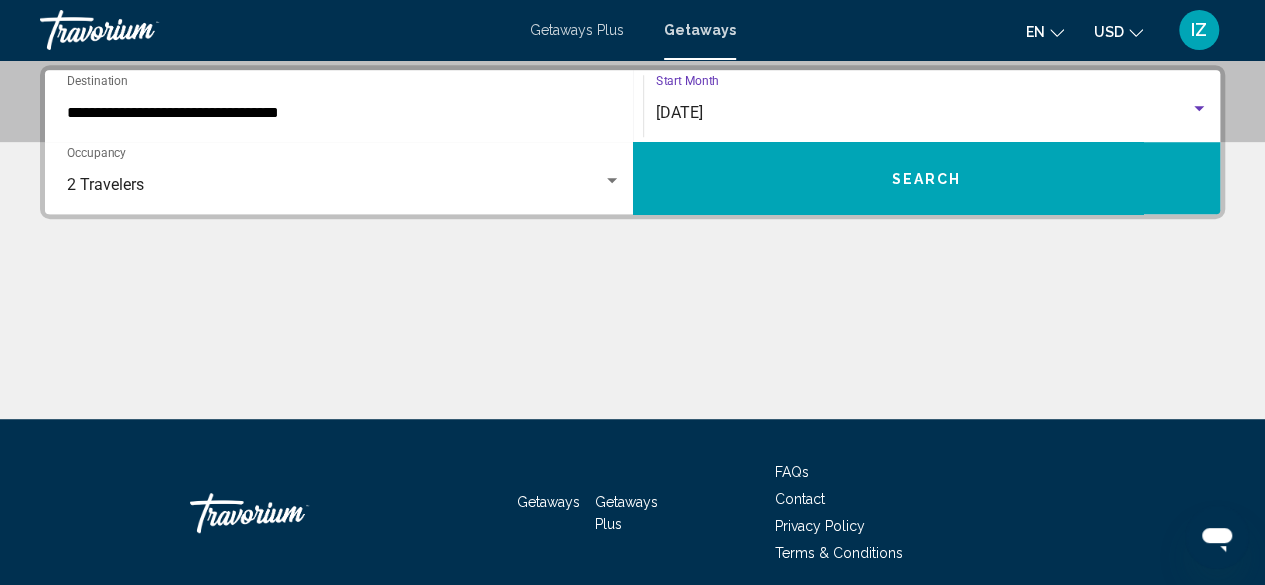 click on "Search" at bounding box center (927, 178) 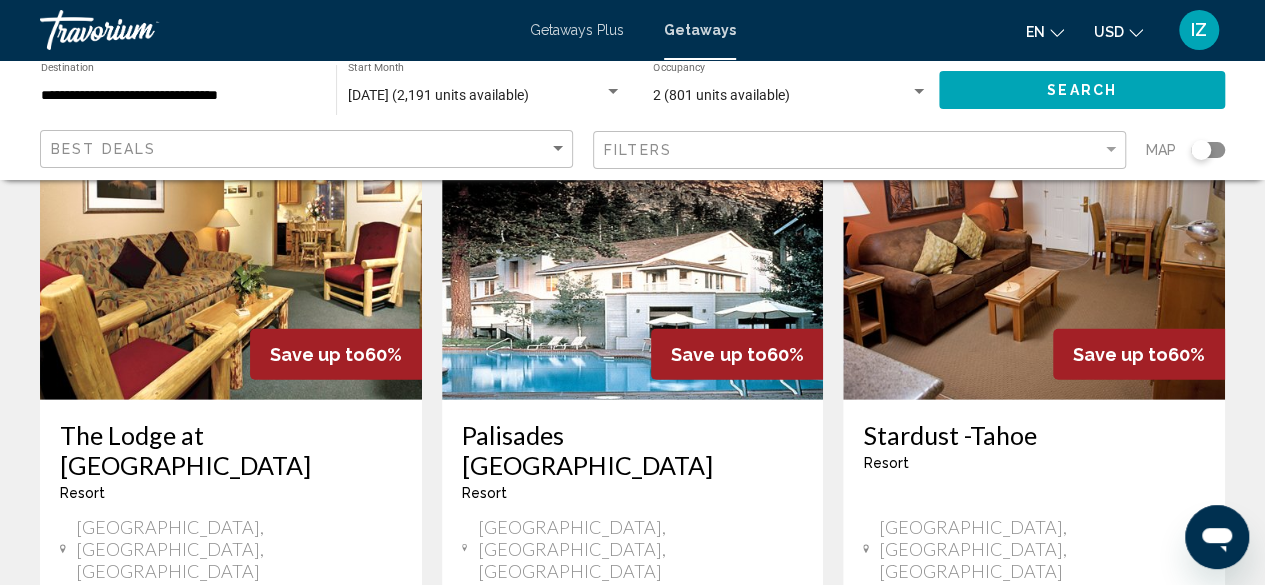 scroll, scrollTop: 2687, scrollLeft: 0, axis: vertical 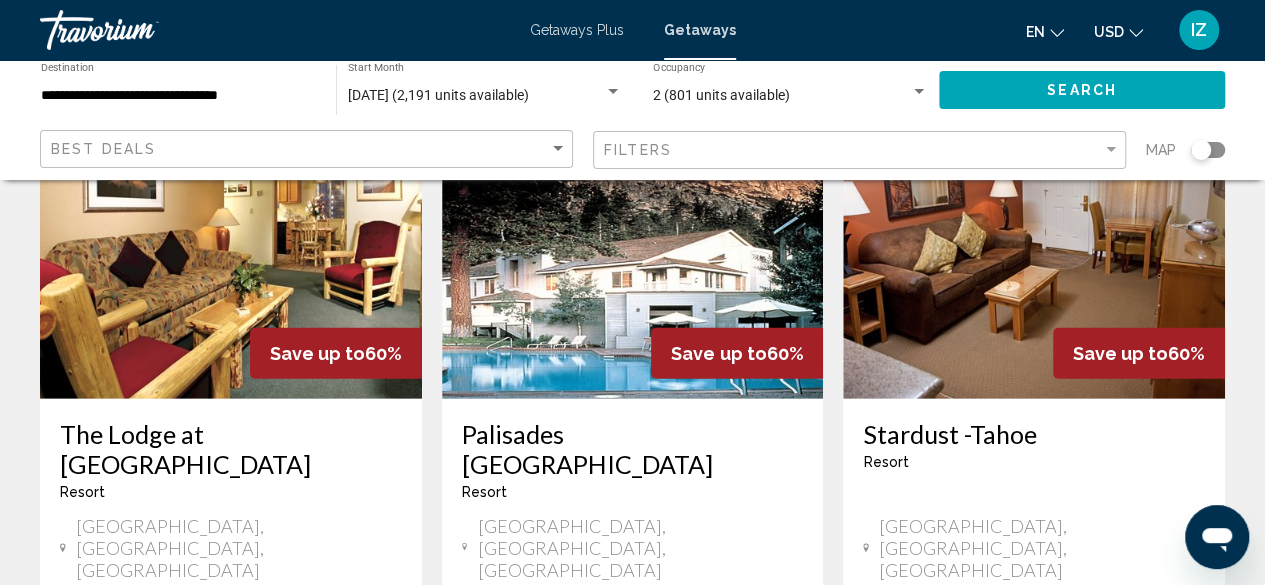 click on "page  2" at bounding box center [632, 881] 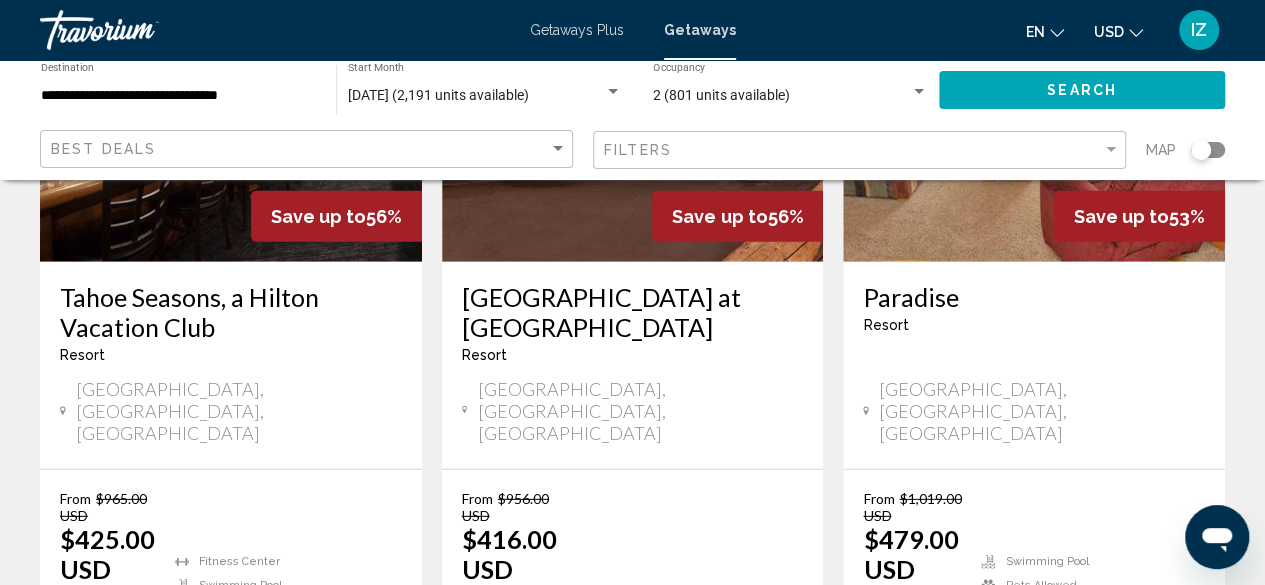 scroll, scrollTop: 2705, scrollLeft: 0, axis: vertical 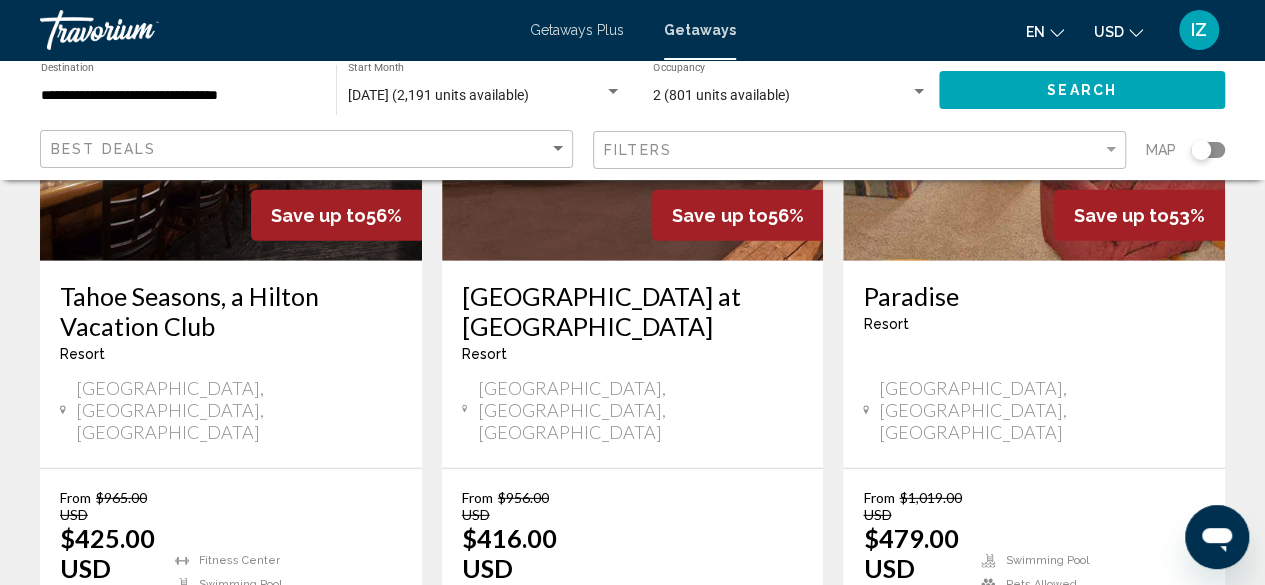 click on "3" at bounding box center (703, 743) 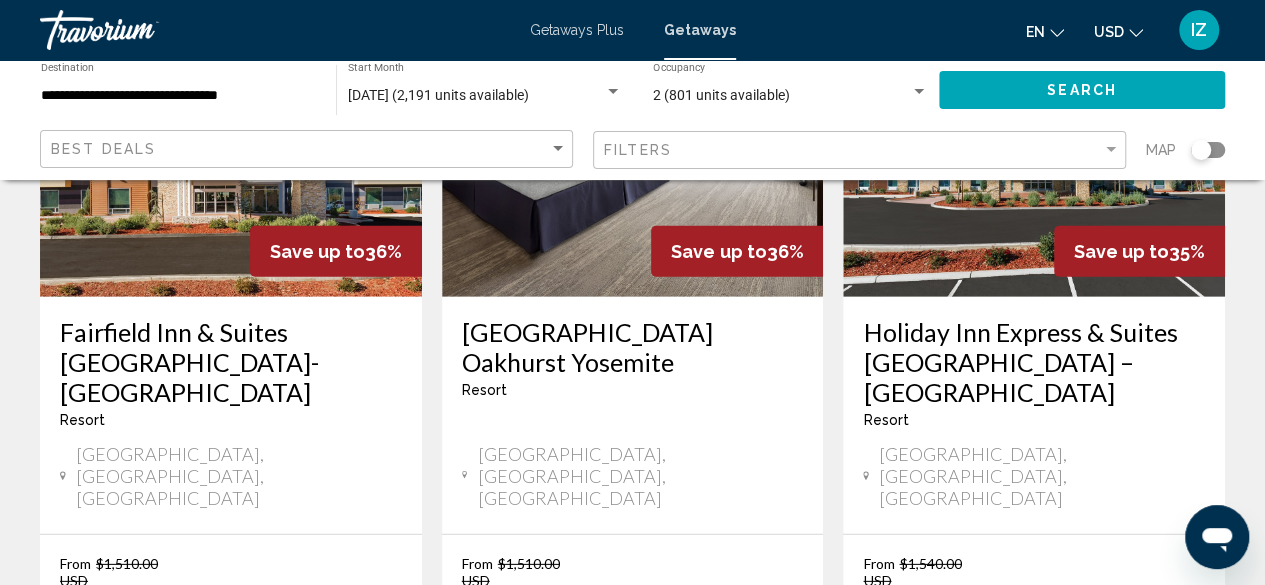 scroll, scrollTop: 2712, scrollLeft: 0, axis: vertical 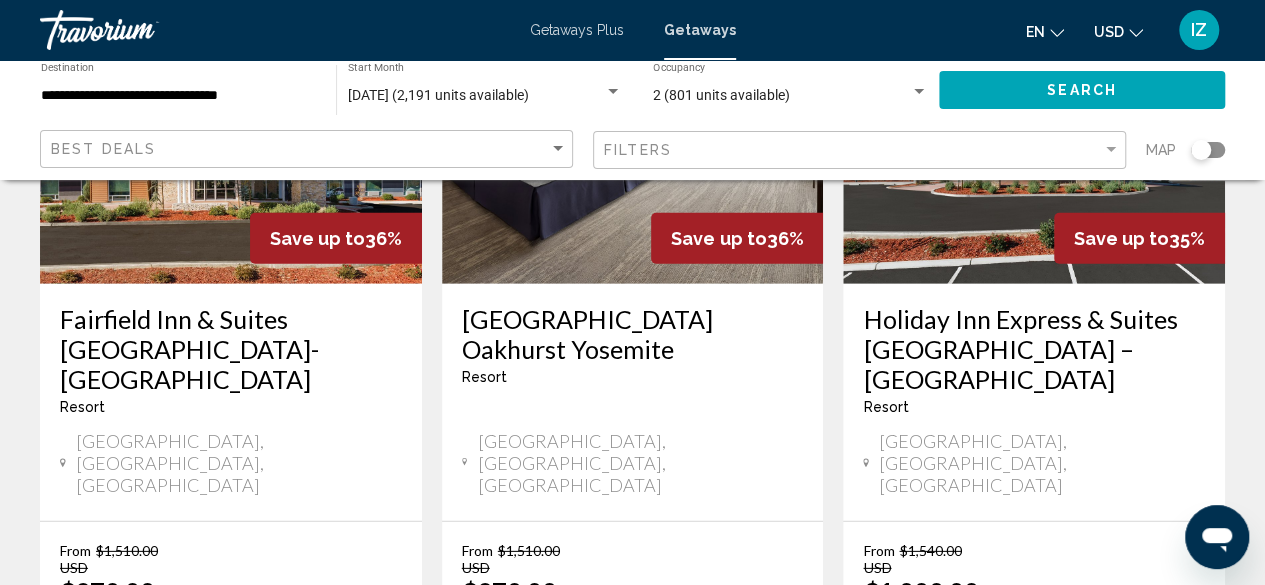 click on "1" at bounding box center (563, 796) 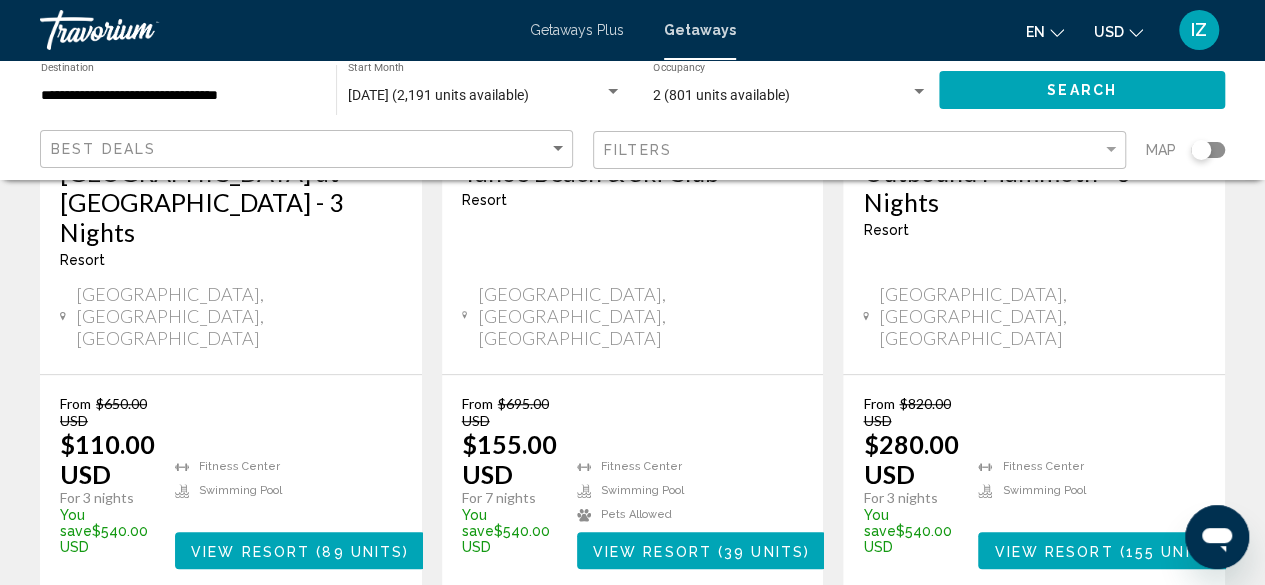 scroll, scrollTop: 0, scrollLeft: 0, axis: both 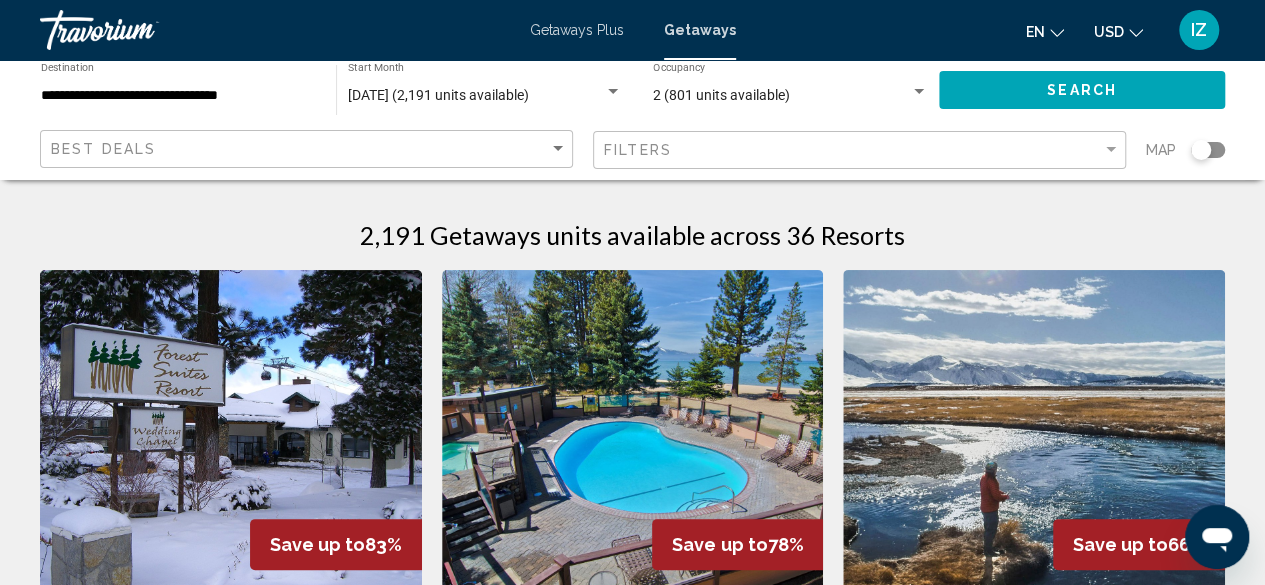 click on "**********" at bounding box center (178, 96) 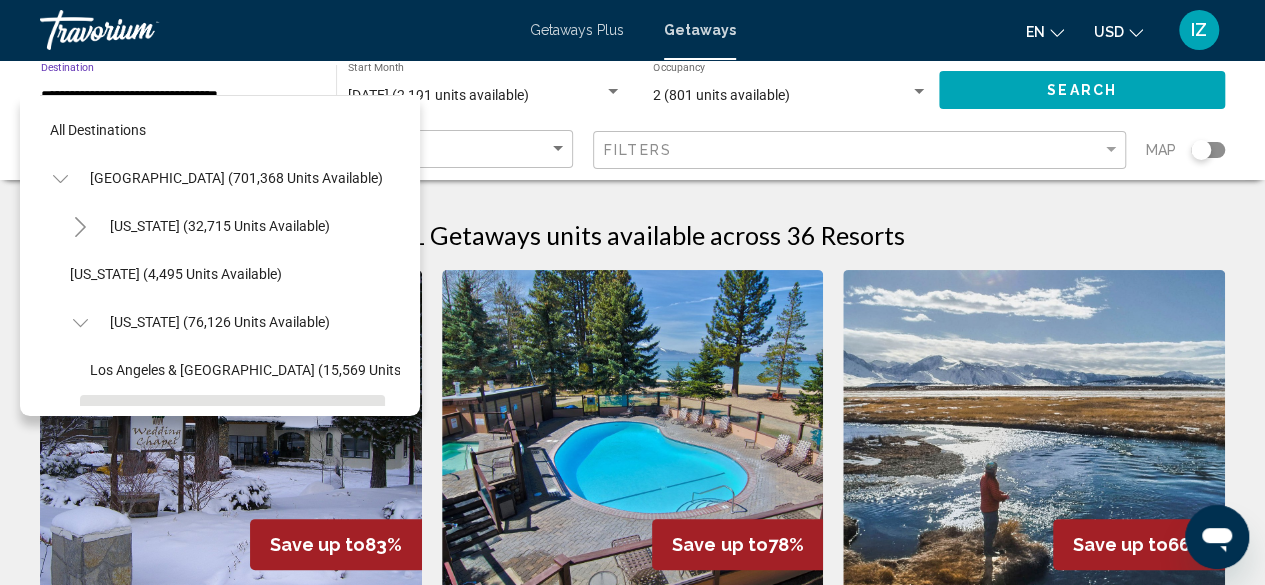 scroll, scrollTop: 174, scrollLeft: 0, axis: vertical 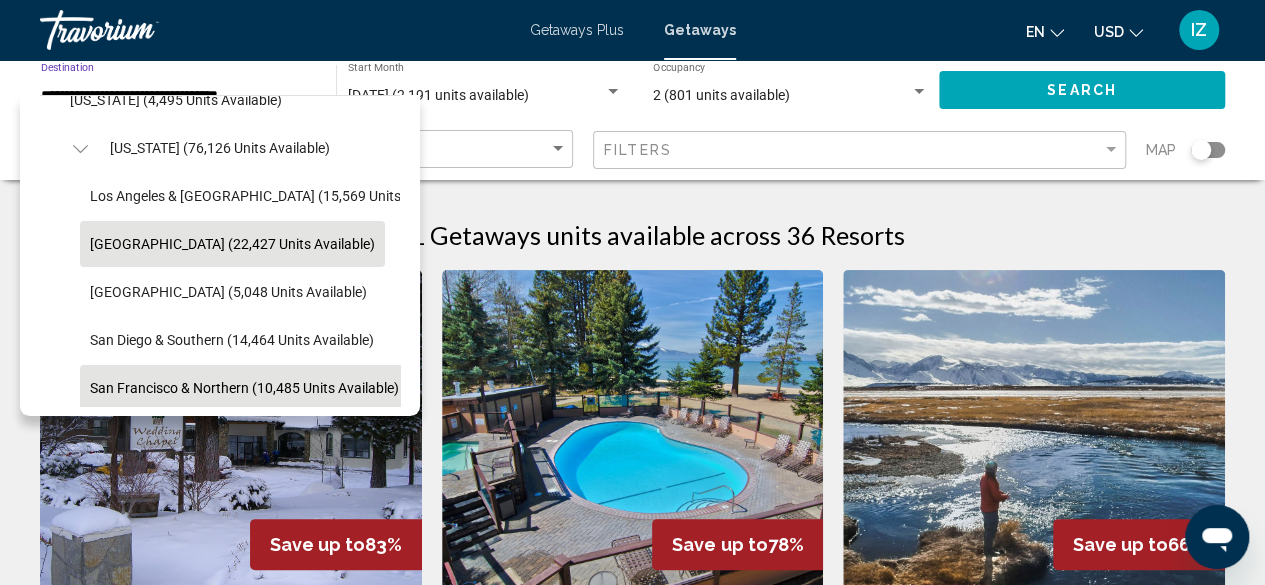click on "San Francisco & Northern (10,485 units available)" 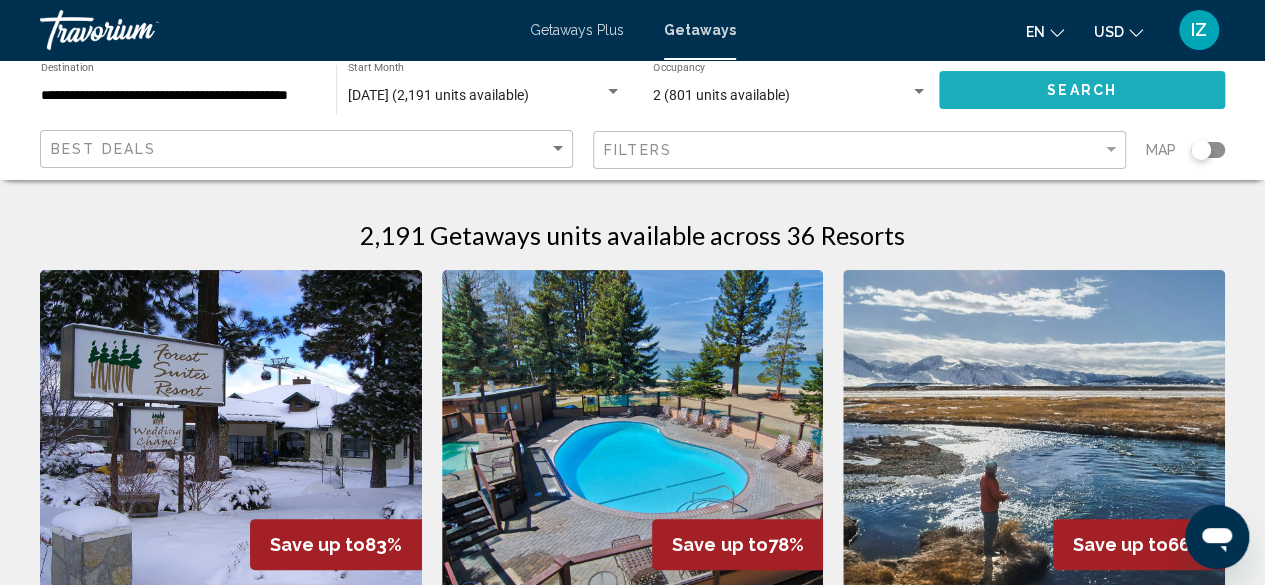 click on "Search" 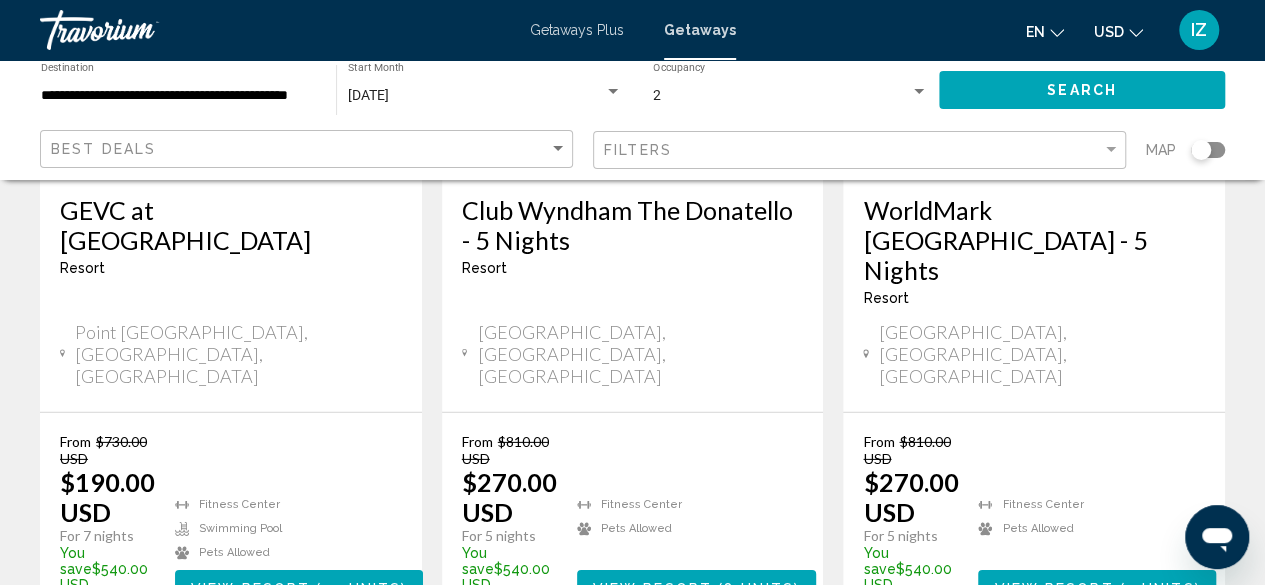 scroll, scrollTop: 2885, scrollLeft: 0, axis: vertical 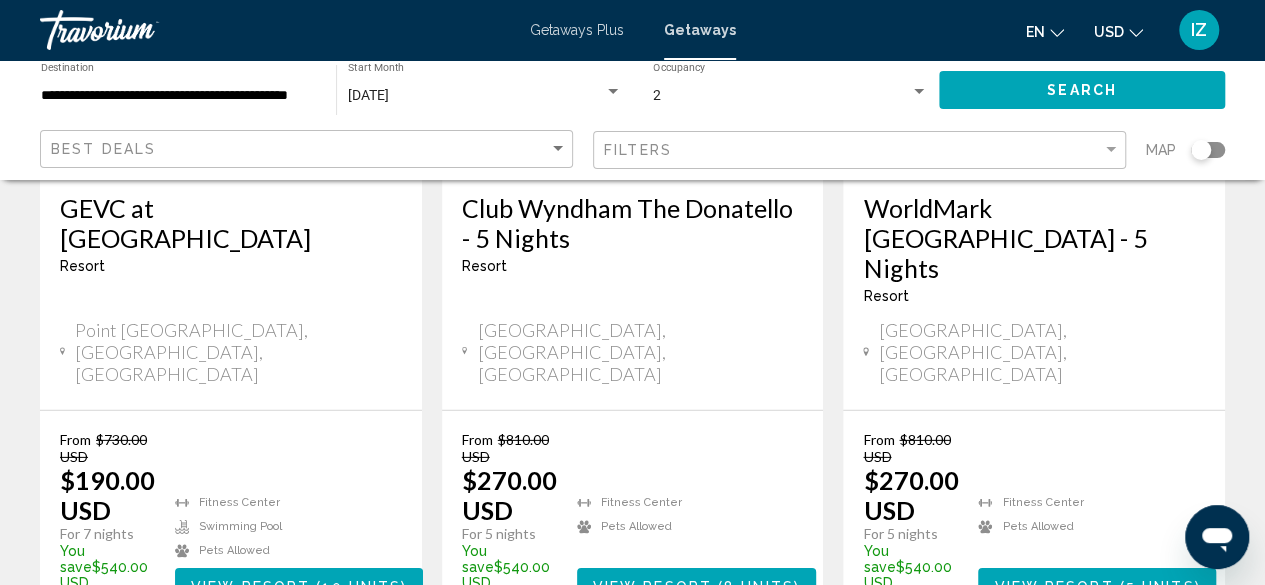 click on "page  2" at bounding box center [597, 685] 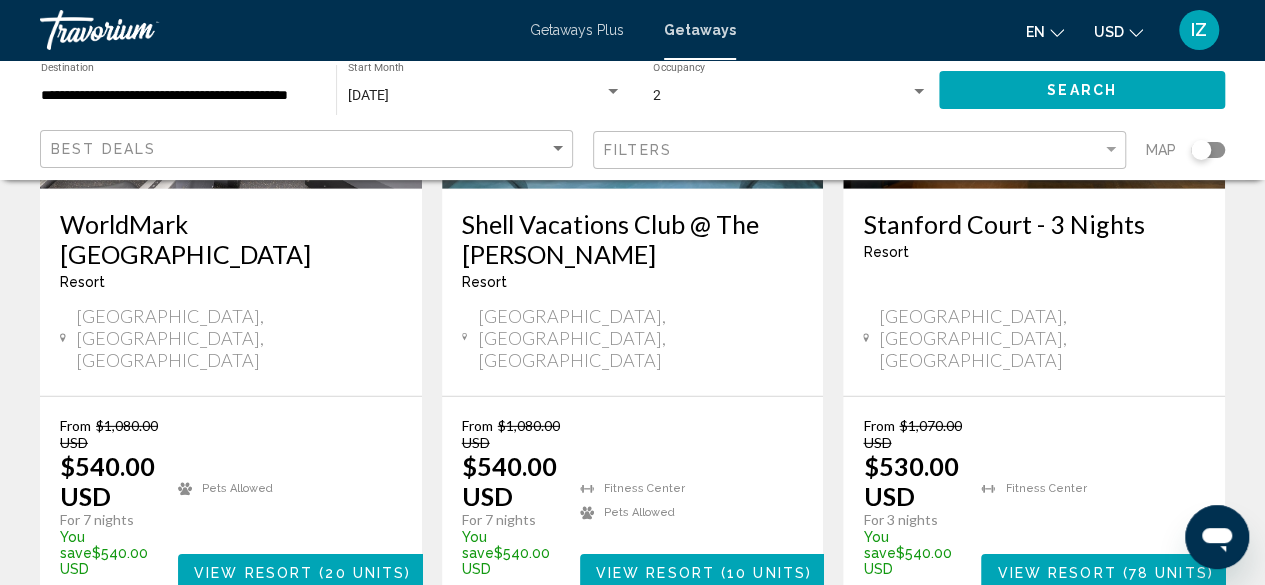 scroll, scrollTop: 2810, scrollLeft: 0, axis: vertical 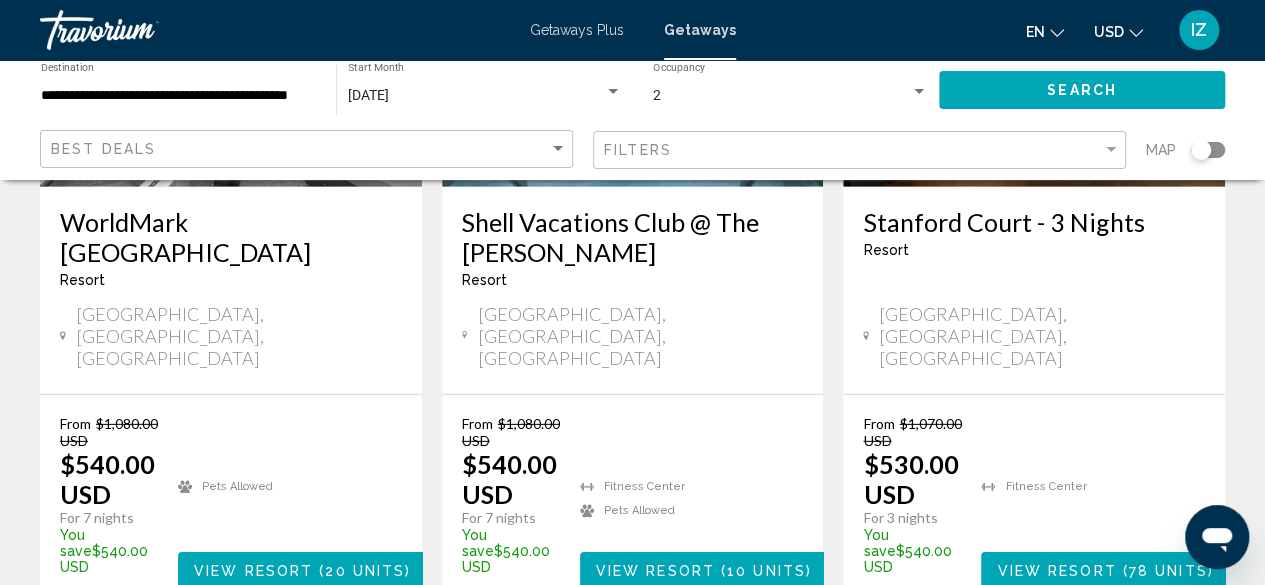 click on "3" at bounding box center (668, 669) 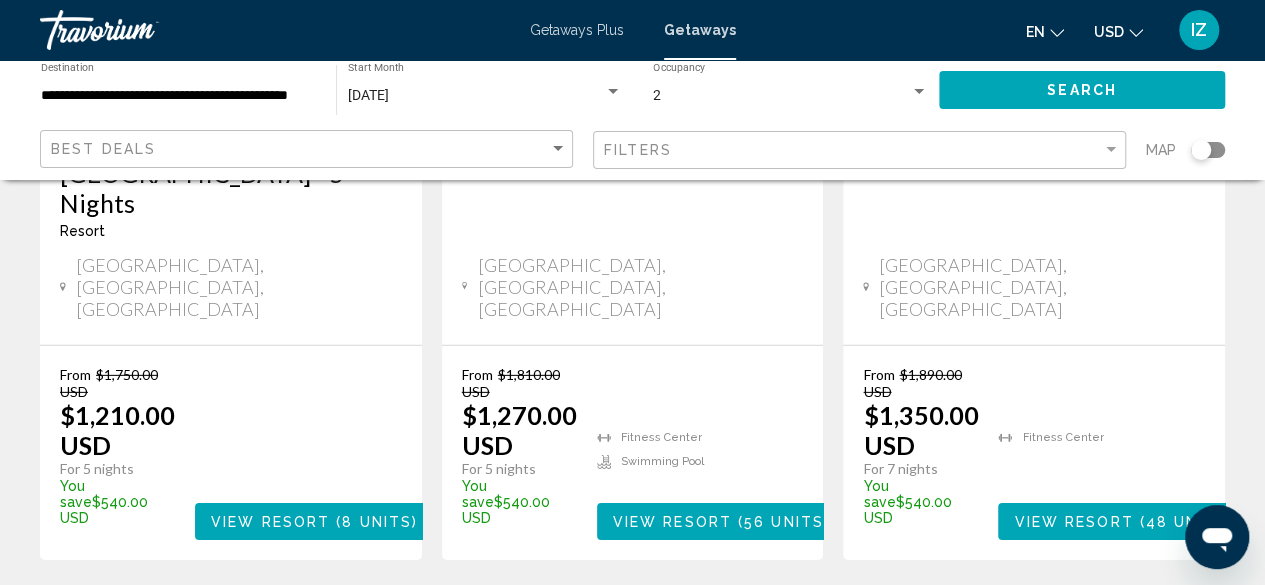 scroll, scrollTop: 2896, scrollLeft: 0, axis: vertical 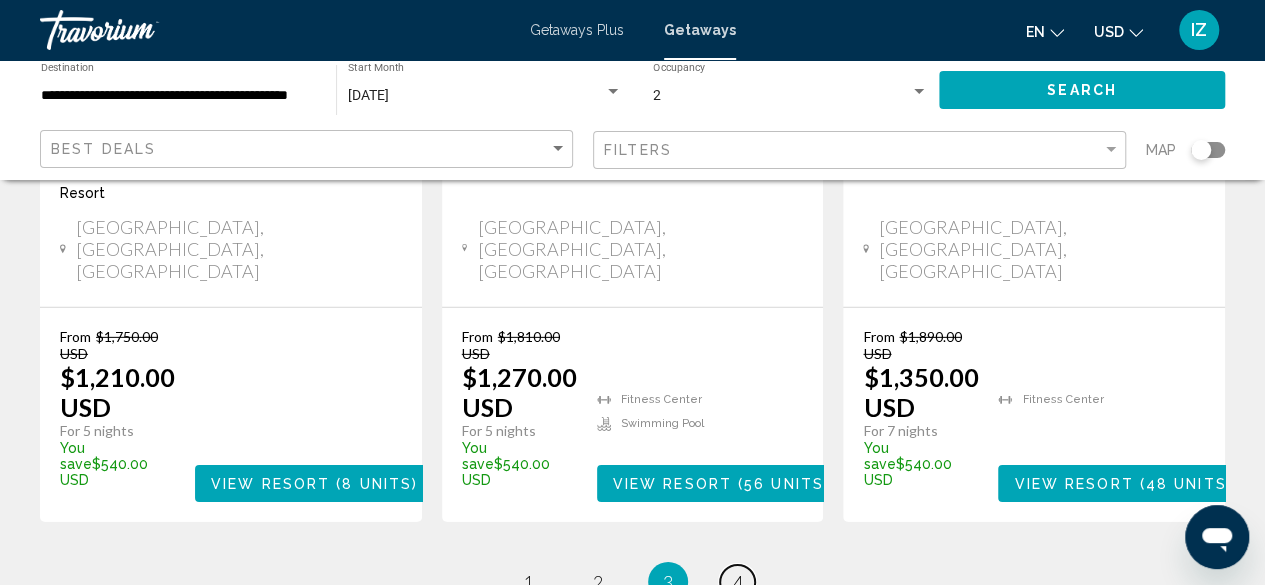 click on "page  4" at bounding box center [737, 582] 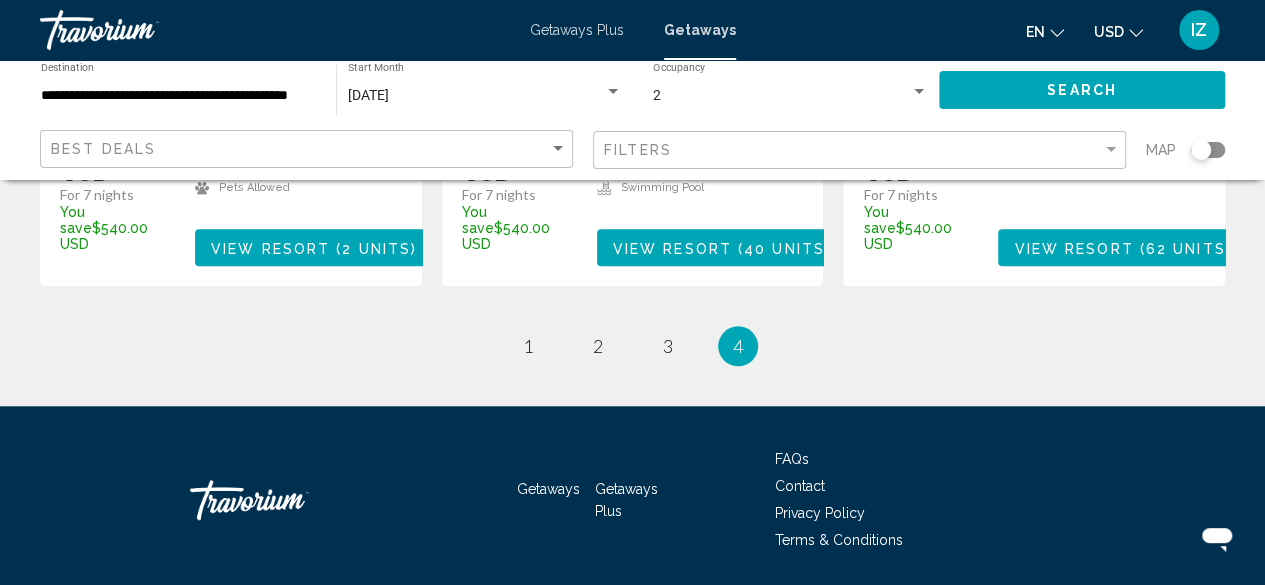 scroll, scrollTop: 731, scrollLeft: 0, axis: vertical 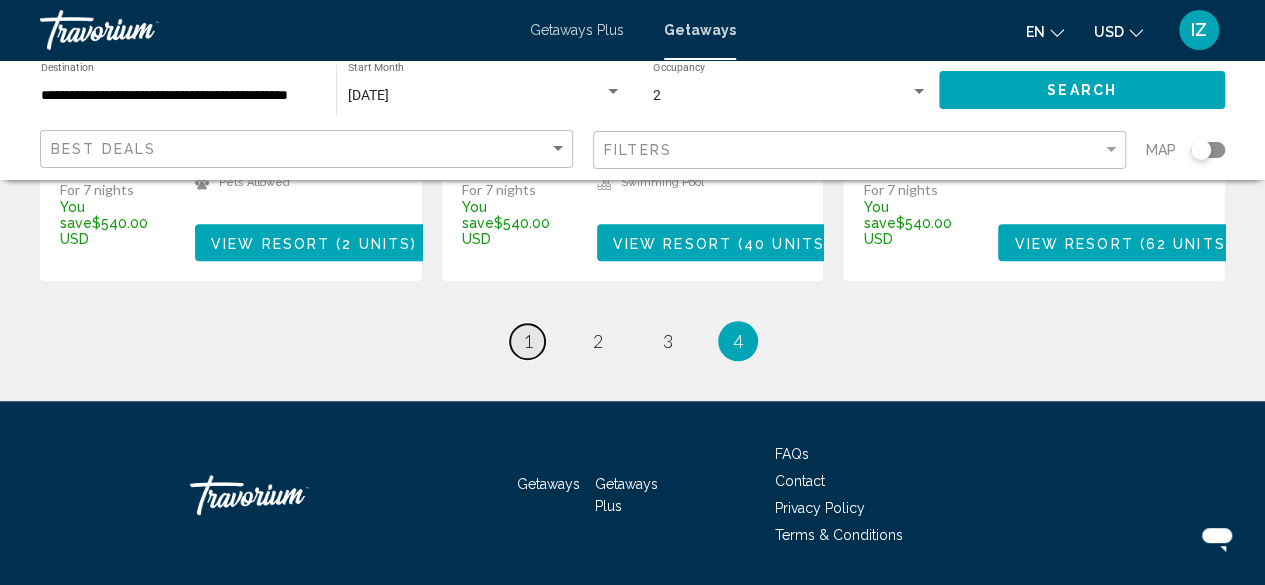 click on "page  1" at bounding box center (527, 341) 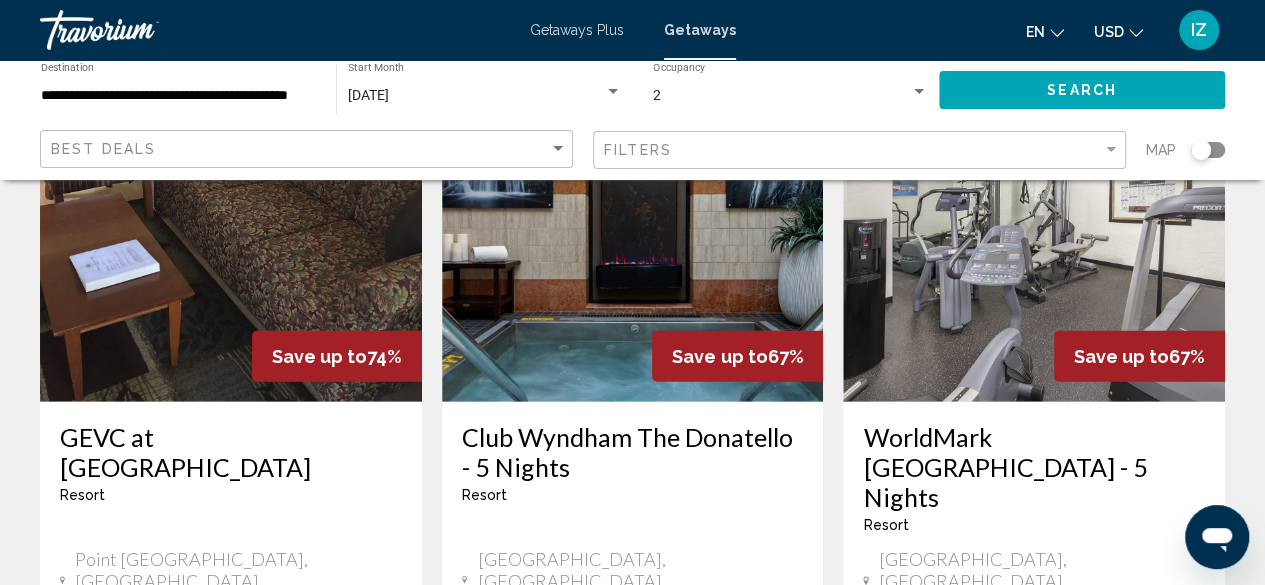 scroll, scrollTop: 2679, scrollLeft: 0, axis: vertical 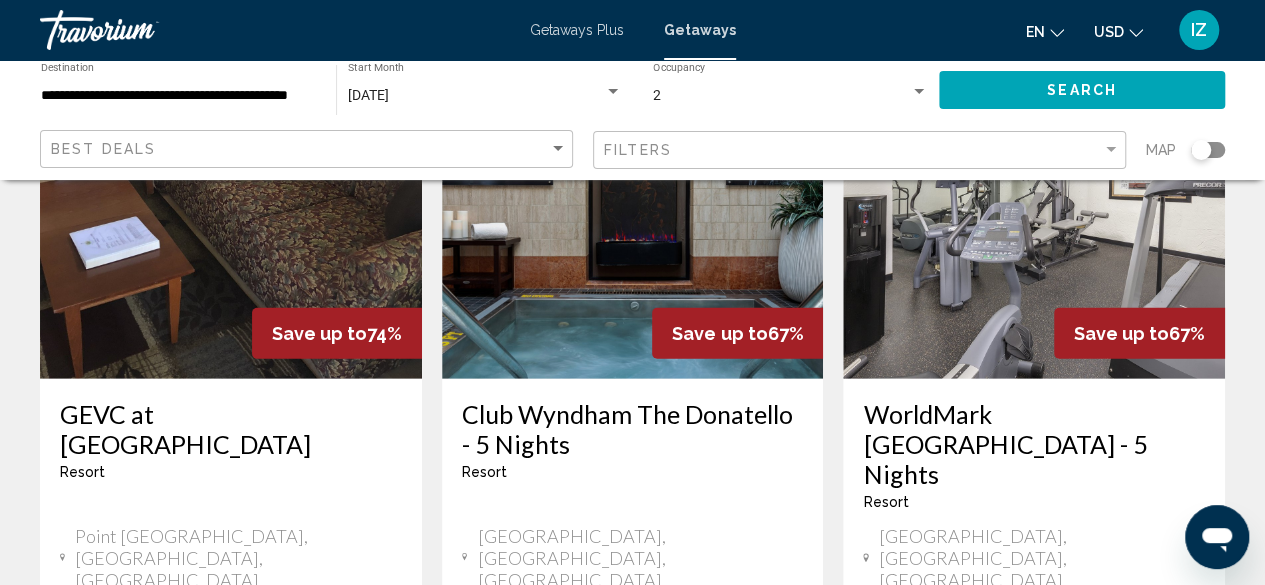 click on "page  2" at bounding box center (597, 891) 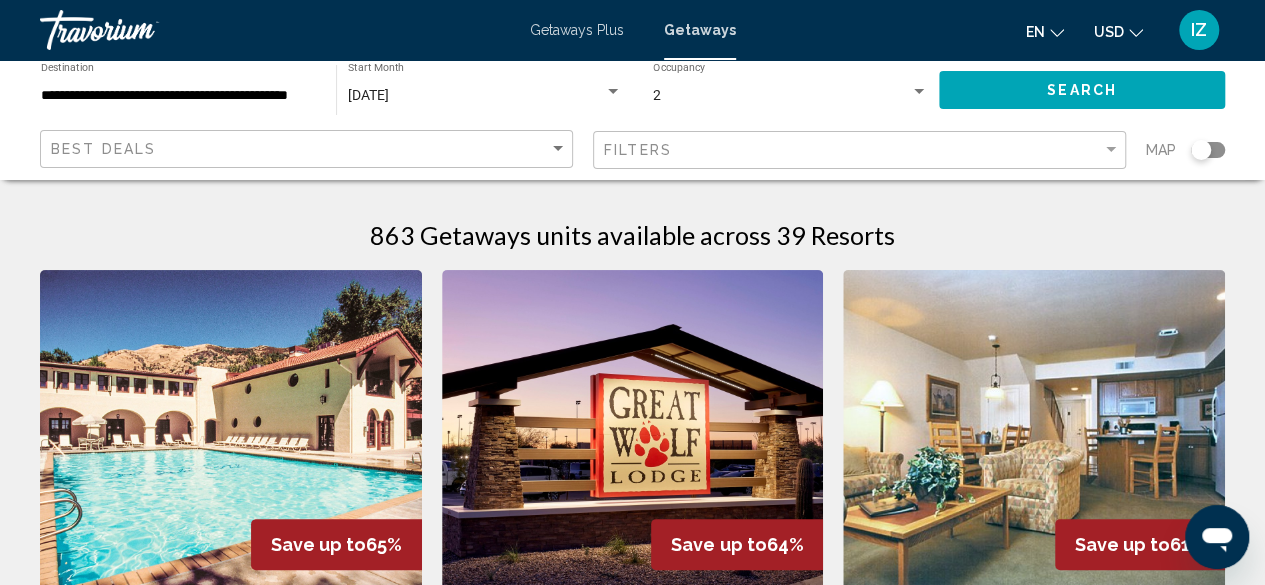 click on "**********" at bounding box center (178, 96) 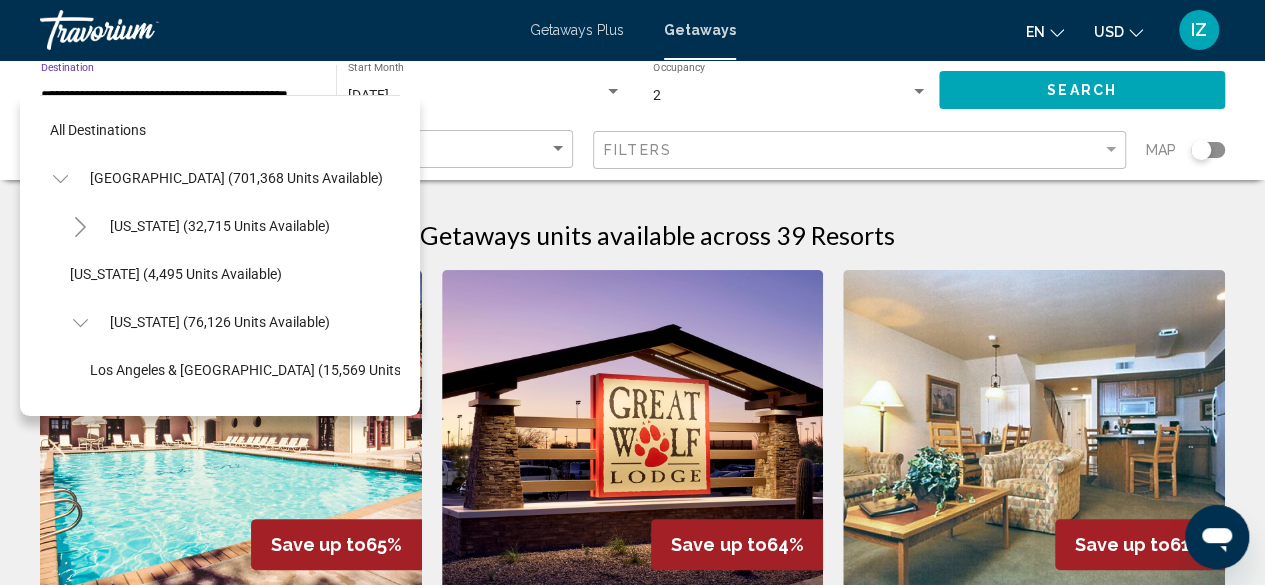 scroll, scrollTop: 318, scrollLeft: 24, axis: both 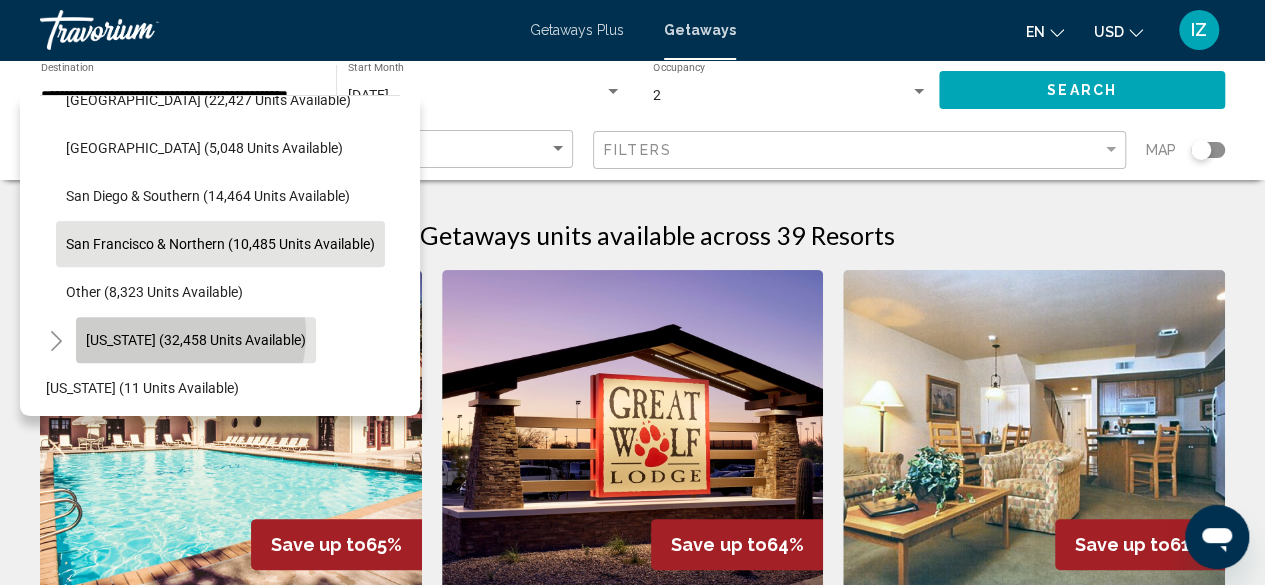 click on "[US_STATE] (32,458 units available)" 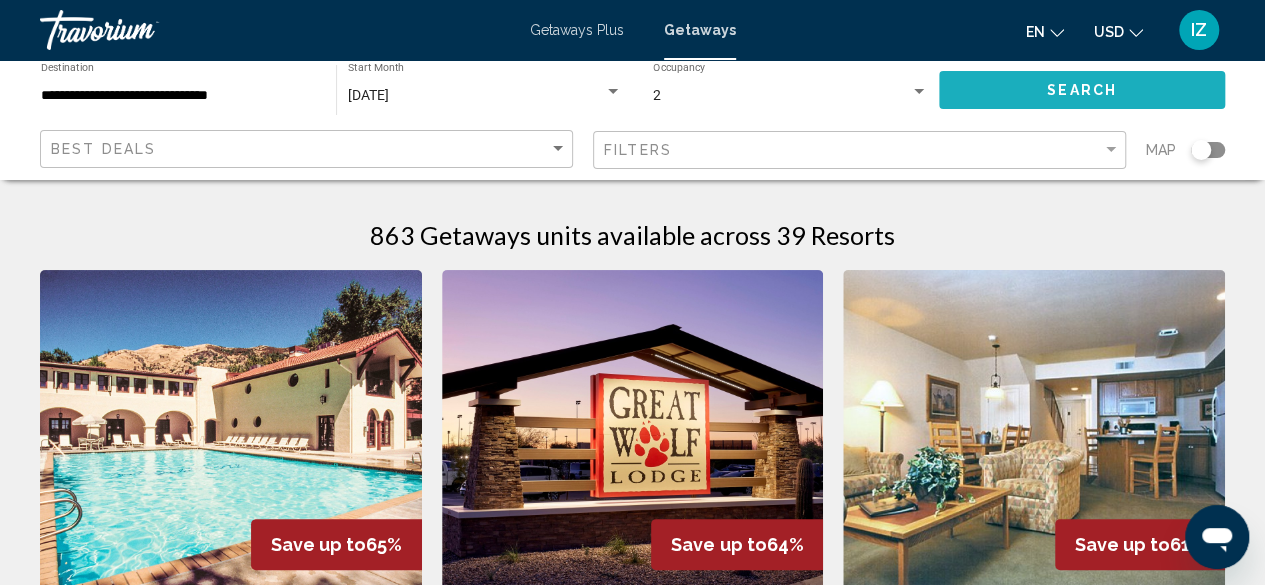 click on "Search" 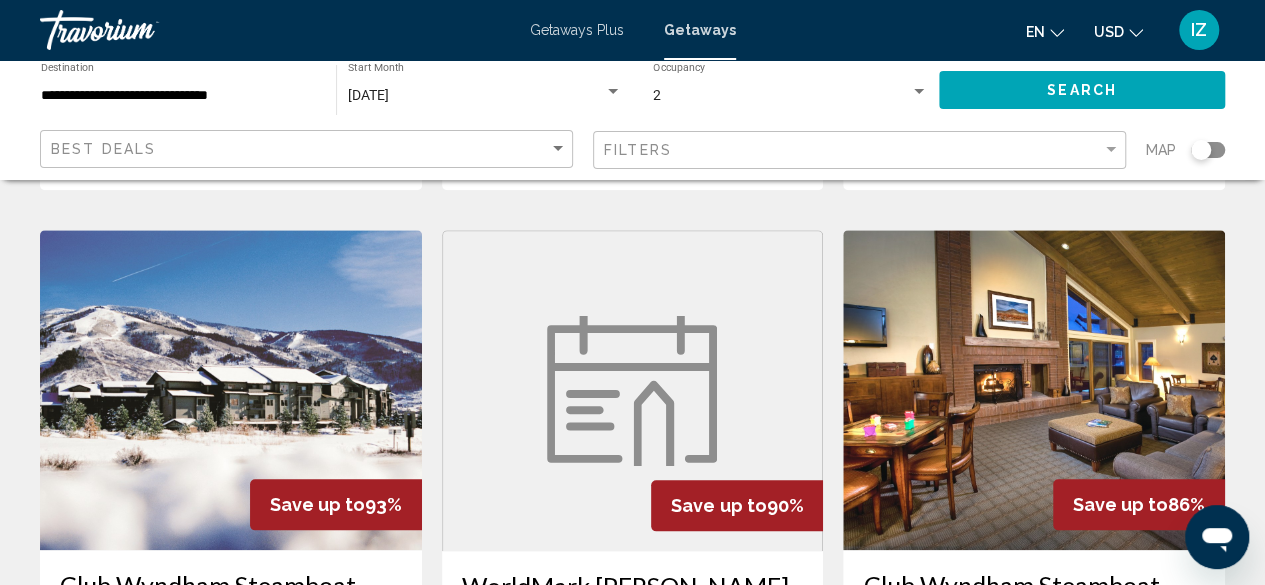 scroll, scrollTop: 832, scrollLeft: 0, axis: vertical 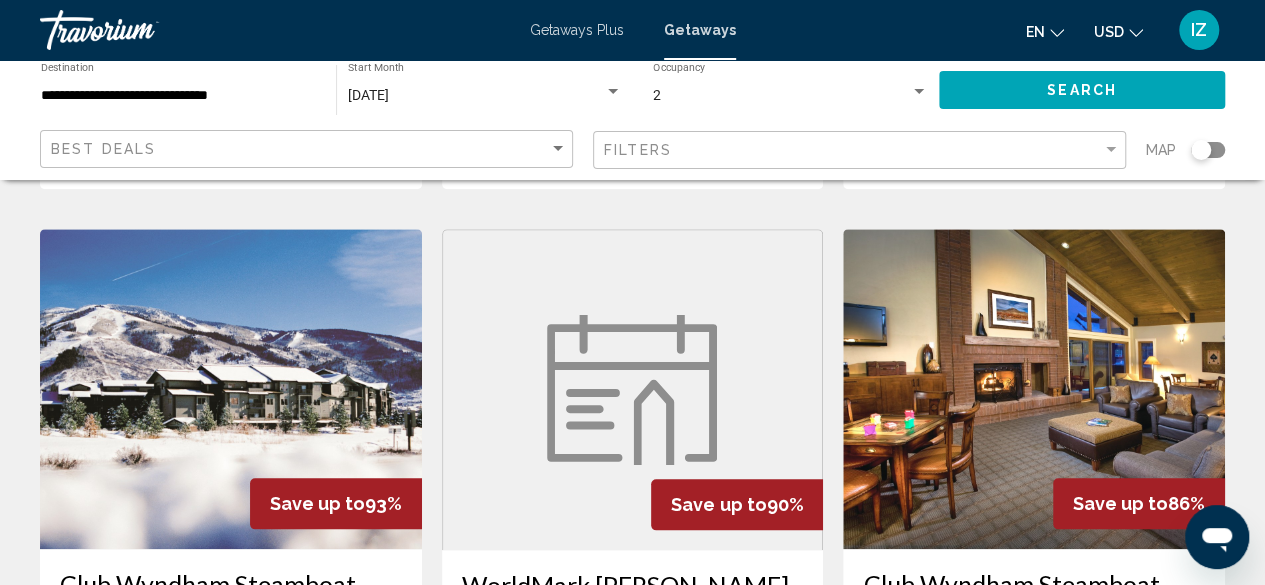 click at bounding box center [633, 390] 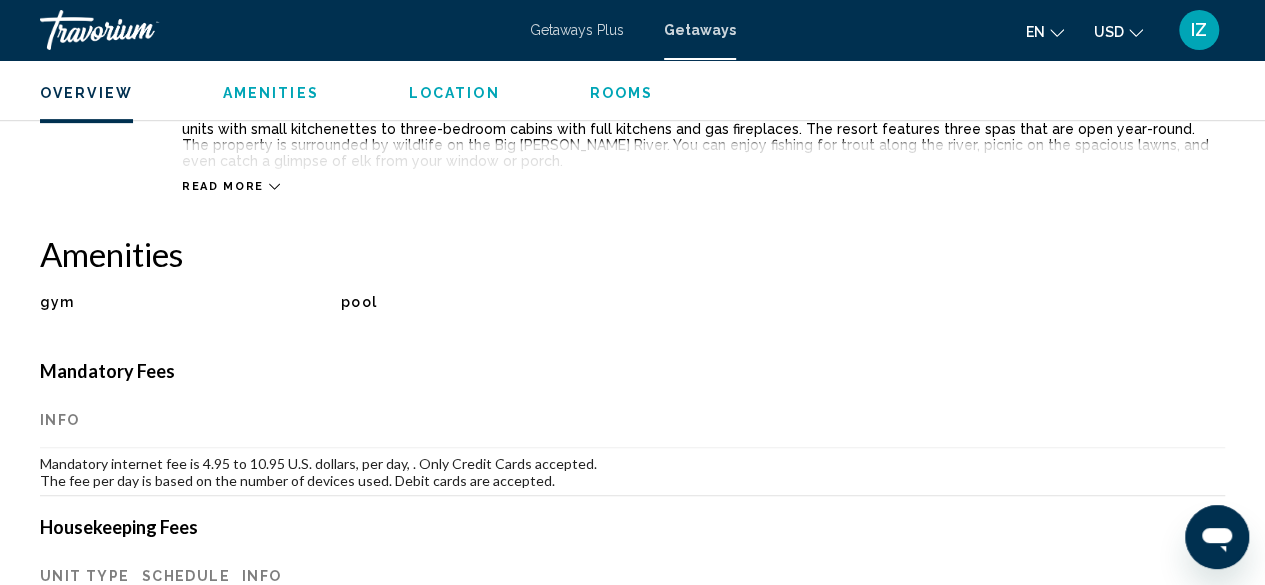 scroll, scrollTop: 0, scrollLeft: 0, axis: both 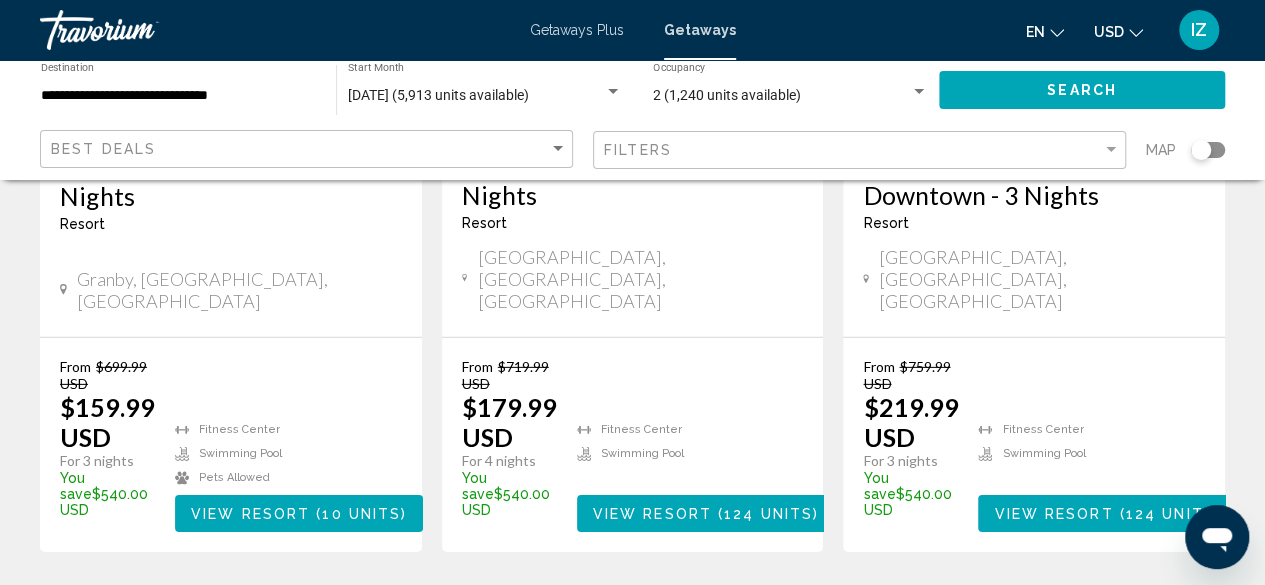 click on "page  2" at bounding box center [492, 612] 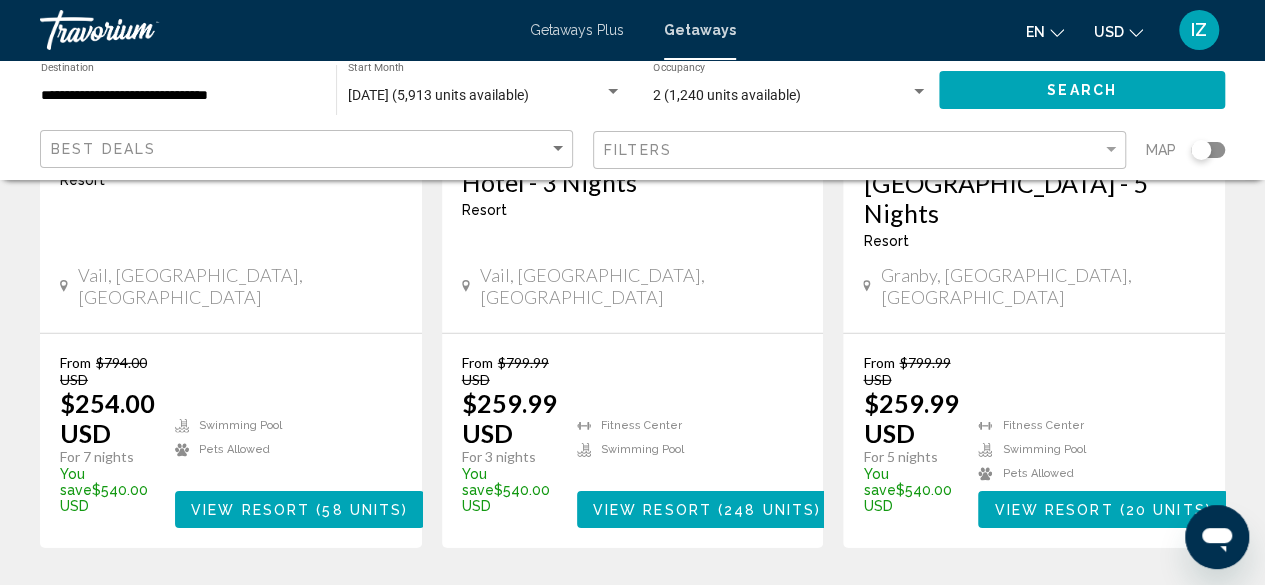 scroll, scrollTop: 2896, scrollLeft: 0, axis: vertical 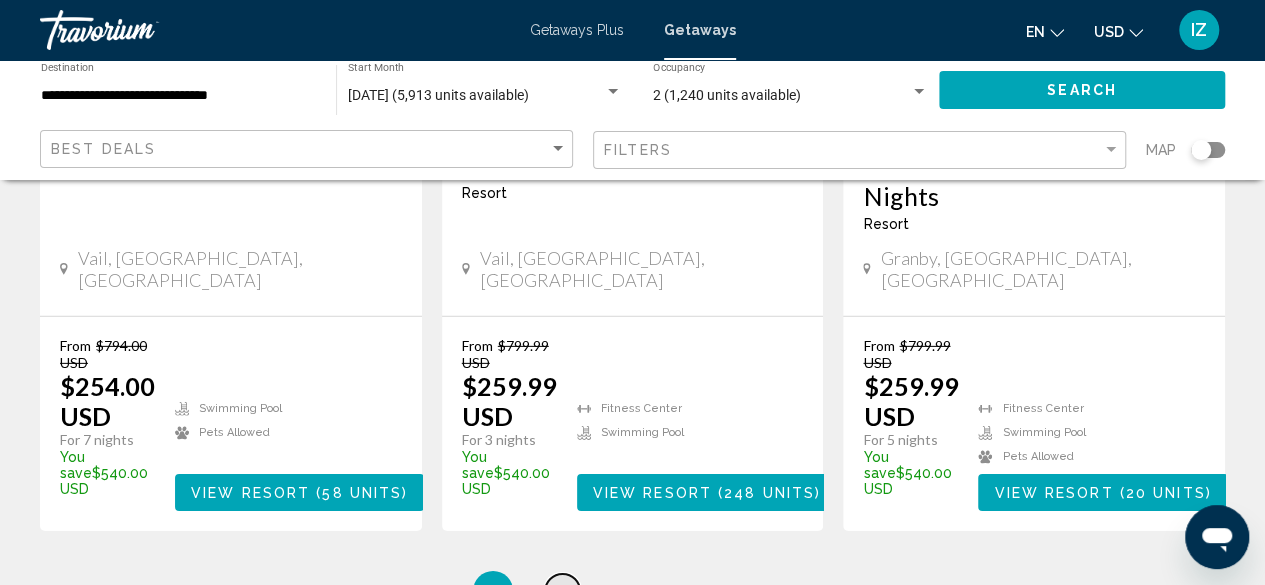 click on "page  3" at bounding box center [562, 591] 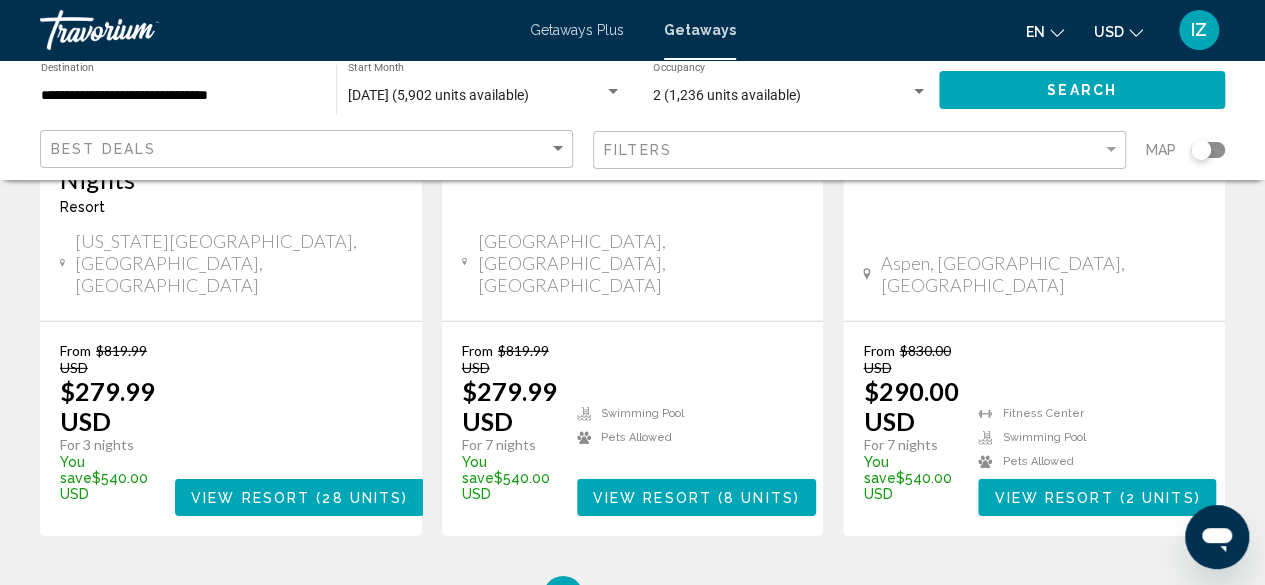 scroll, scrollTop: 2836, scrollLeft: 0, axis: vertical 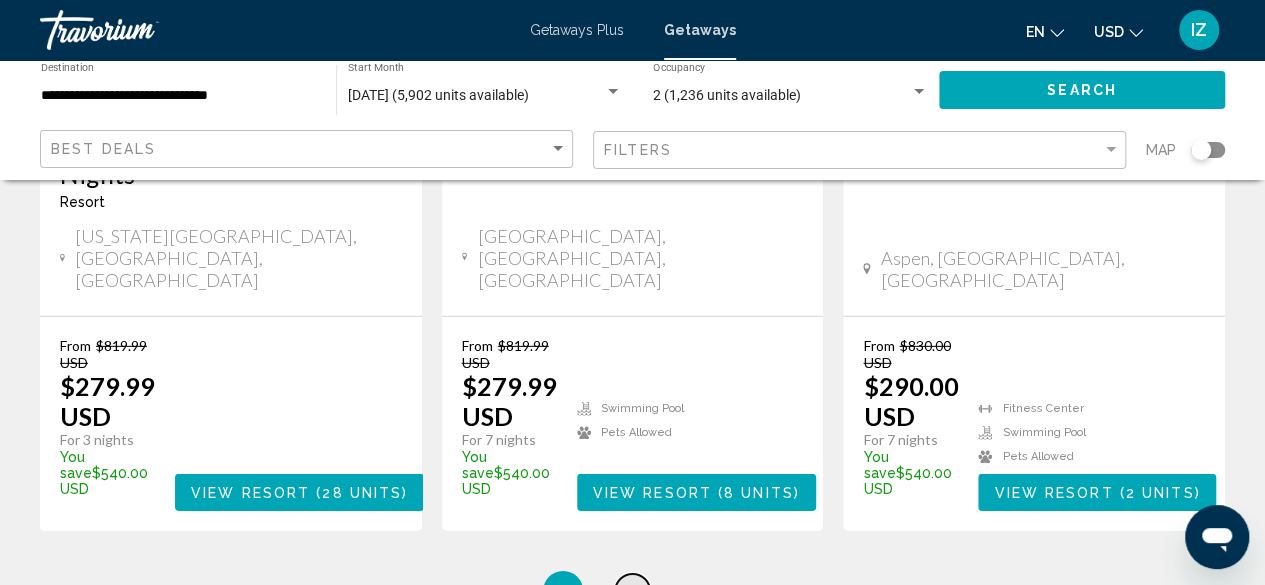 click on "4" at bounding box center (633, 591) 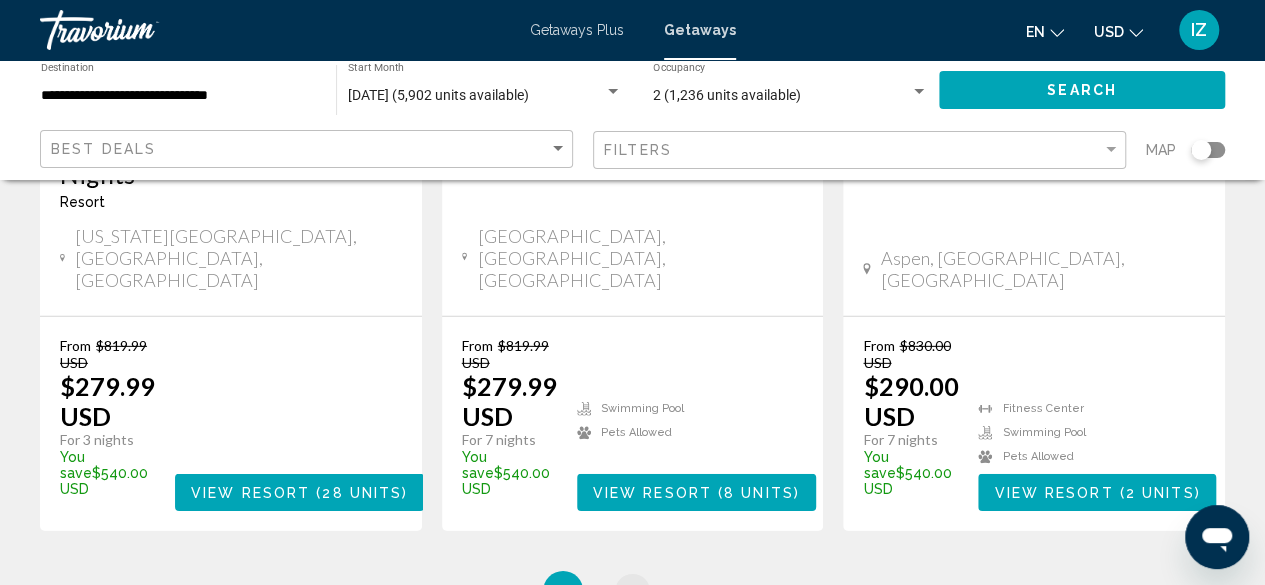 scroll, scrollTop: 0, scrollLeft: 0, axis: both 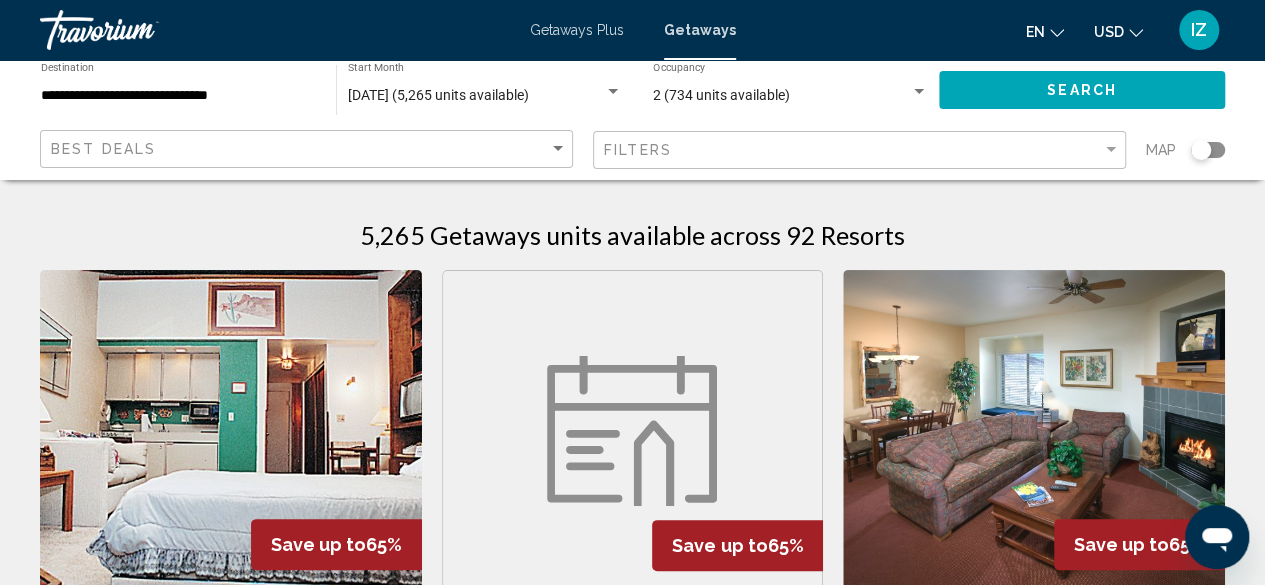 click on "**********" 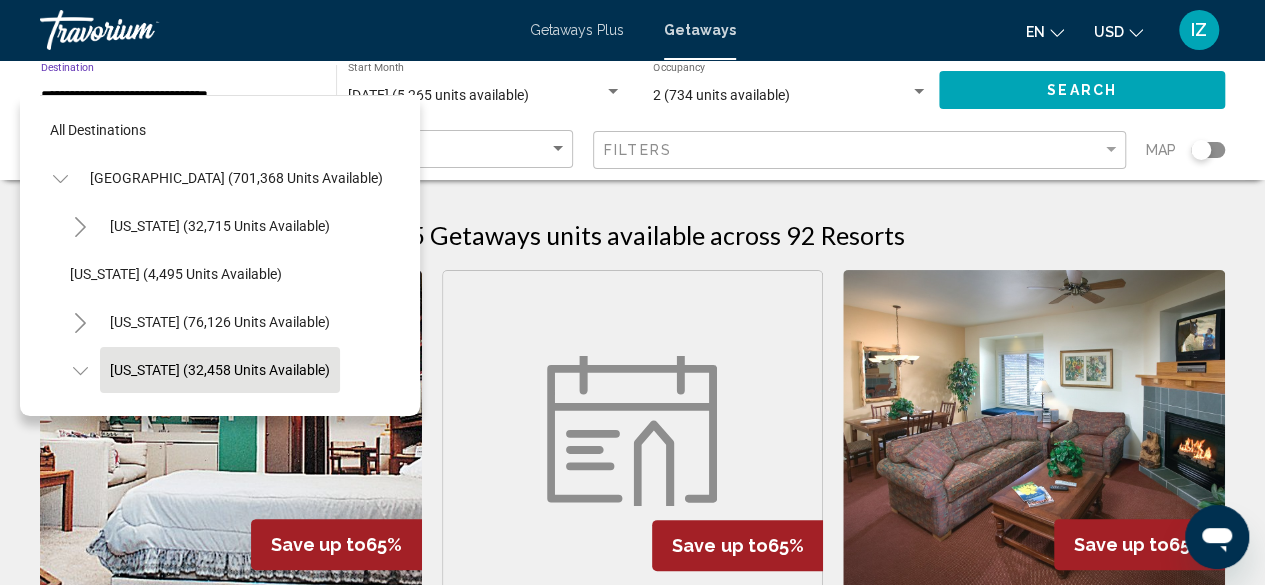 scroll, scrollTop: 126, scrollLeft: 0, axis: vertical 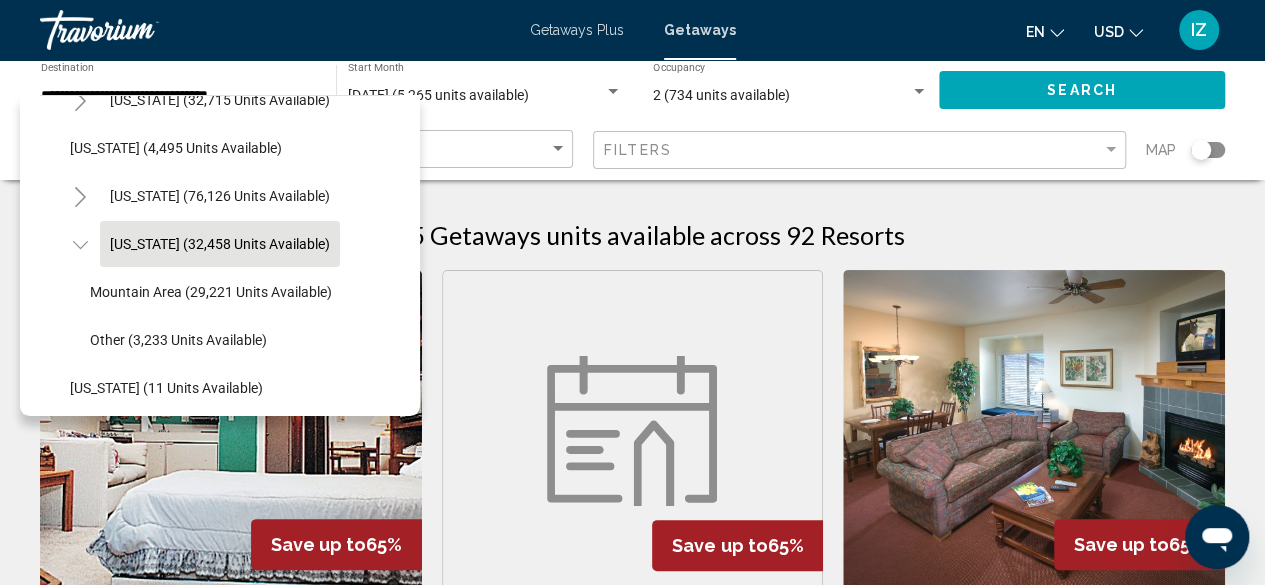 click on "Getaways Plus" at bounding box center [577, 30] 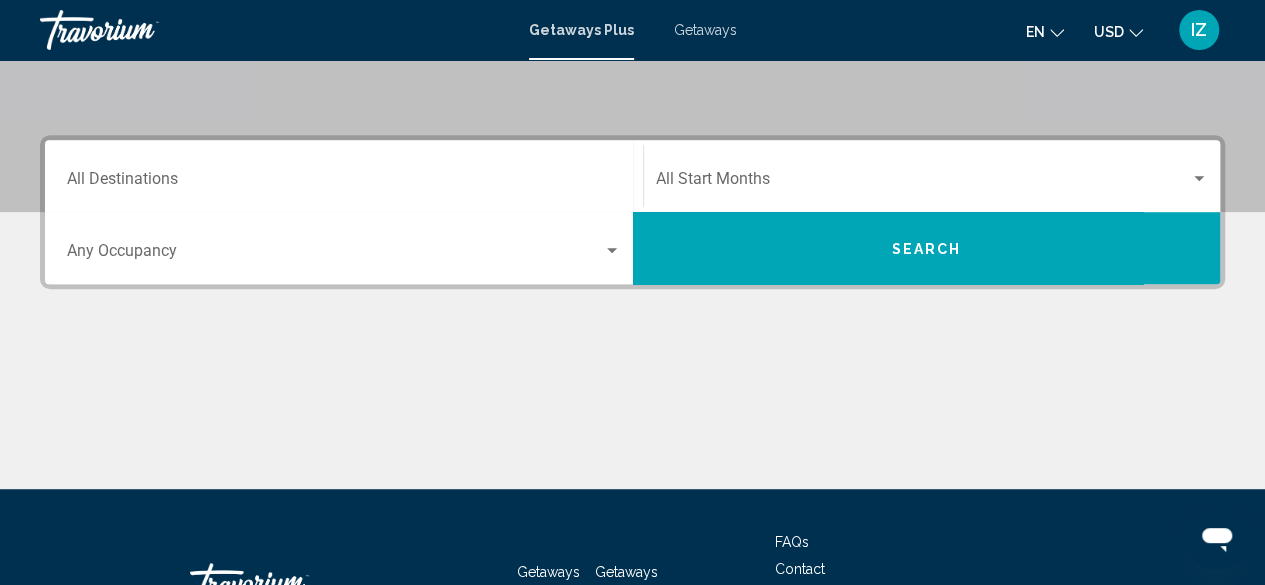 click on "Destination All Destinations" at bounding box center [344, 176] 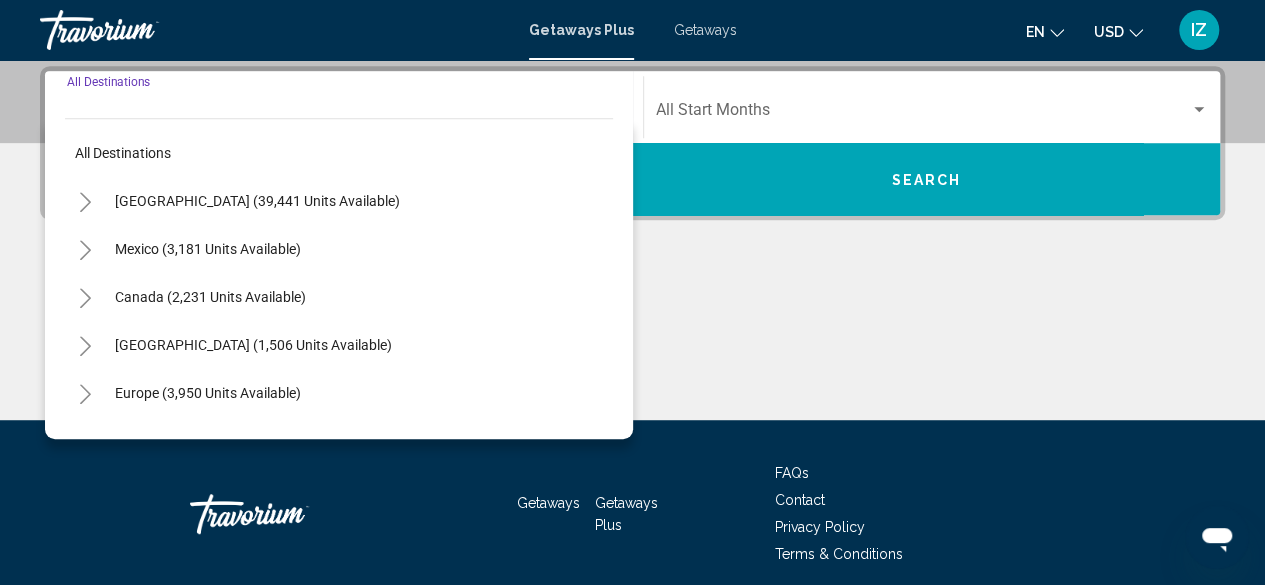 scroll, scrollTop: 458, scrollLeft: 0, axis: vertical 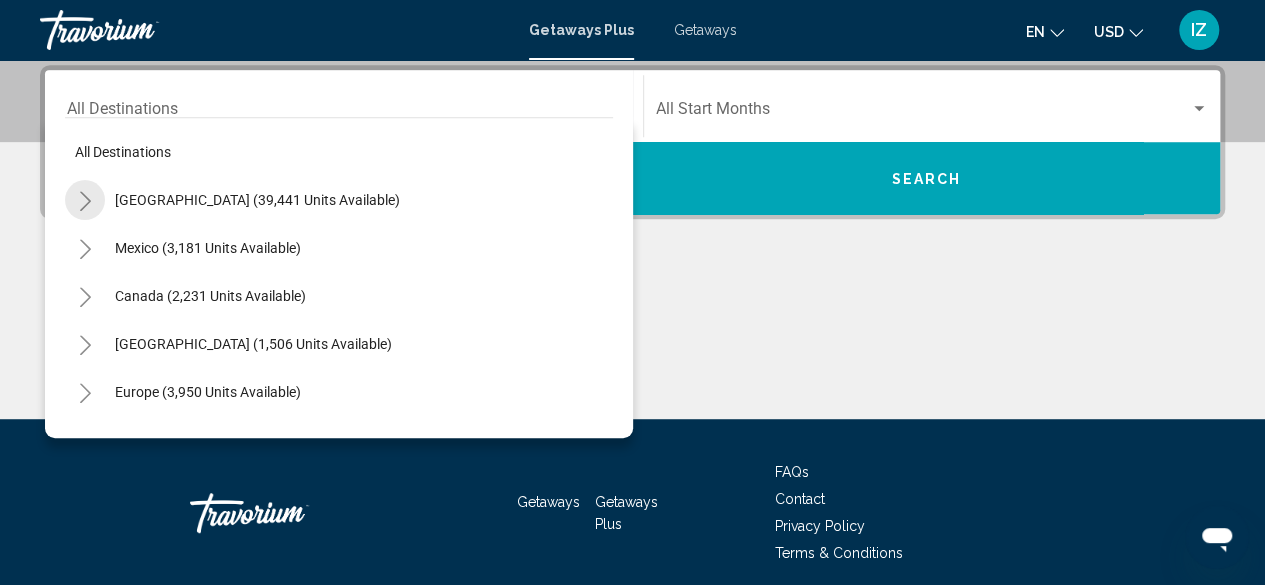 click 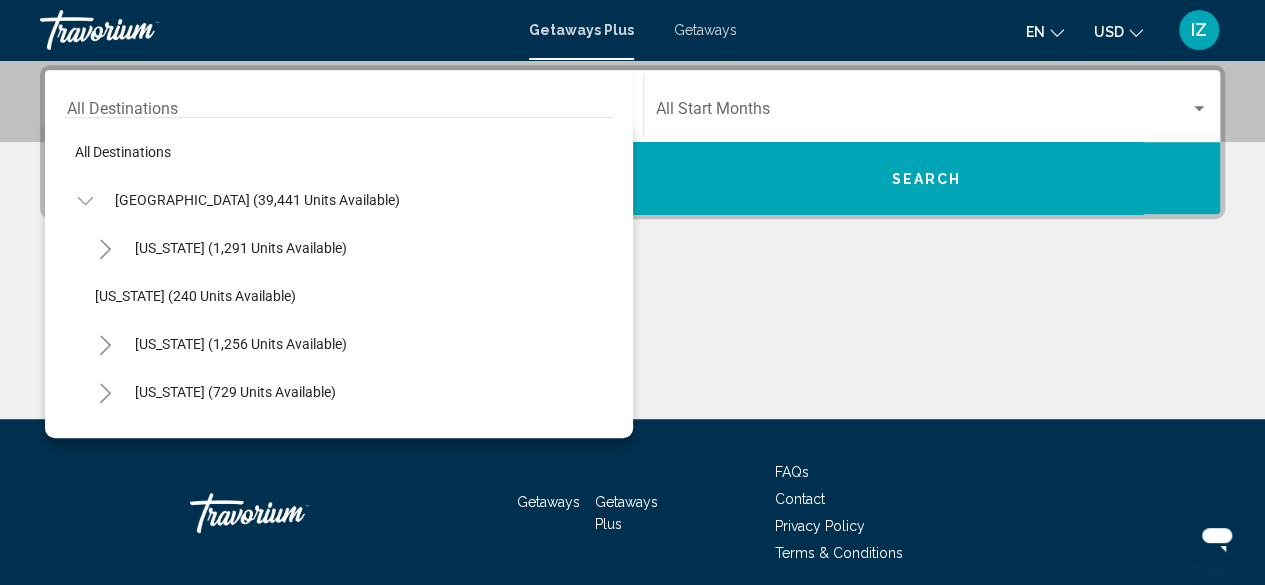 click 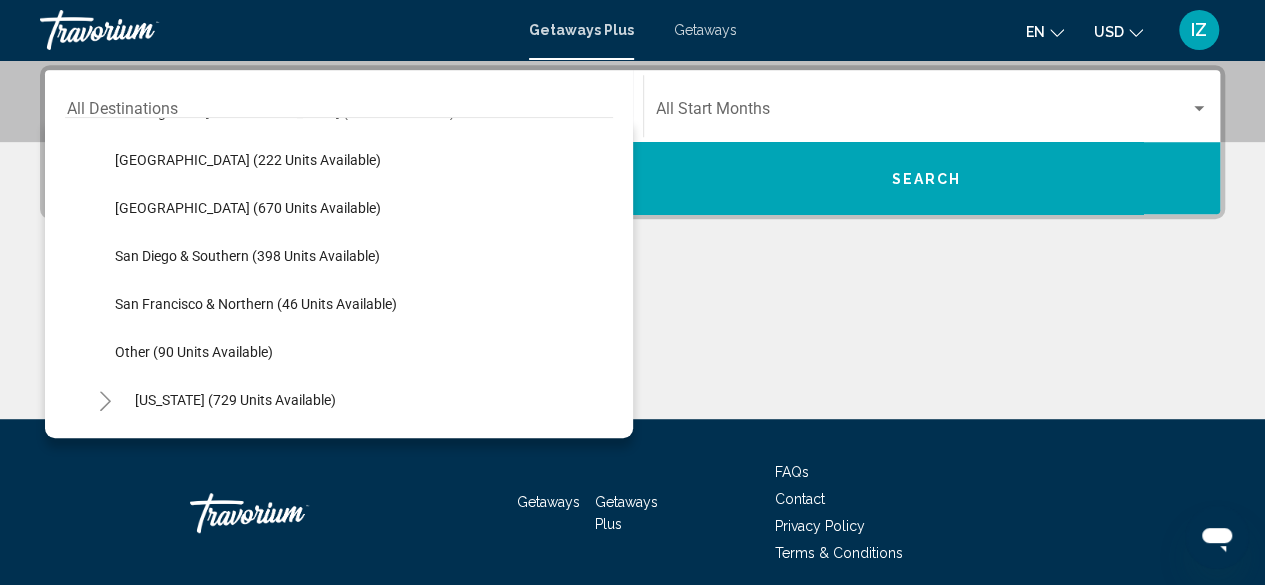 scroll, scrollTop: 281, scrollLeft: 0, axis: vertical 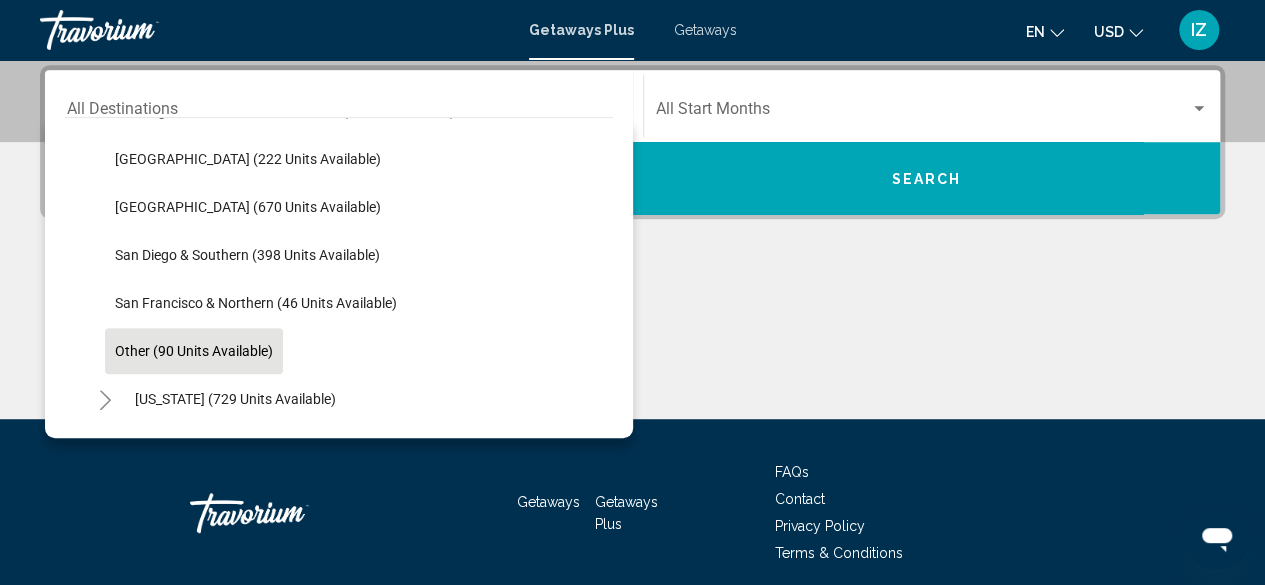 click on "Other (90 units available)" 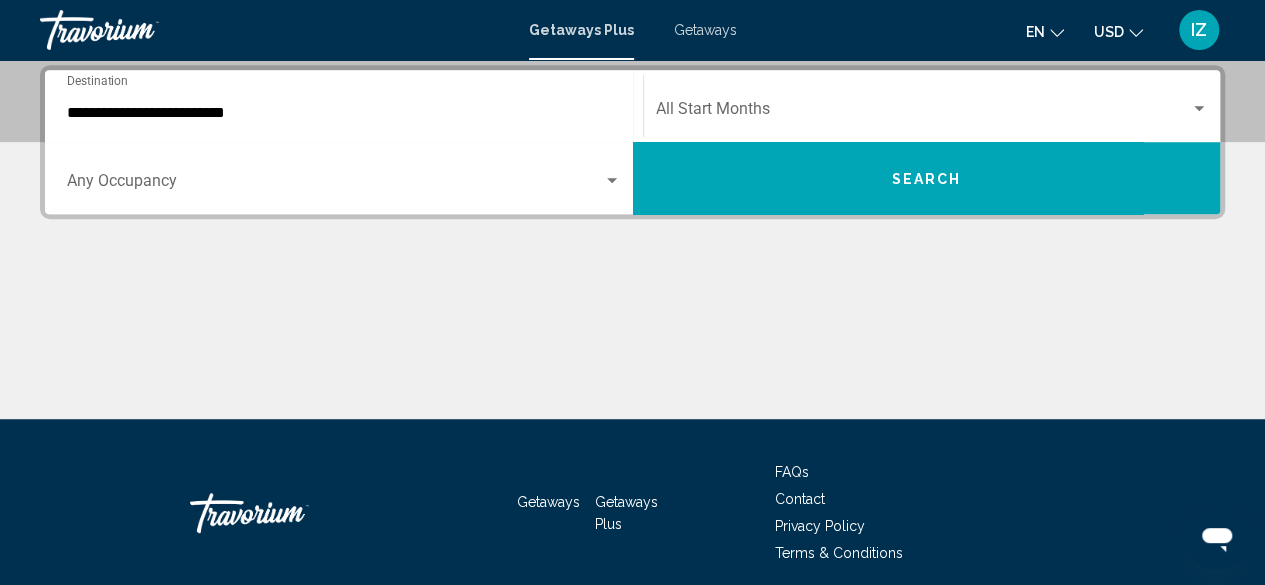 click on "Occupancy Any Occupancy" at bounding box center [344, 178] 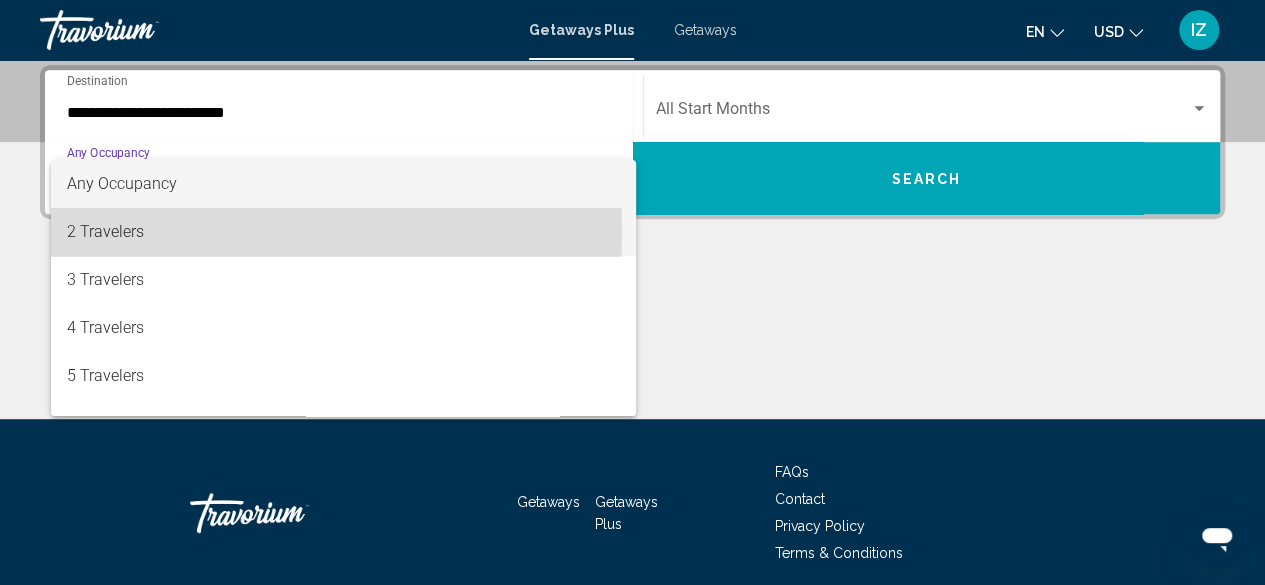 click on "2 Travelers" at bounding box center [344, 232] 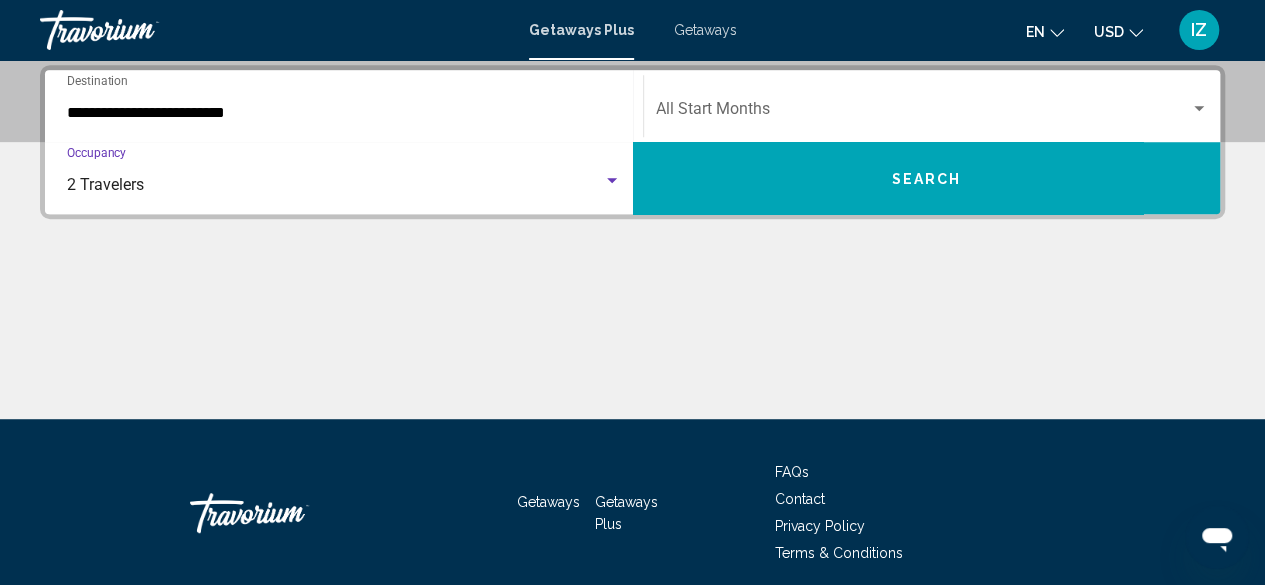 click at bounding box center (923, 113) 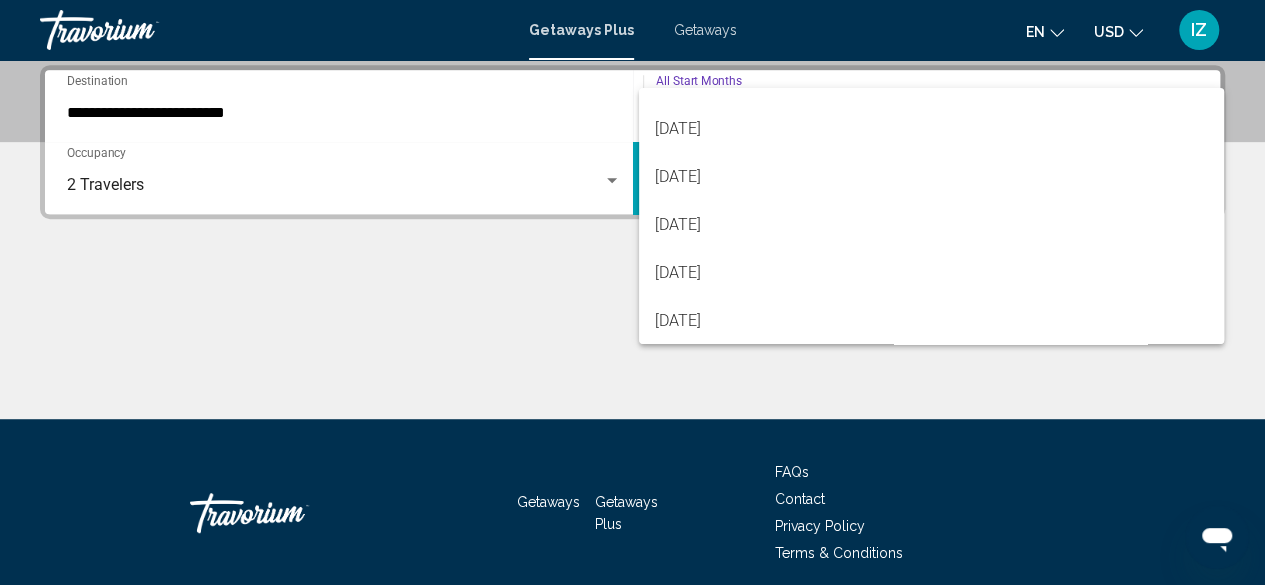 scroll, scrollTop: 231, scrollLeft: 0, axis: vertical 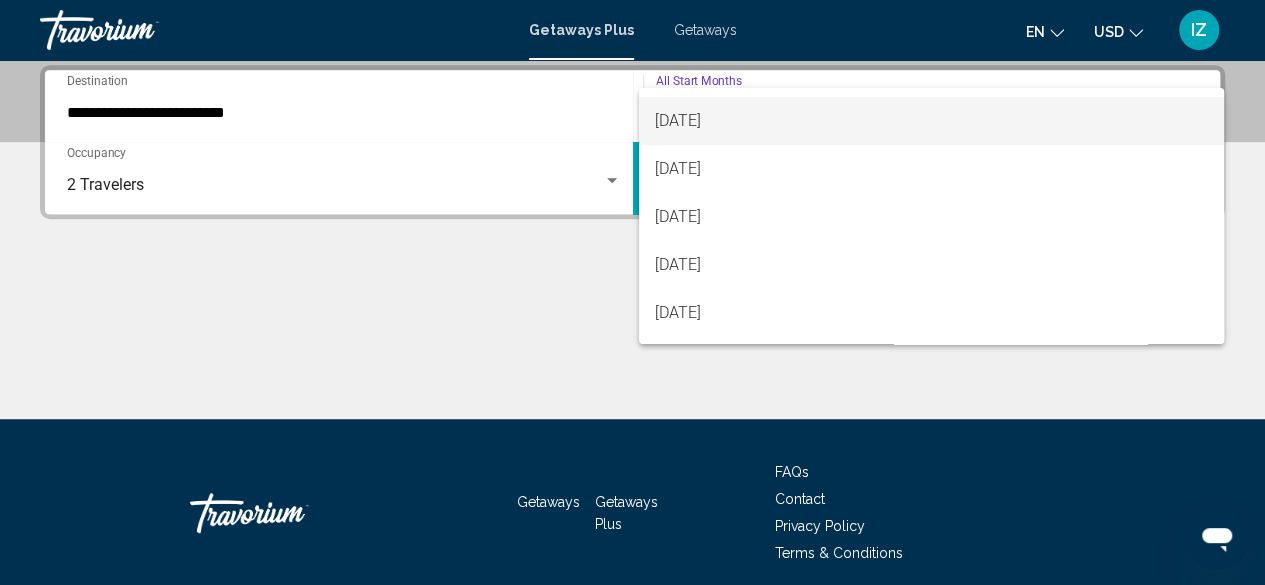click on "[DATE]" at bounding box center [931, 121] 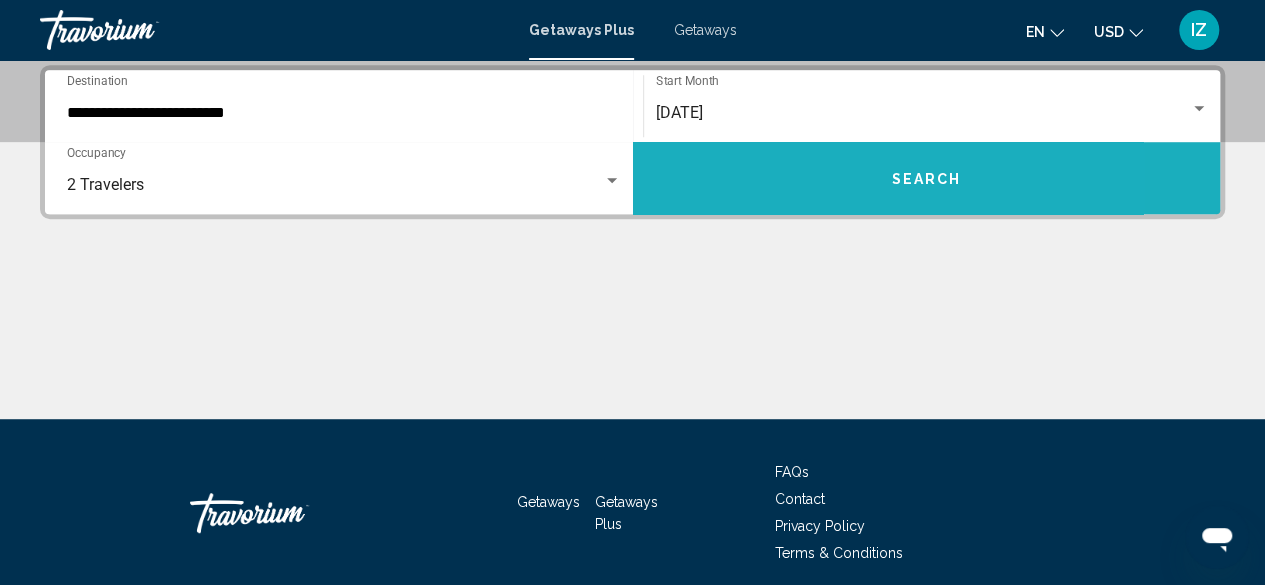 click on "Search" at bounding box center (927, 178) 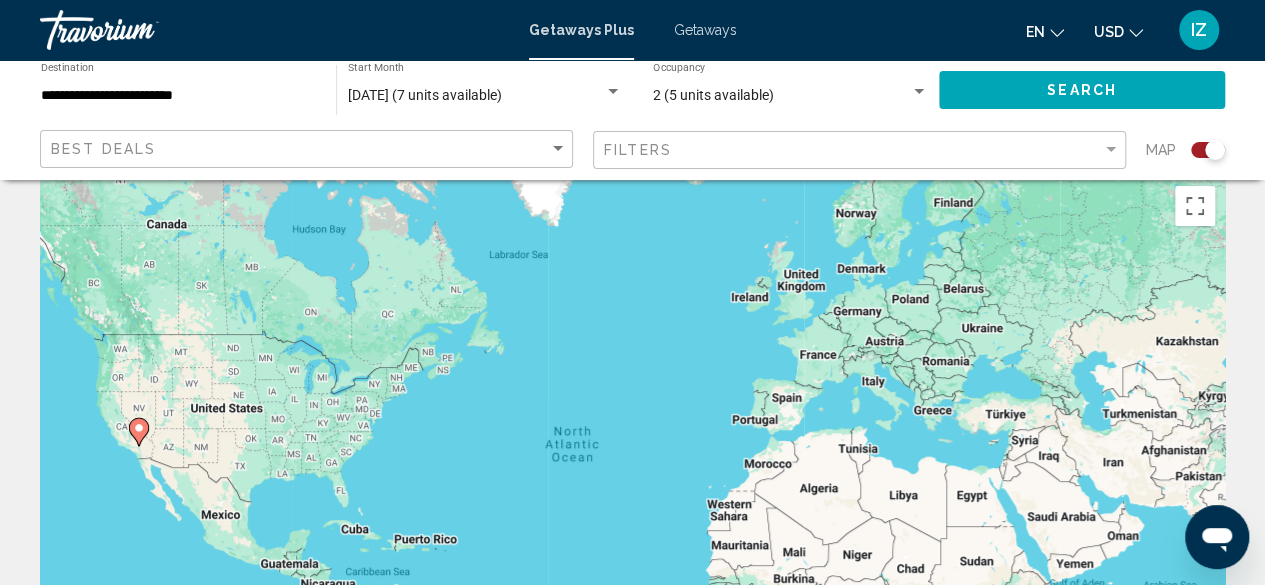 scroll, scrollTop: 0, scrollLeft: 0, axis: both 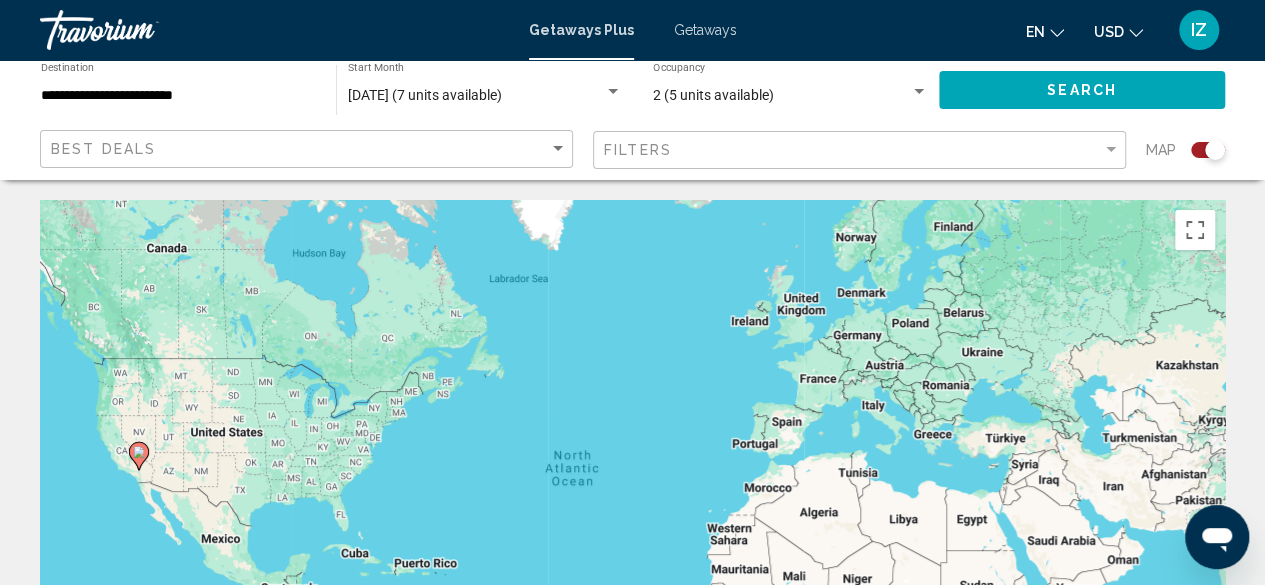 click on "**********" at bounding box center (178, 96) 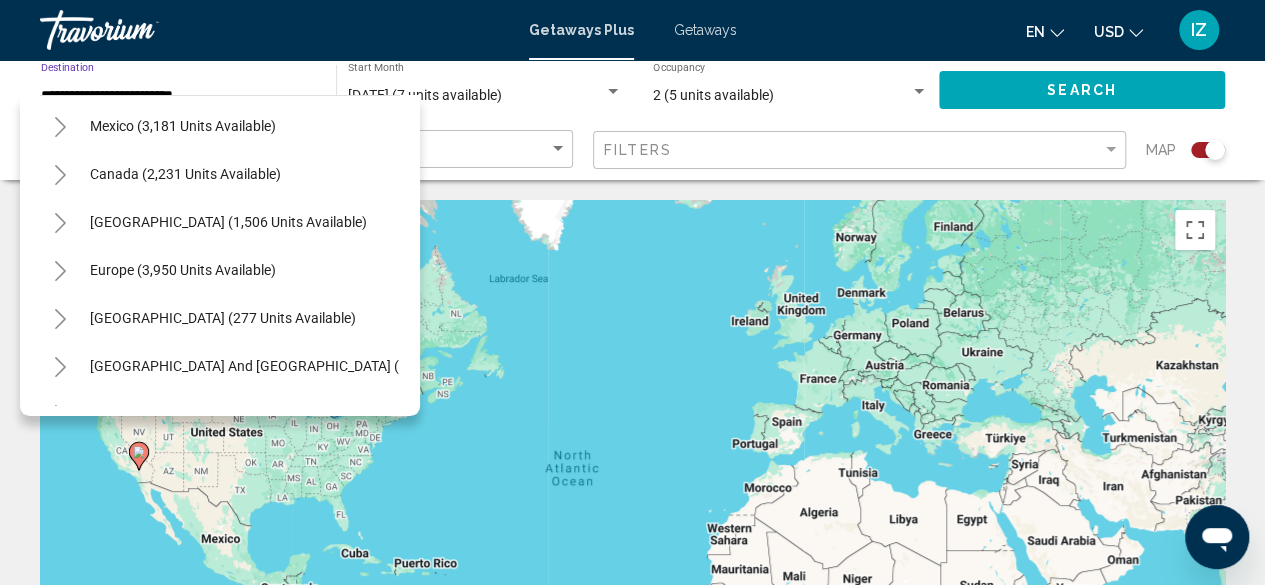 scroll, scrollTop: 2262, scrollLeft: 0, axis: vertical 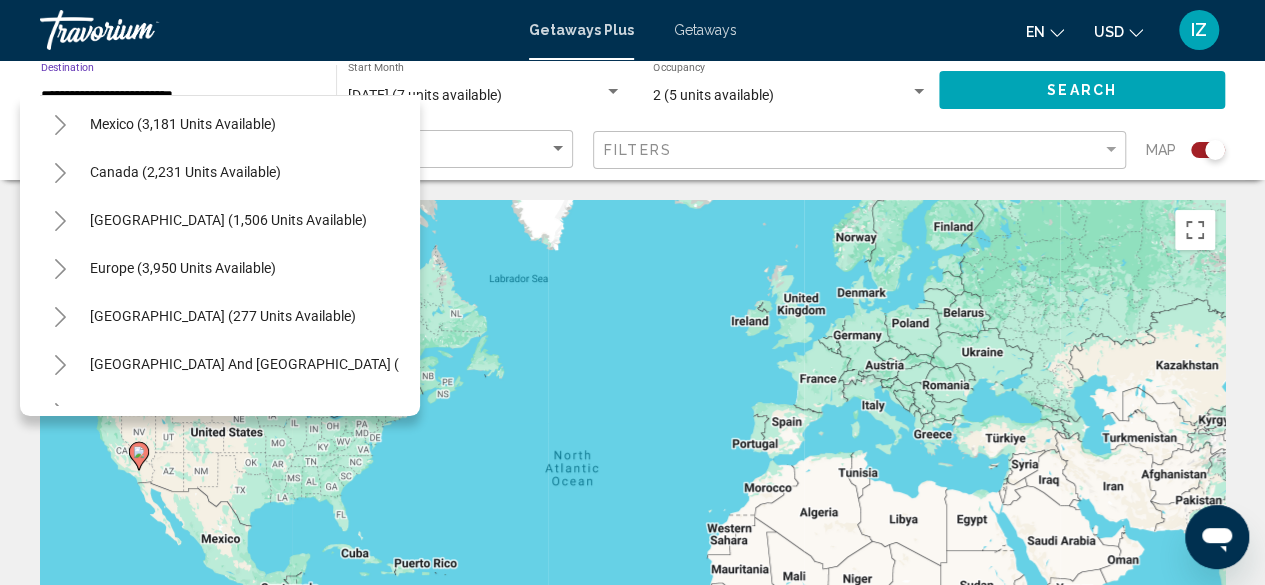 click on "**********" 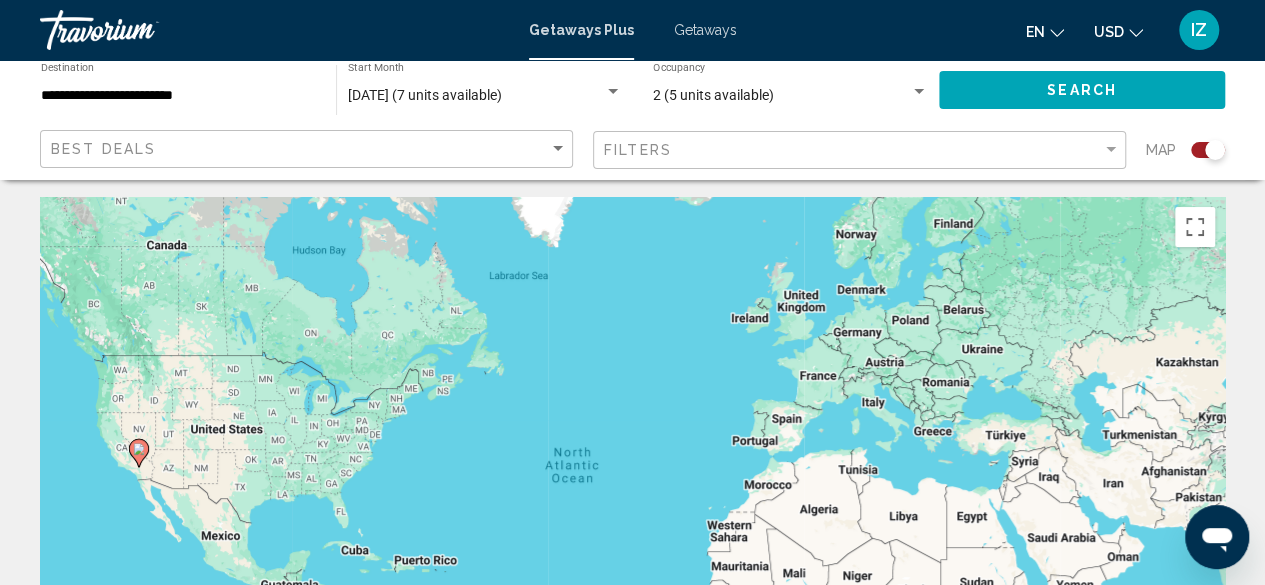 scroll, scrollTop: 0, scrollLeft: 0, axis: both 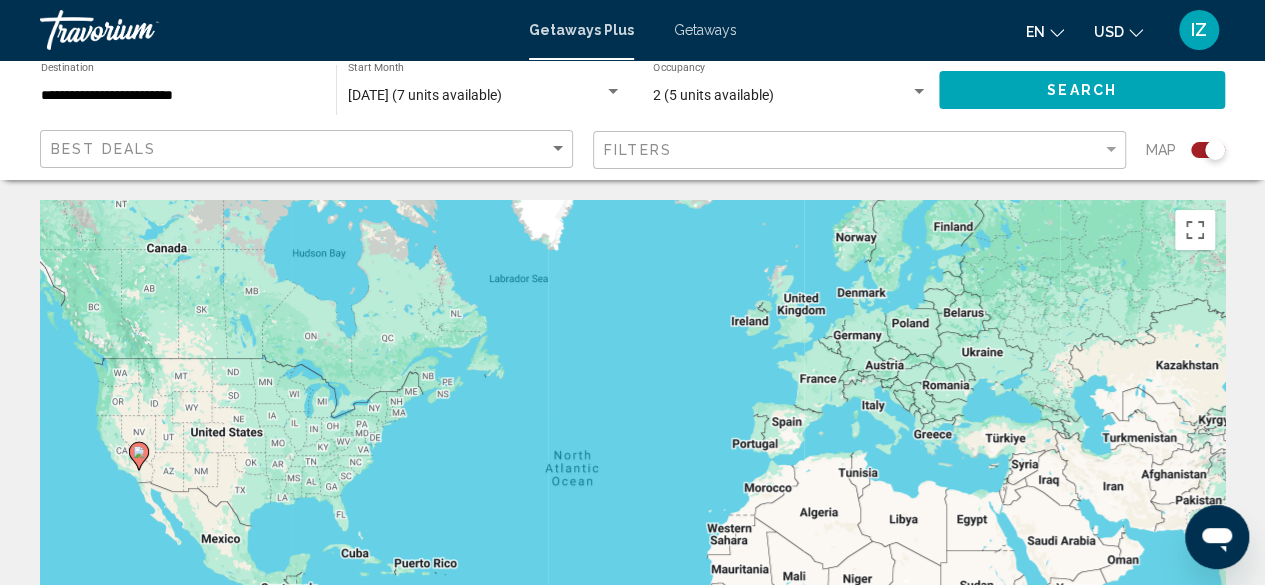 click on "Getaways Plus" at bounding box center (581, 30) 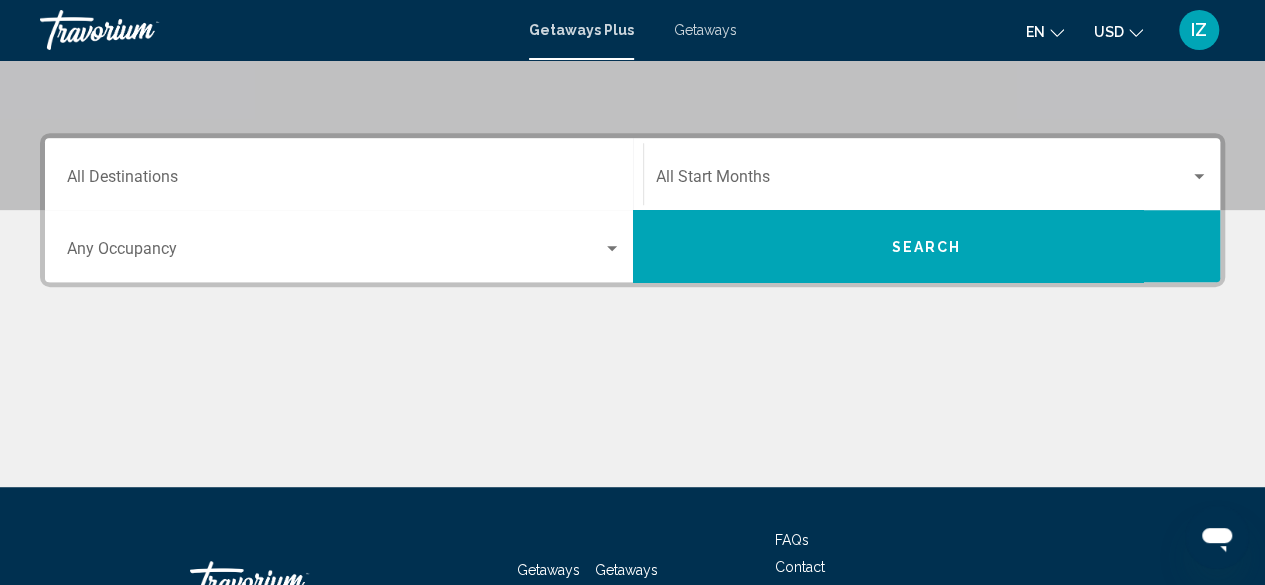 scroll, scrollTop: 388, scrollLeft: 0, axis: vertical 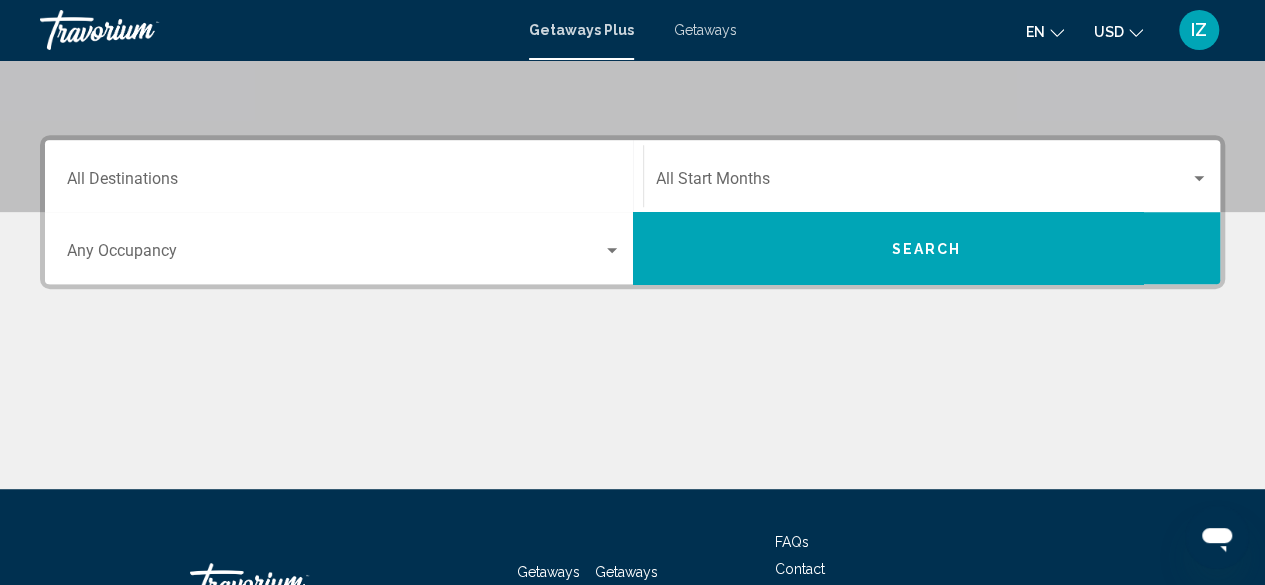 click on "Start Month All Start Months" 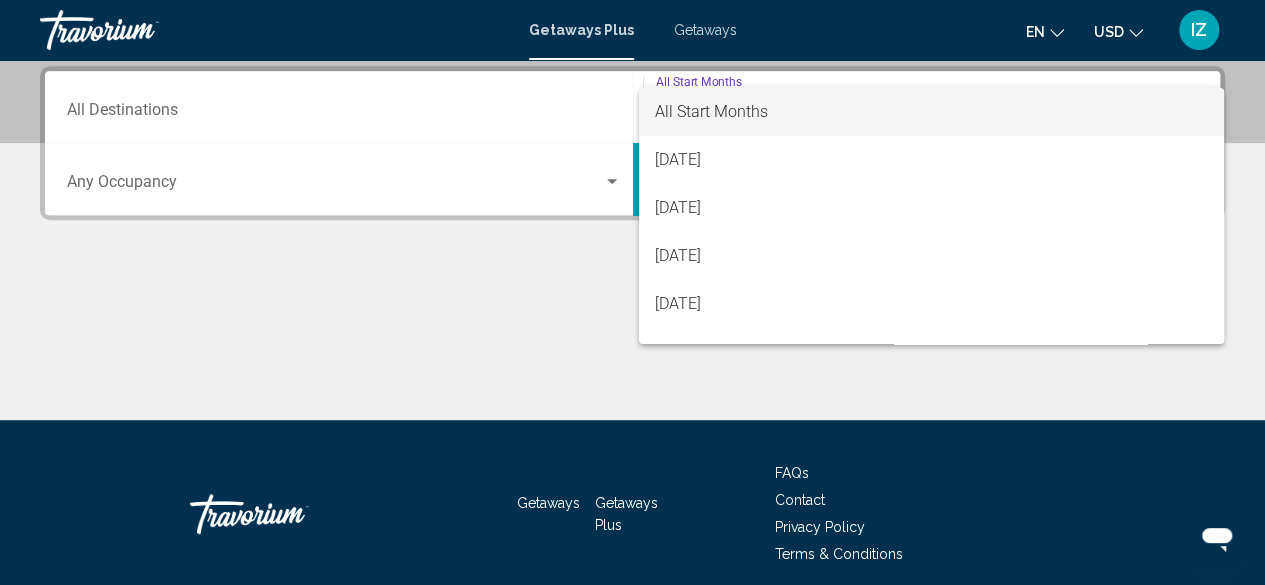 scroll, scrollTop: 458, scrollLeft: 0, axis: vertical 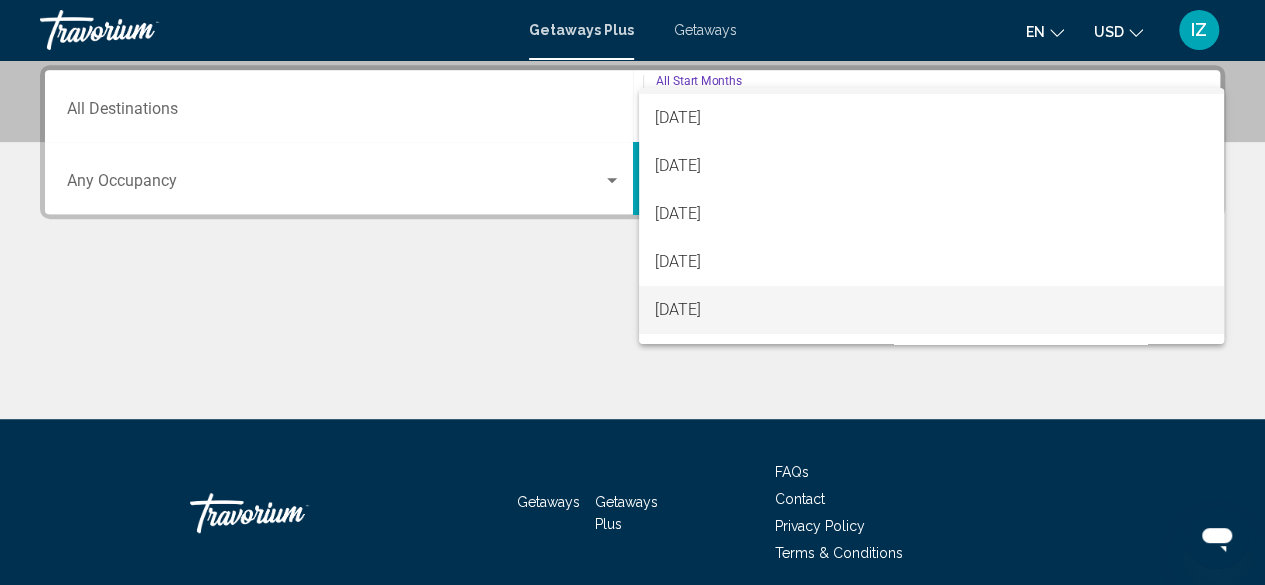 click on "[DATE]" at bounding box center [931, 310] 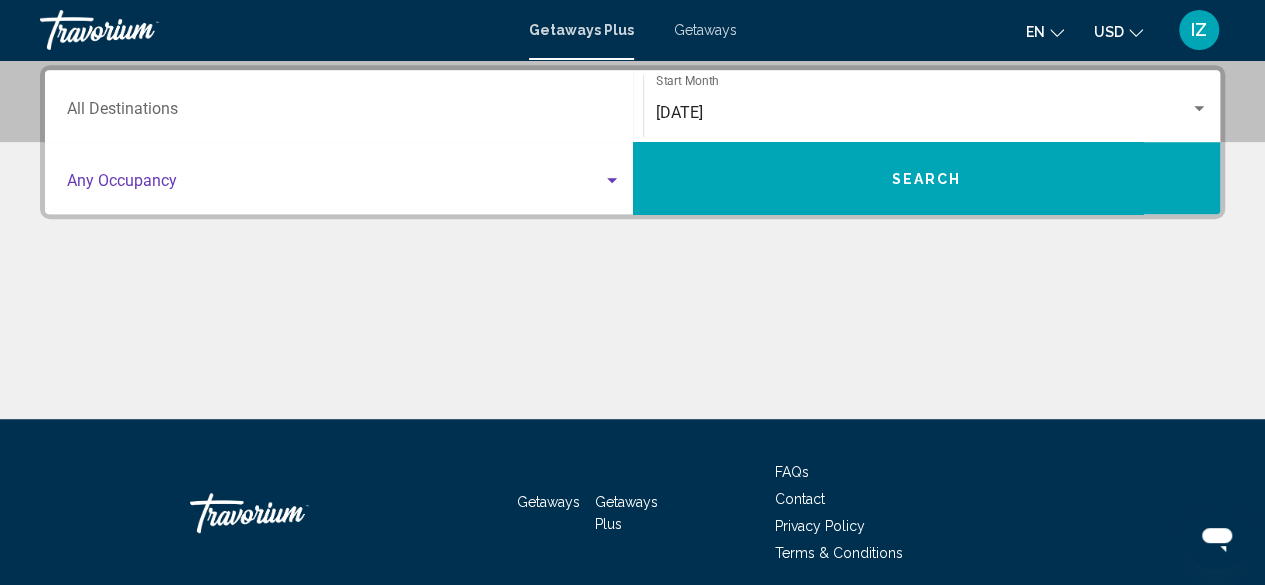 click at bounding box center (335, 185) 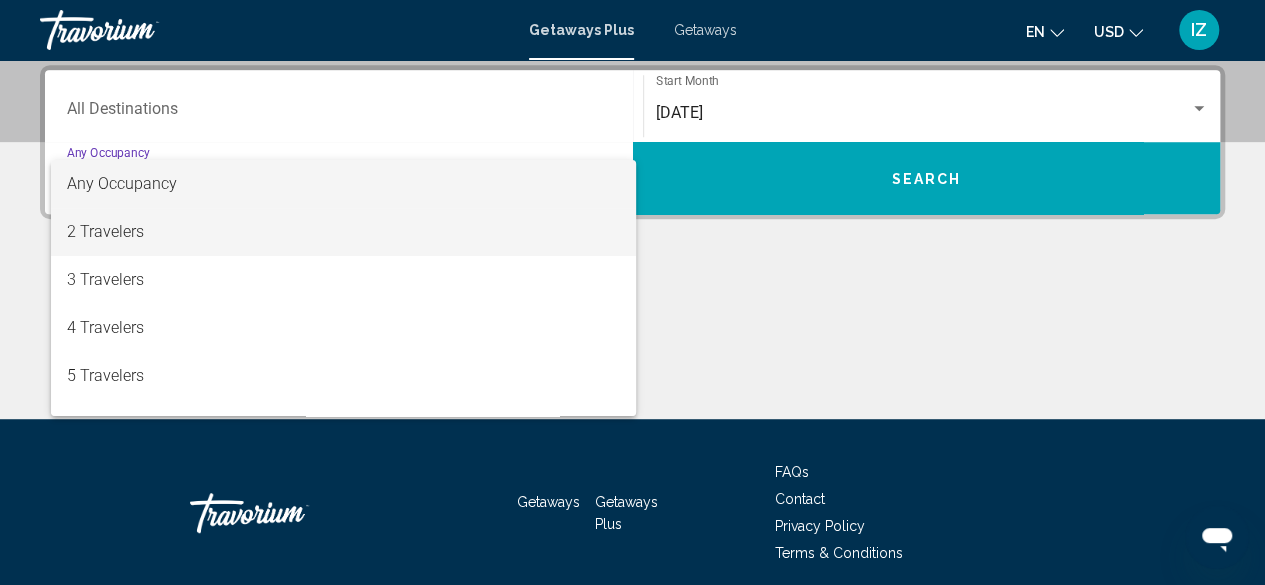 click on "2 Travelers" at bounding box center [344, 232] 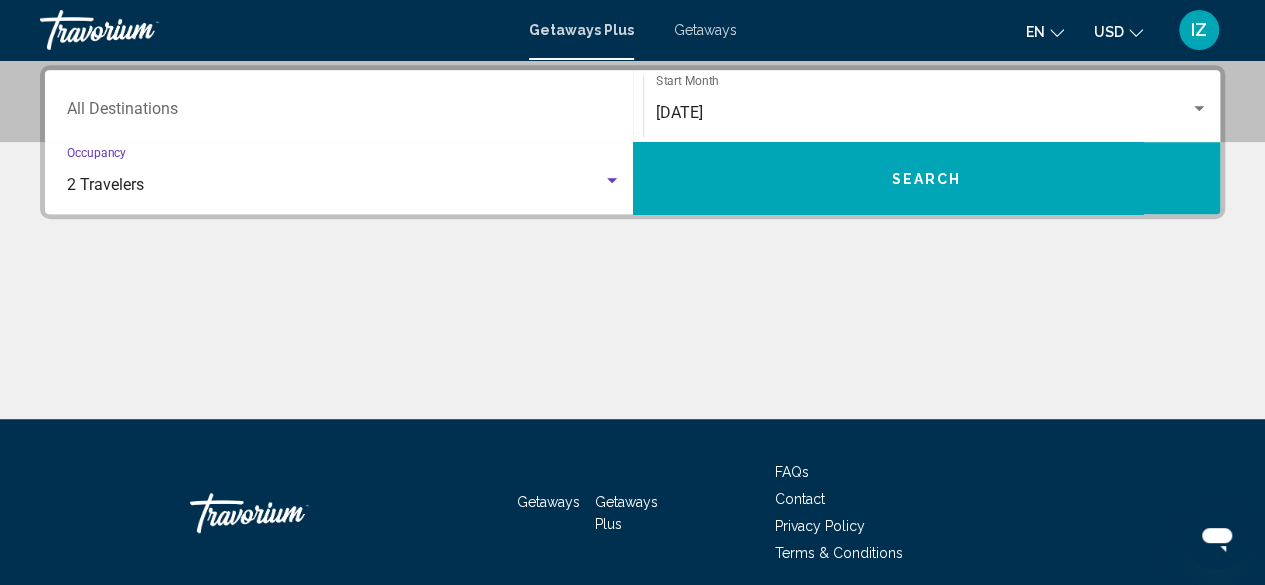 click on "Search" at bounding box center [927, 178] 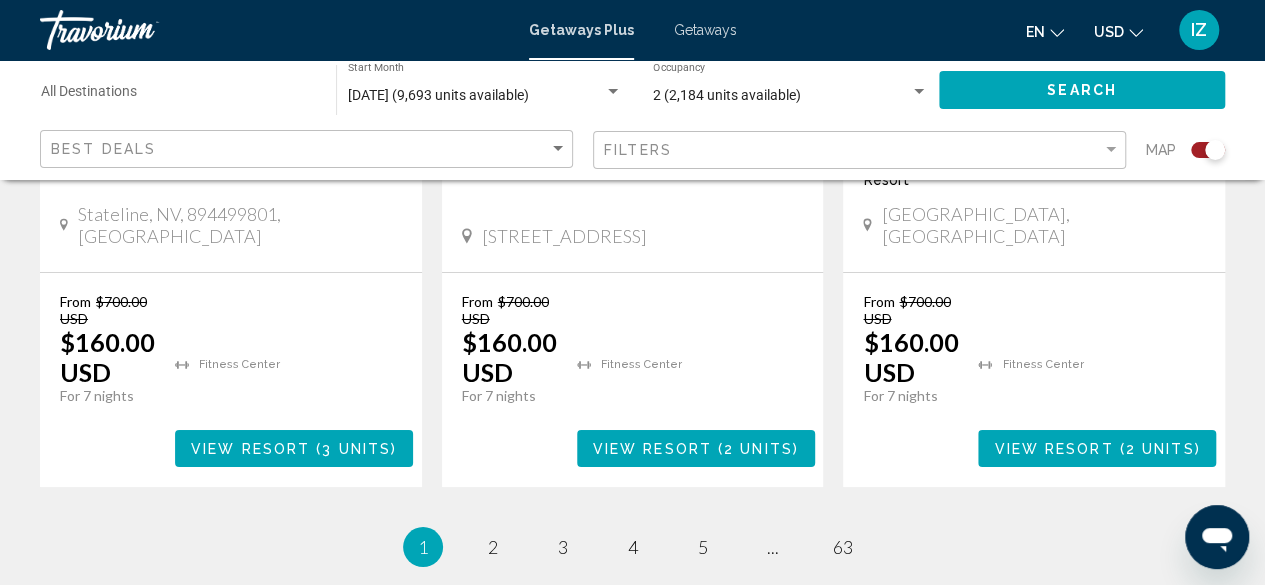 scroll, scrollTop: 3464, scrollLeft: 0, axis: vertical 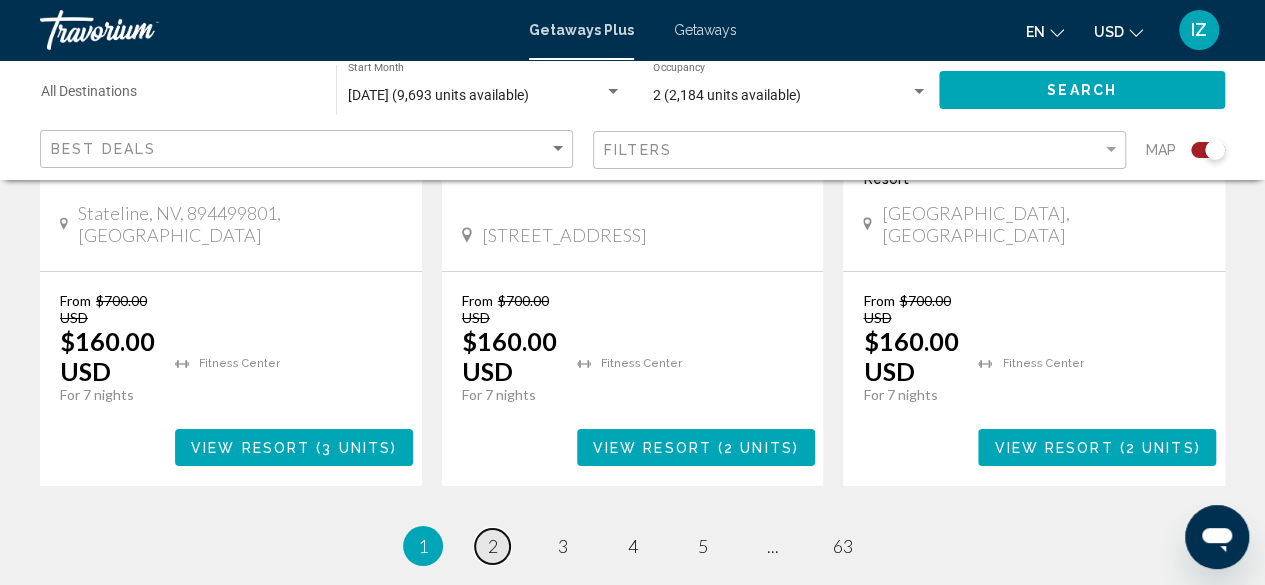 click on "page  2" at bounding box center [492, 546] 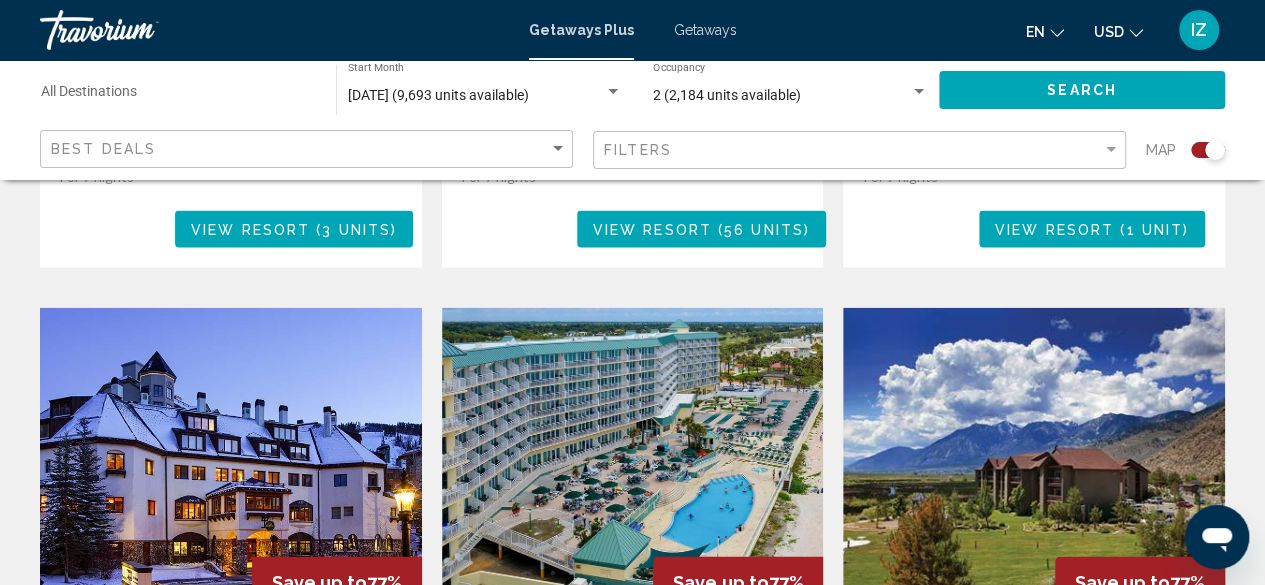 scroll, scrollTop: 2111, scrollLeft: 0, axis: vertical 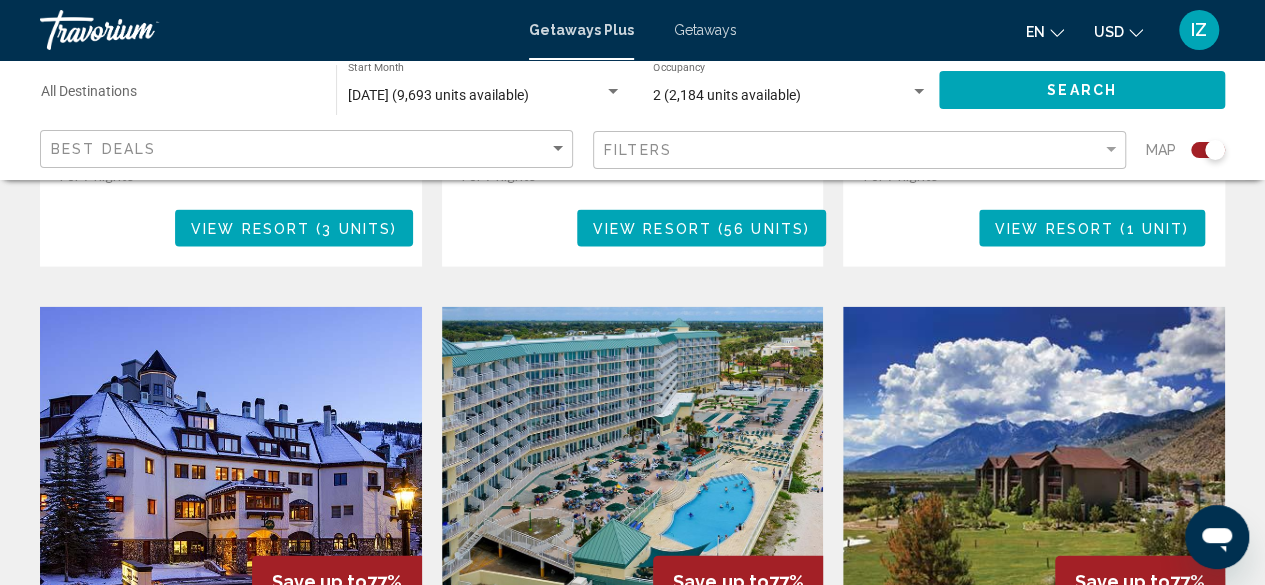 click at bounding box center [633, 467] 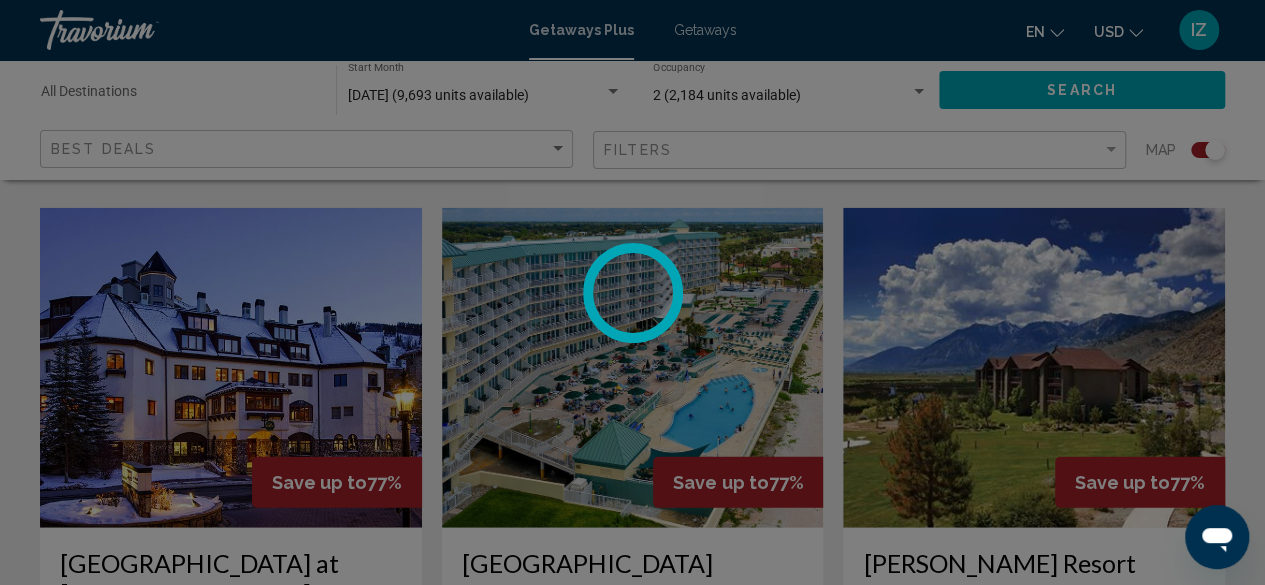 scroll, scrollTop: 2215, scrollLeft: 0, axis: vertical 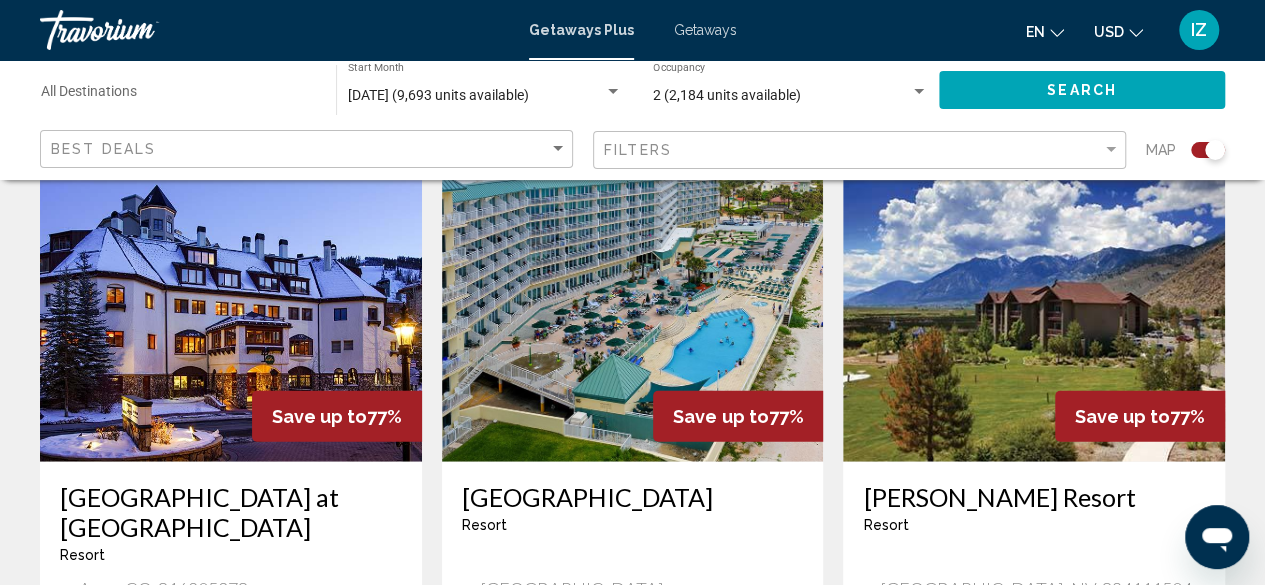 click at bounding box center (1034, 302) 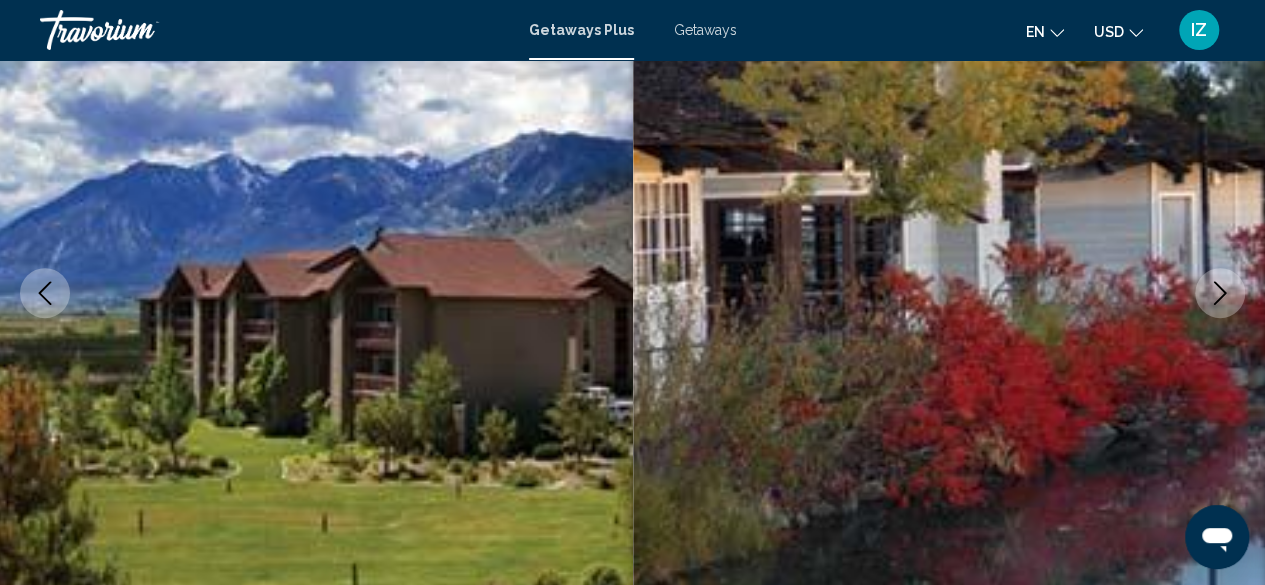 scroll, scrollTop: 2737, scrollLeft: 0, axis: vertical 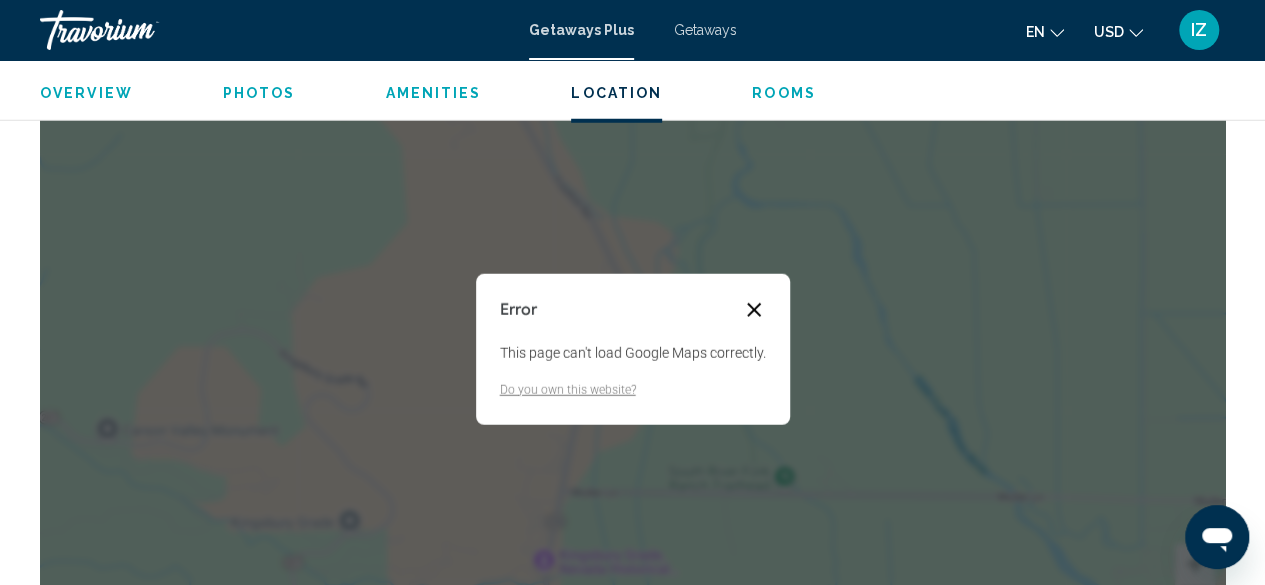 click at bounding box center (754, 310) 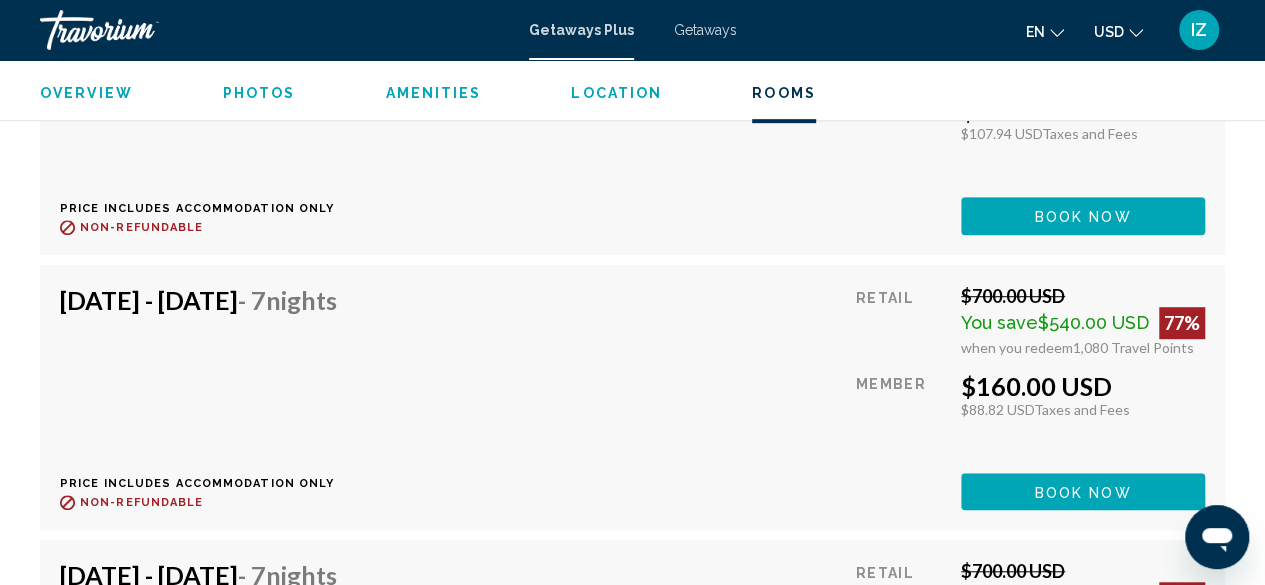 scroll, scrollTop: 4304, scrollLeft: 0, axis: vertical 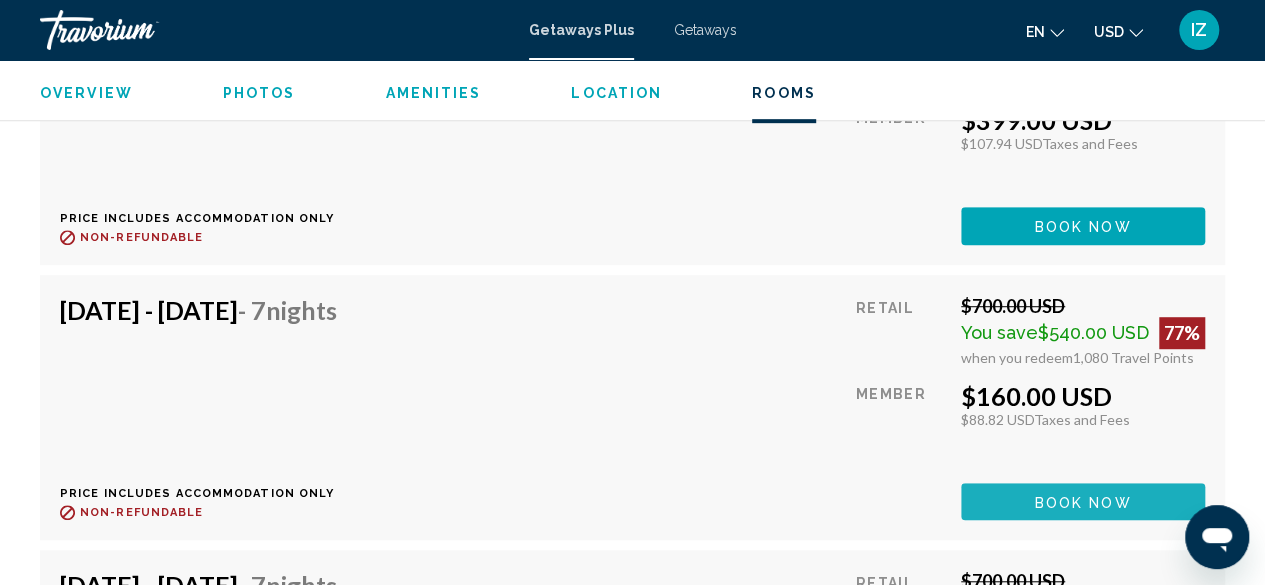 click on "Book now" at bounding box center (1083, 501) 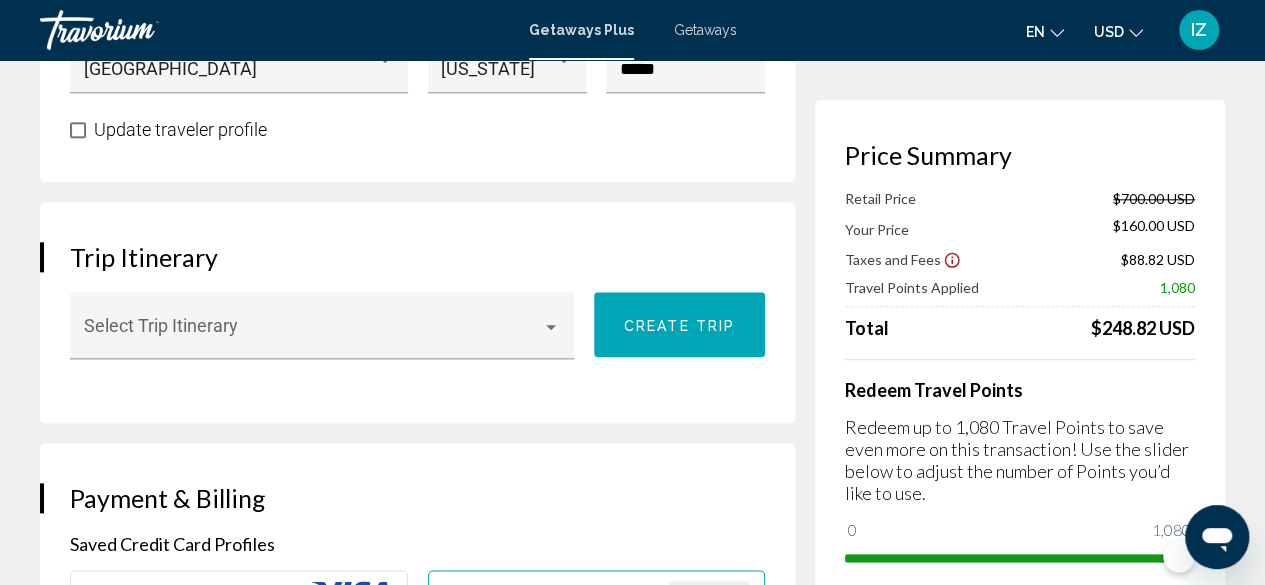 scroll, scrollTop: 1029, scrollLeft: 0, axis: vertical 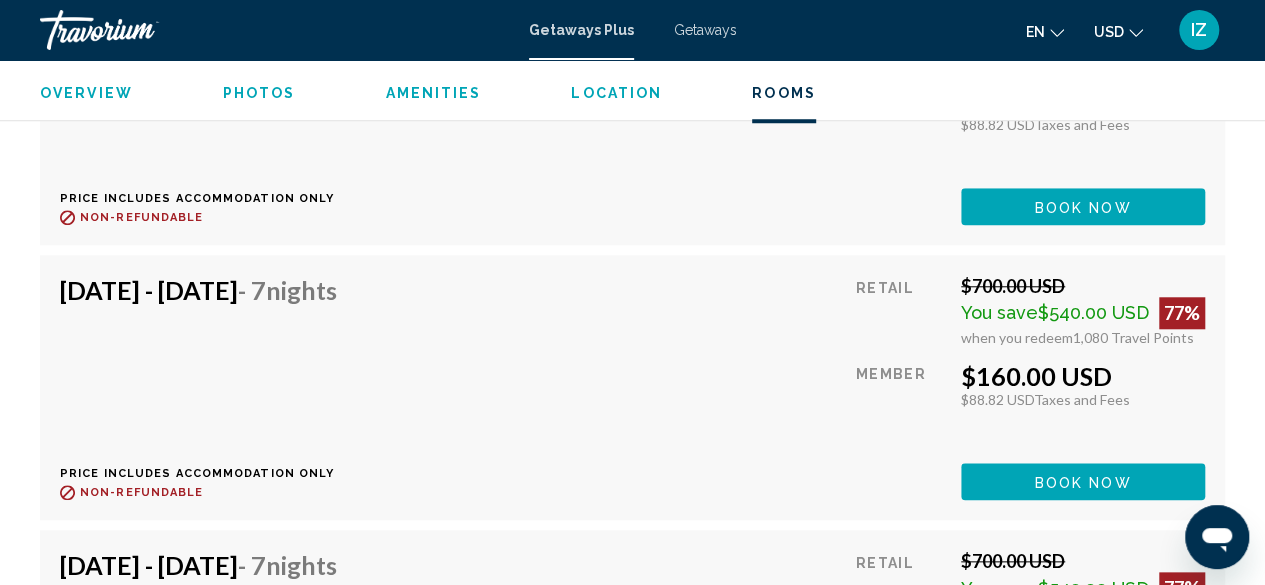 click on "Book now" at bounding box center (1083, -345) 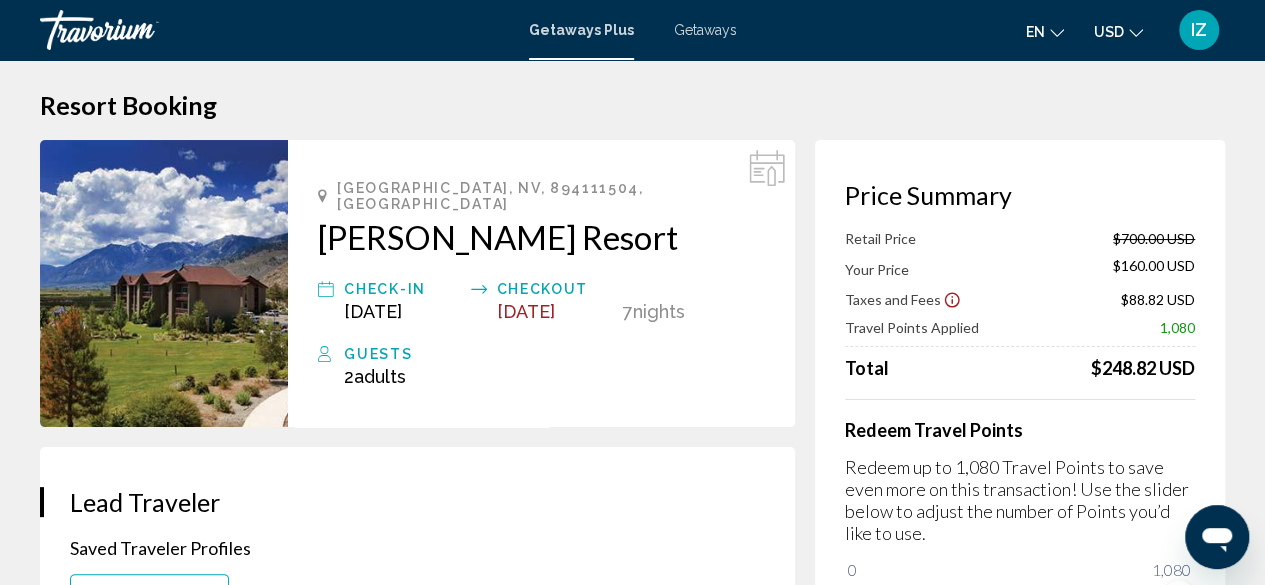 scroll, scrollTop: 0, scrollLeft: 0, axis: both 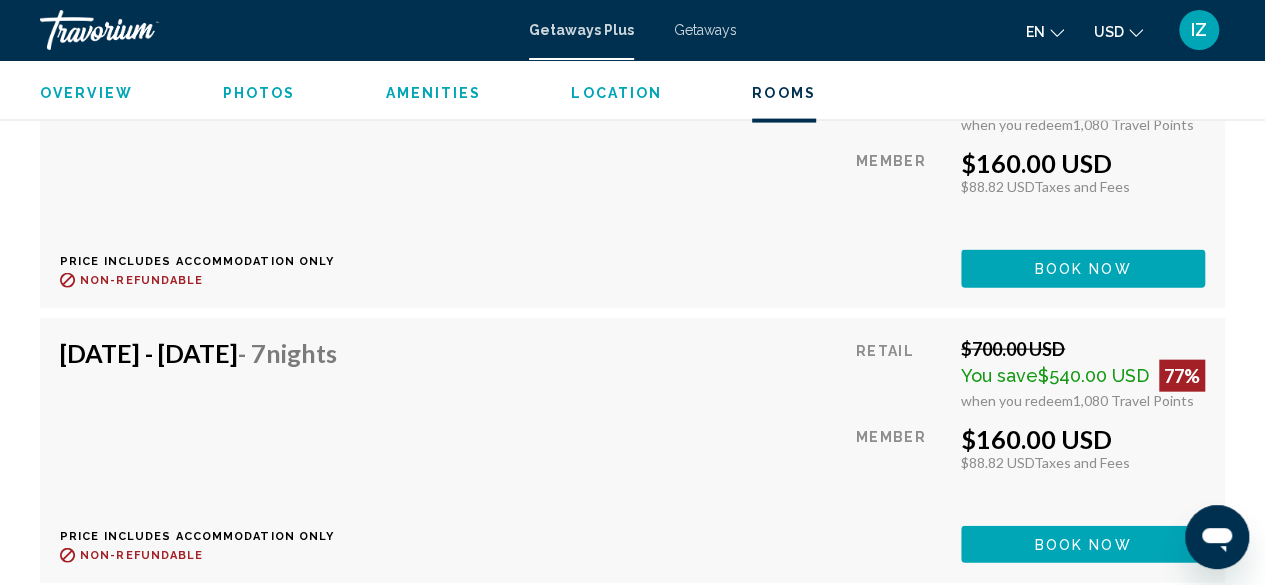 click on "Book now" at bounding box center [1083, -1659] 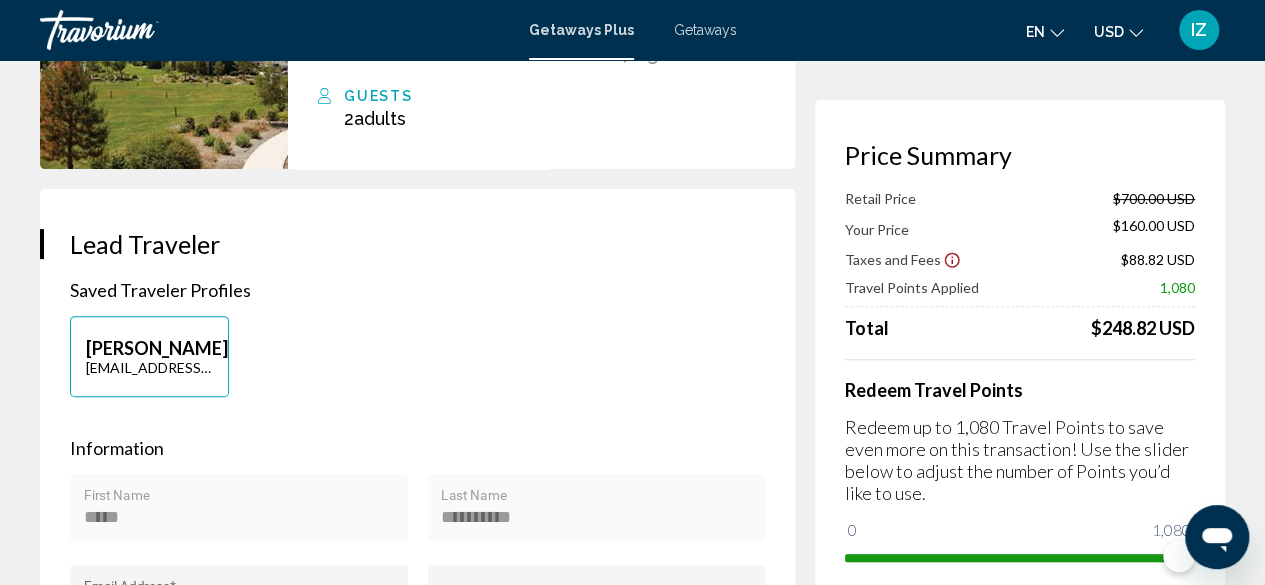 scroll, scrollTop: 0, scrollLeft: 0, axis: both 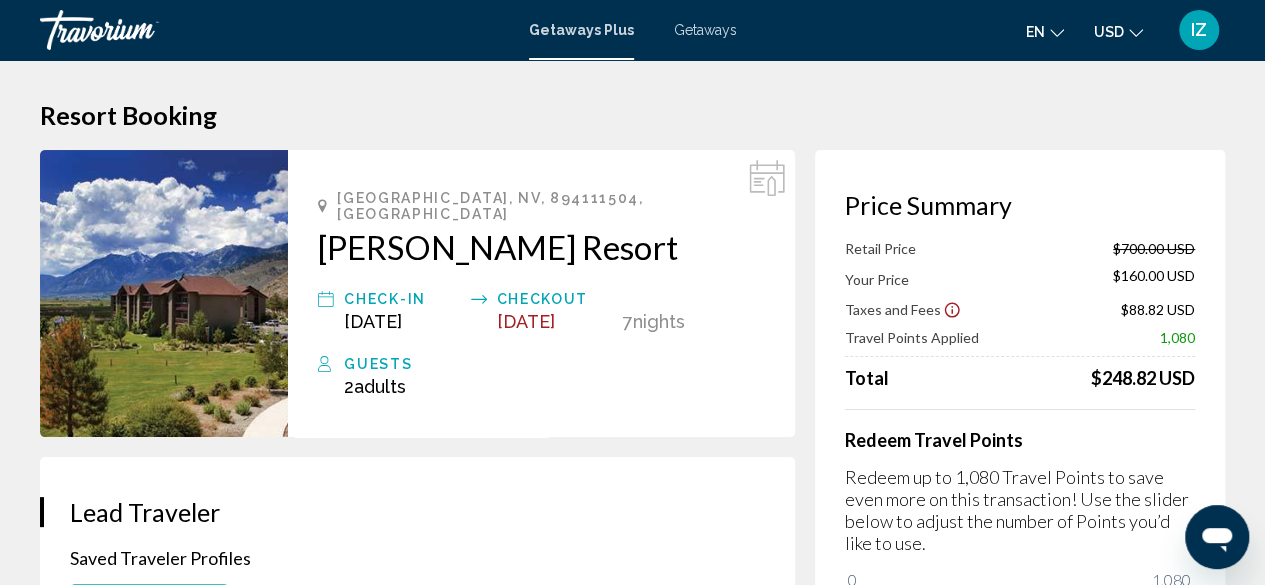 click on "2  Adult Adults ,   Child Children" at bounding box center (554, 386) 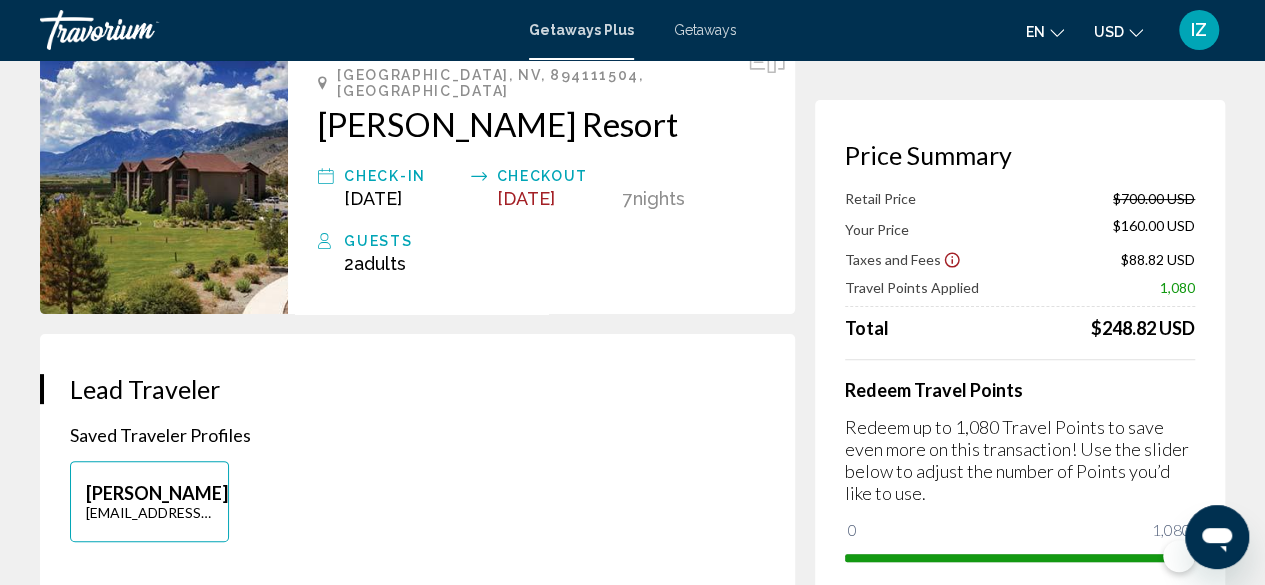 scroll, scrollTop: 124, scrollLeft: 0, axis: vertical 